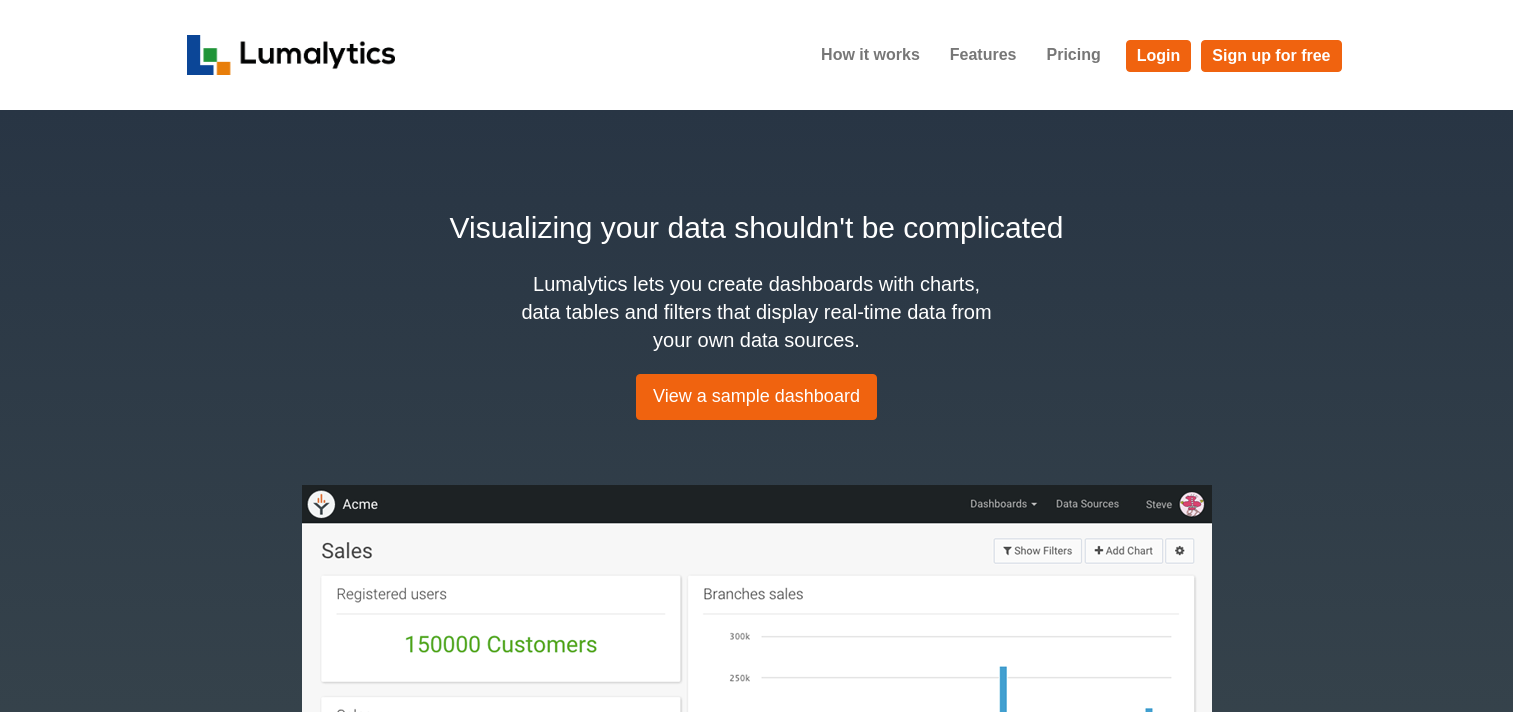 scroll, scrollTop: 0, scrollLeft: 0, axis: both 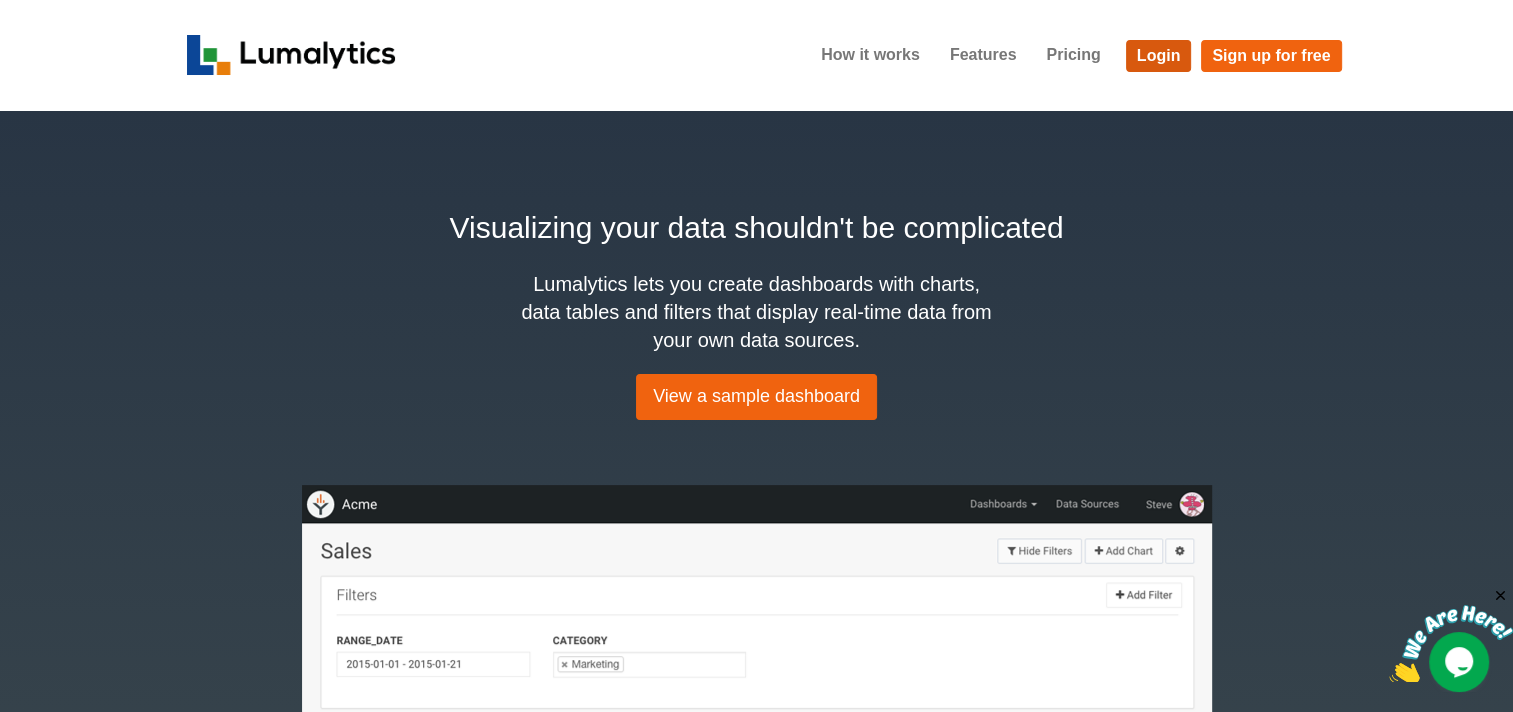 click on "Login" at bounding box center (1159, 56) 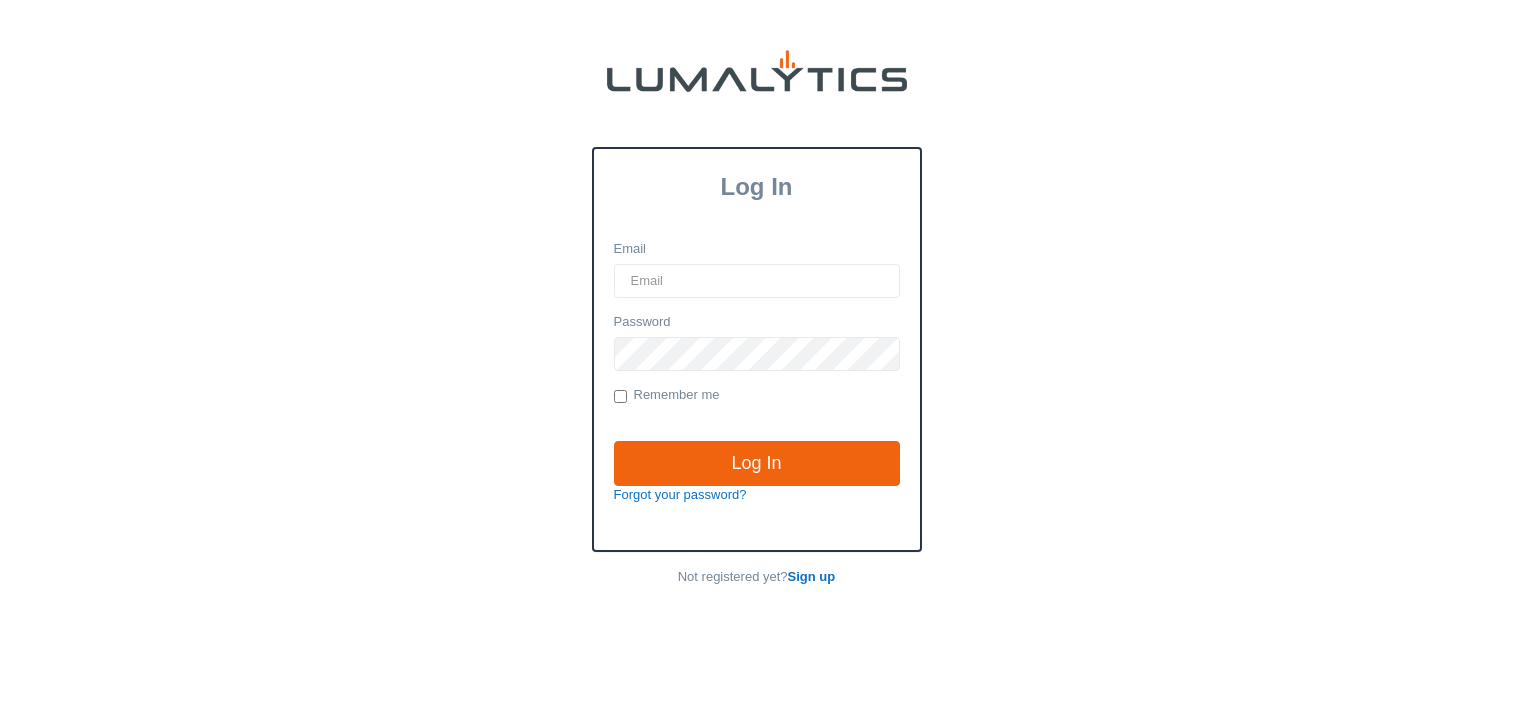 scroll, scrollTop: 0, scrollLeft: 0, axis: both 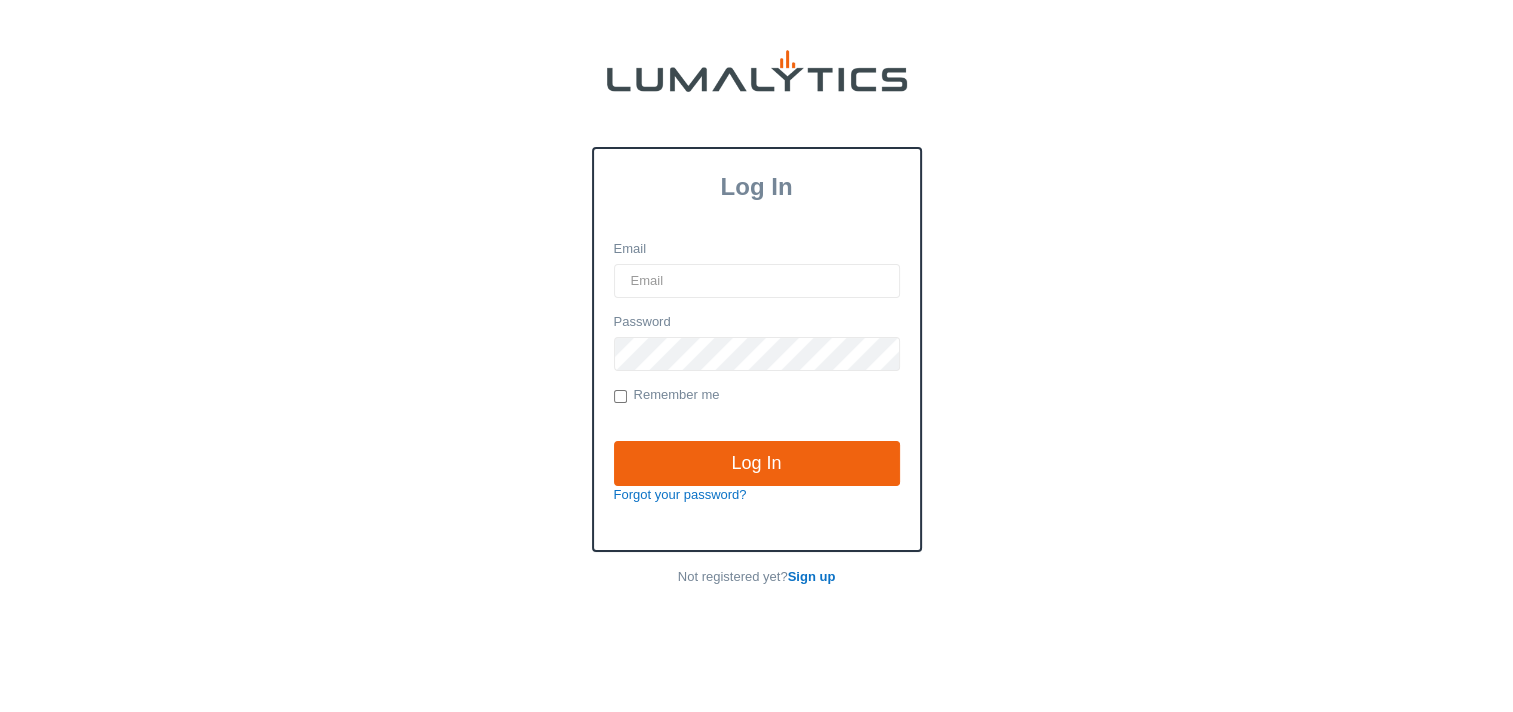 click on "Email" at bounding box center (757, 281) 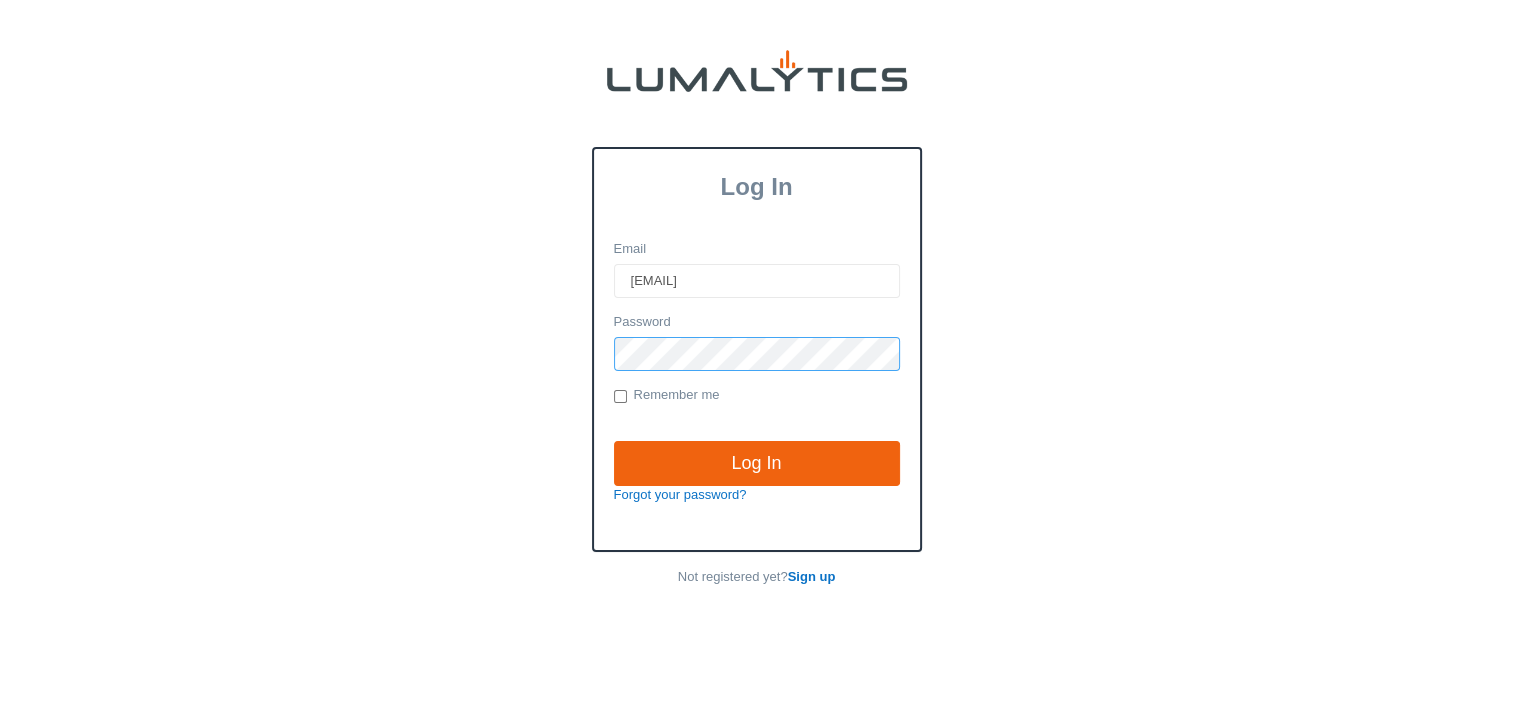 click on "Log In" at bounding box center [757, 464] 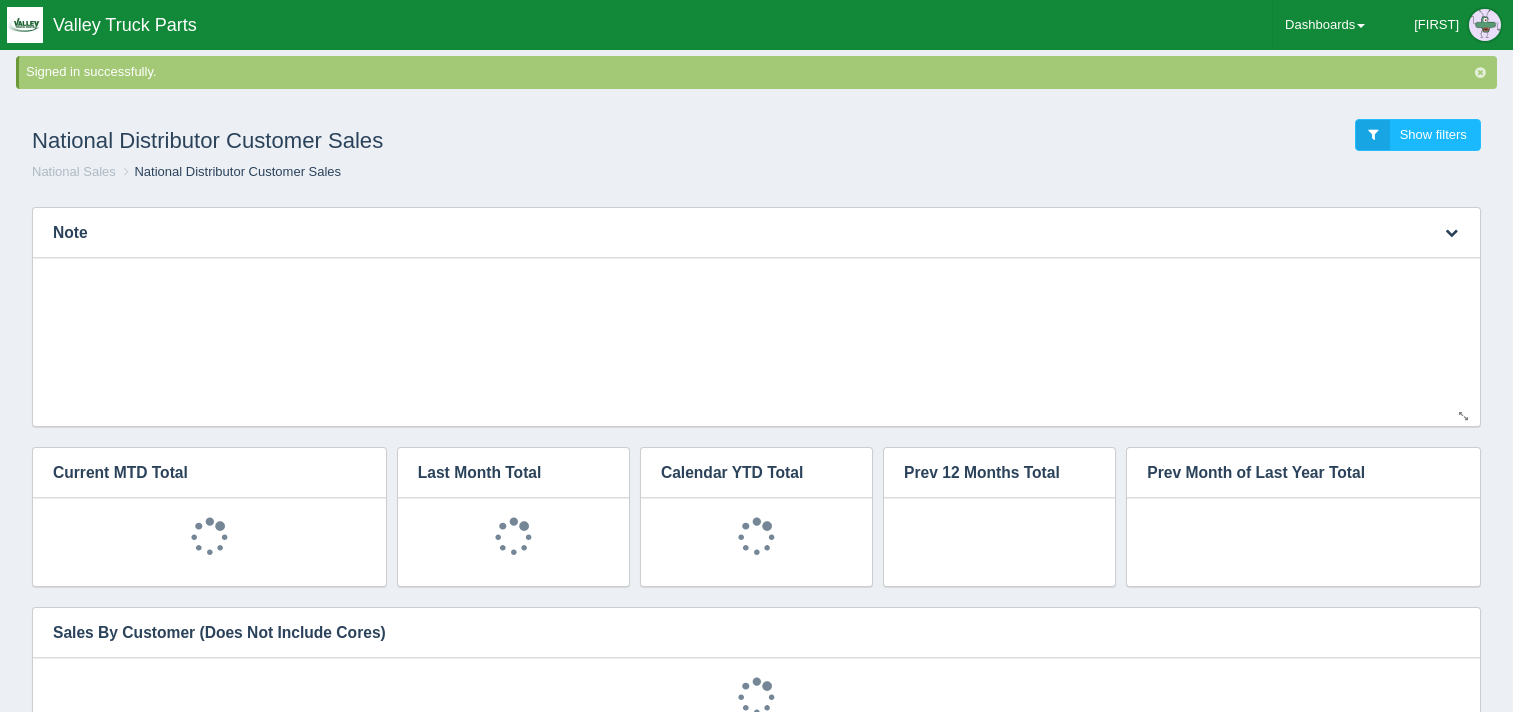 scroll, scrollTop: 0, scrollLeft: 0, axis: both 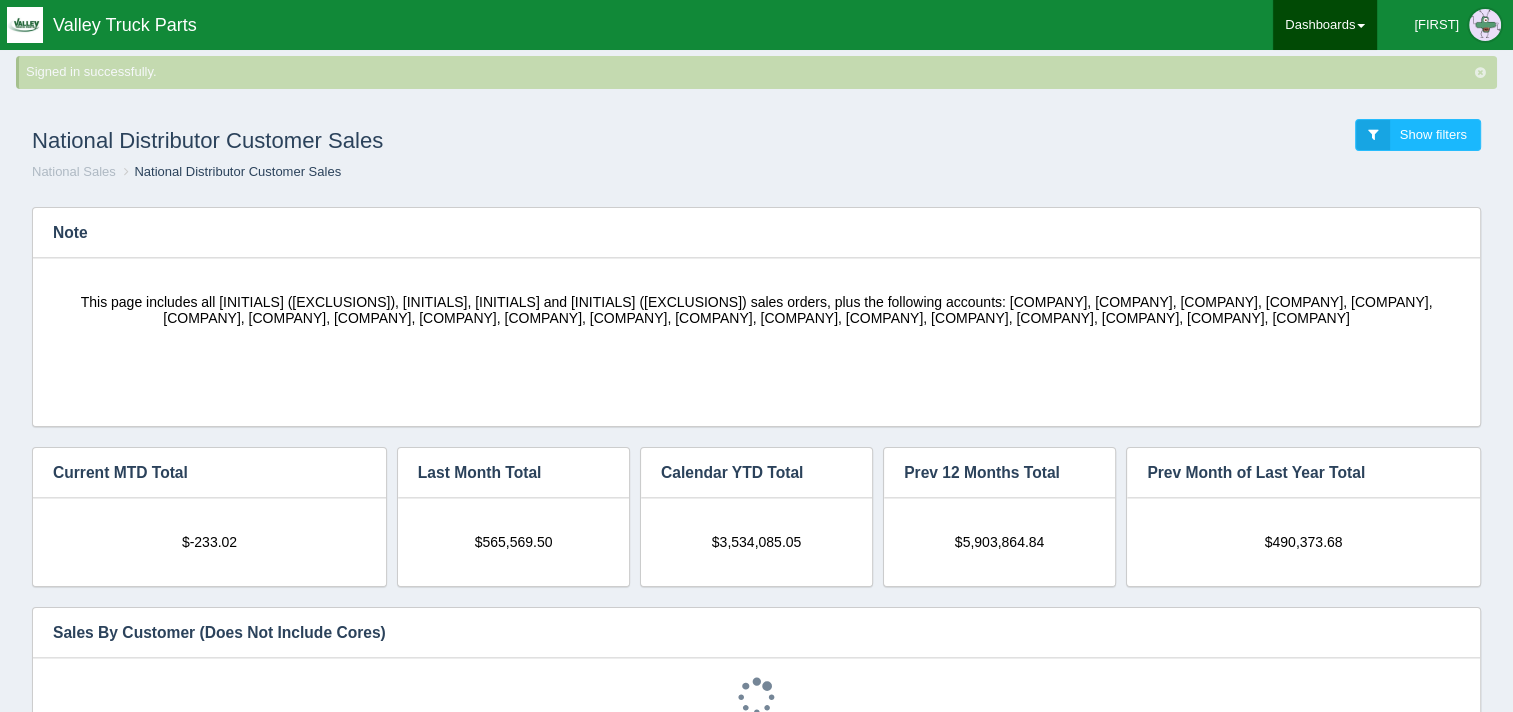 click on "Dashboards" at bounding box center (1325, 25) 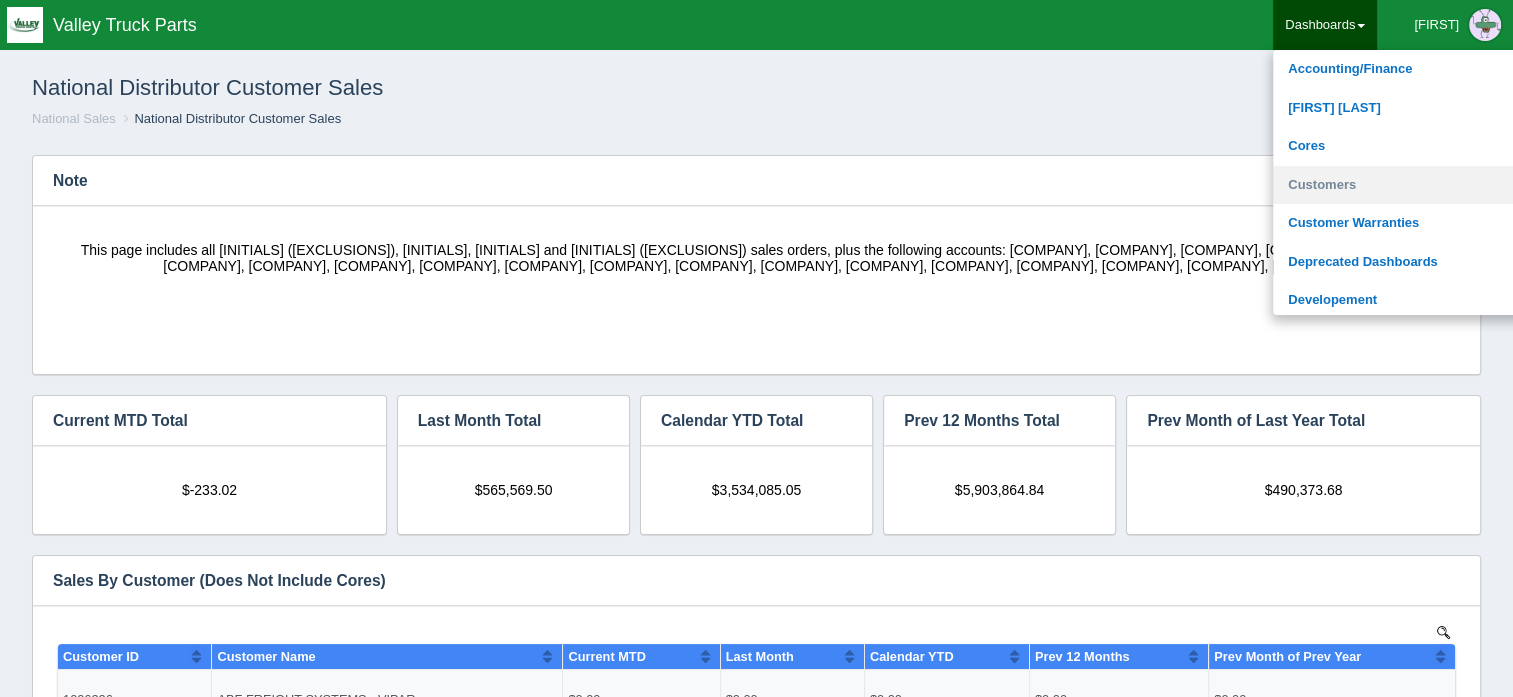 scroll, scrollTop: 0, scrollLeft: 0, axis: both 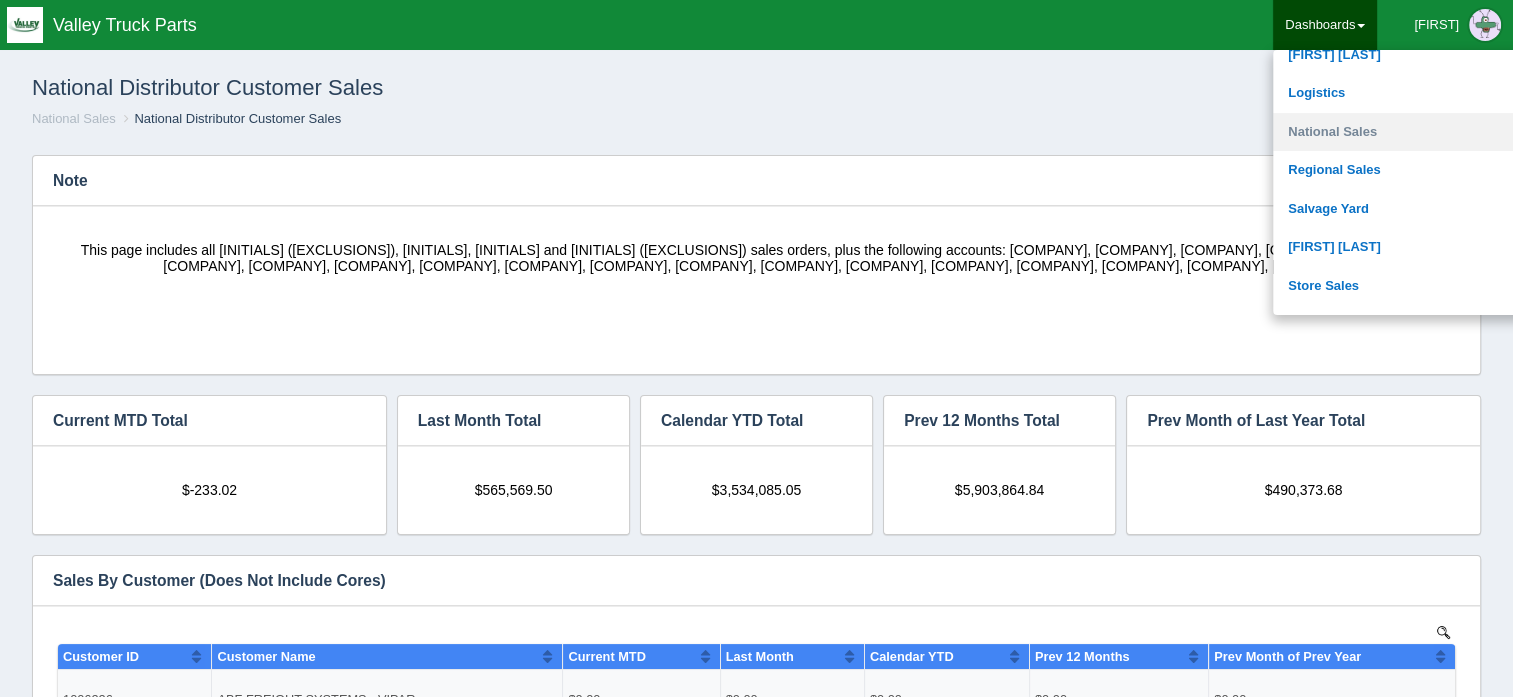 click on "National Sales" at bounding box center (1408, 132) 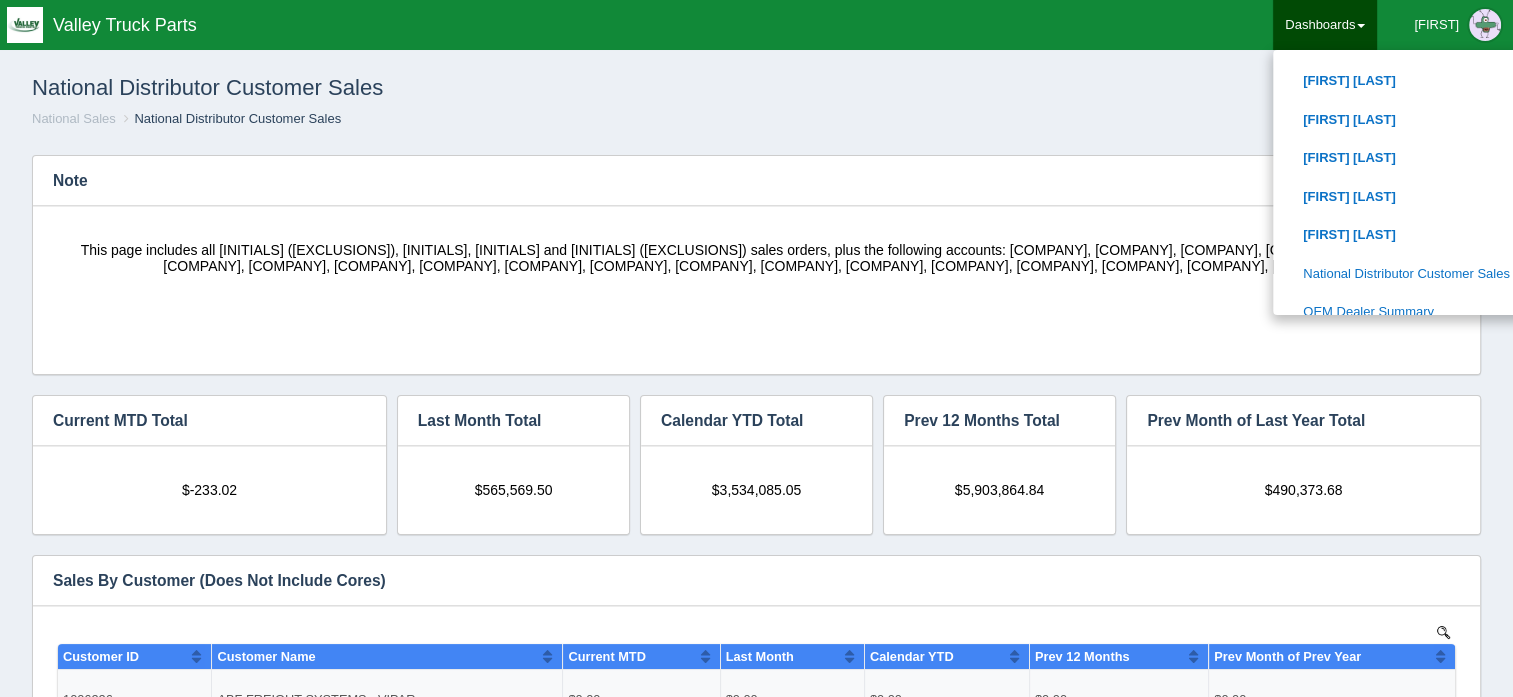 scroll, scrollTop: 1000, scrollLeft: 0, axis: vertical 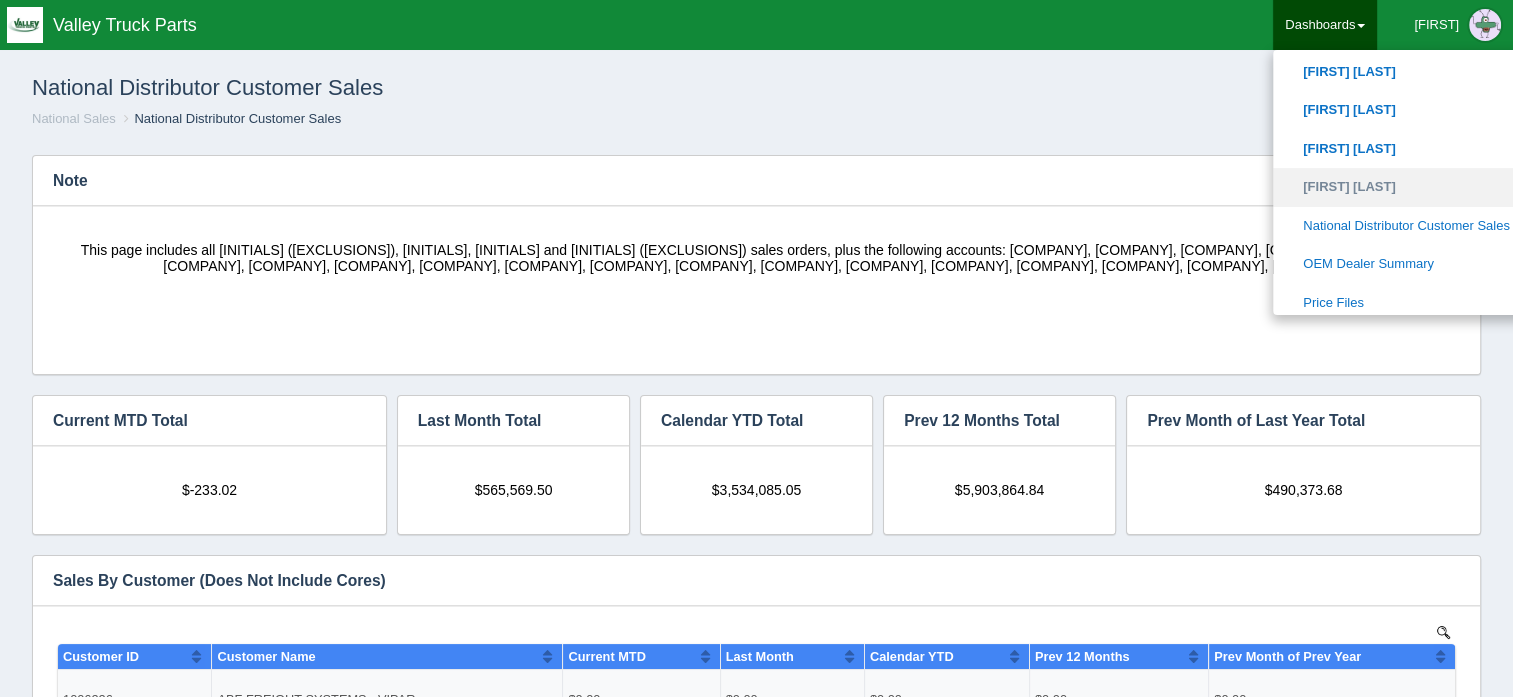 click on "[FIRST] [LAST]" at bounding box center (1408, 187) 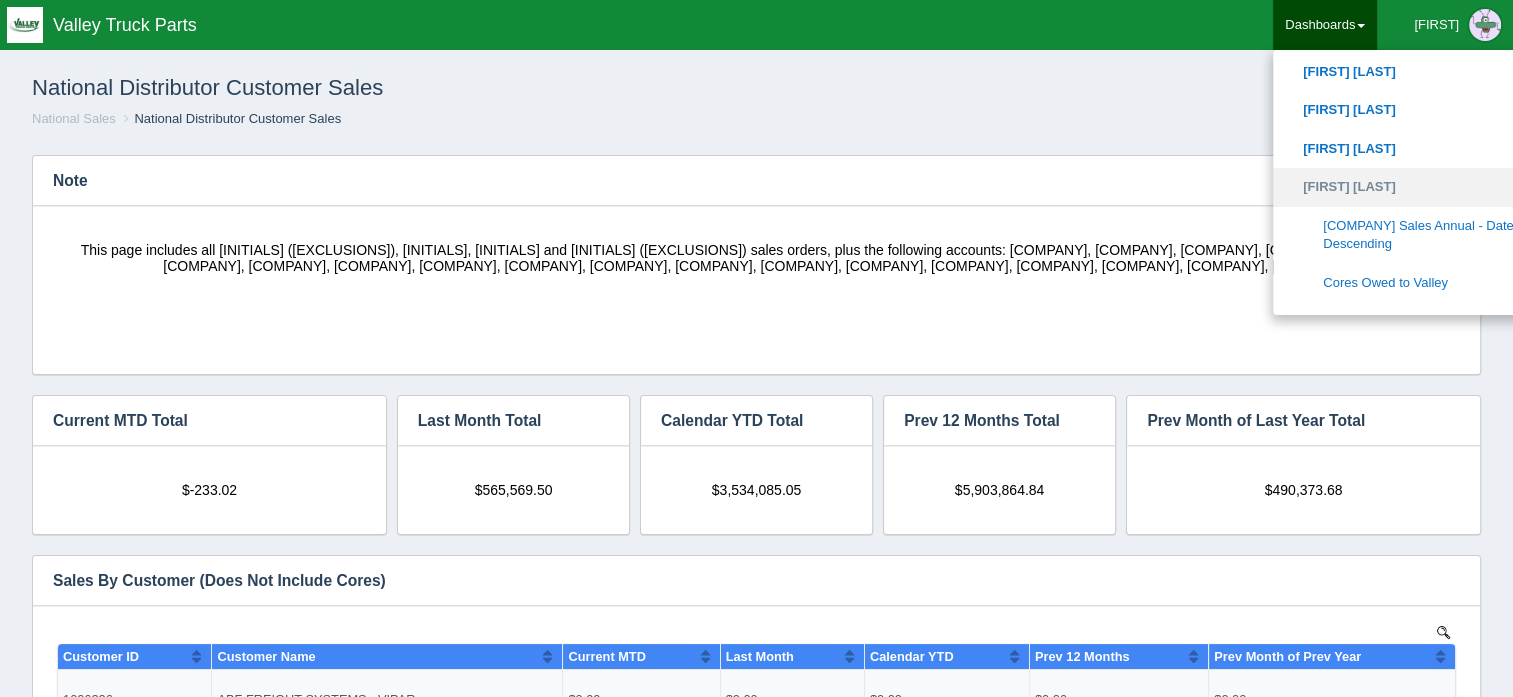 scroll, scrollTop: 1100, scrollLeft: 0, axis: vertical 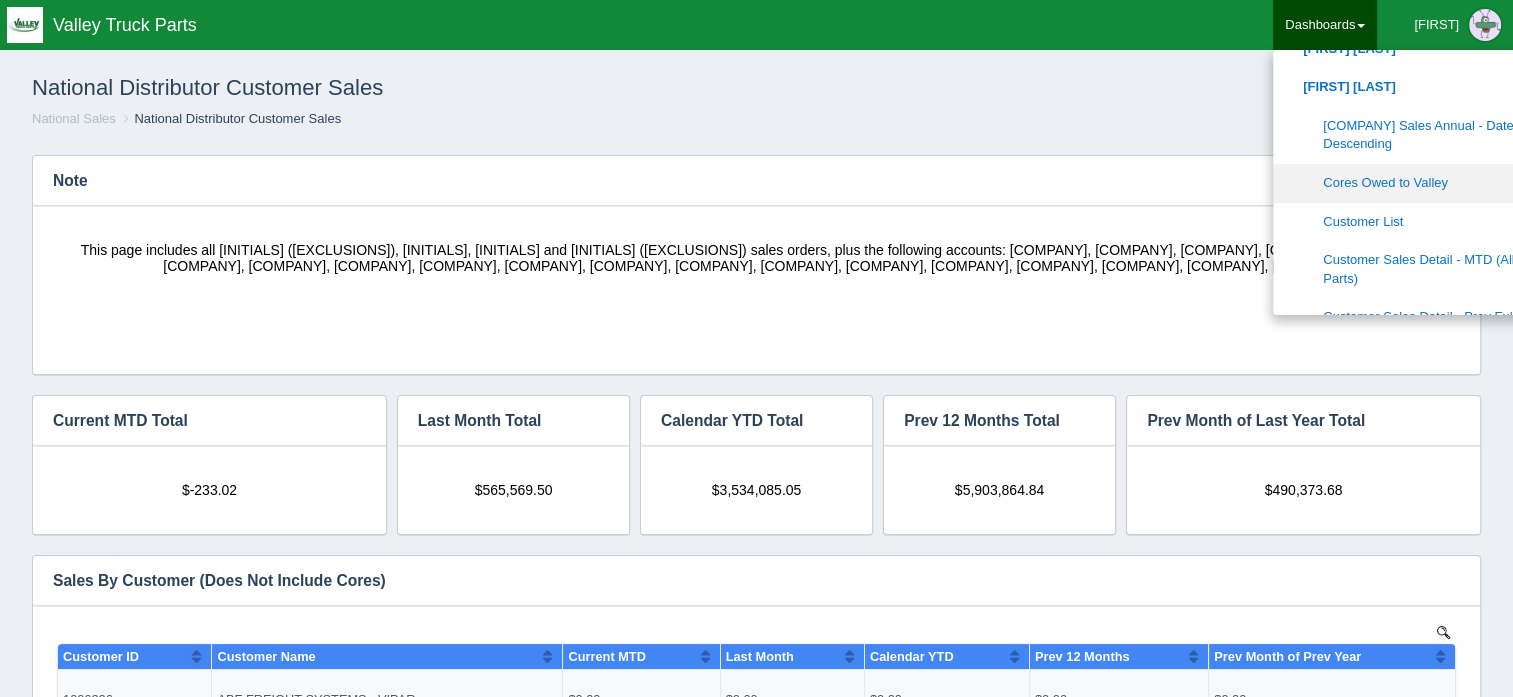 click on "Cores Owed to Valley" at bounding box center (1408, 183) 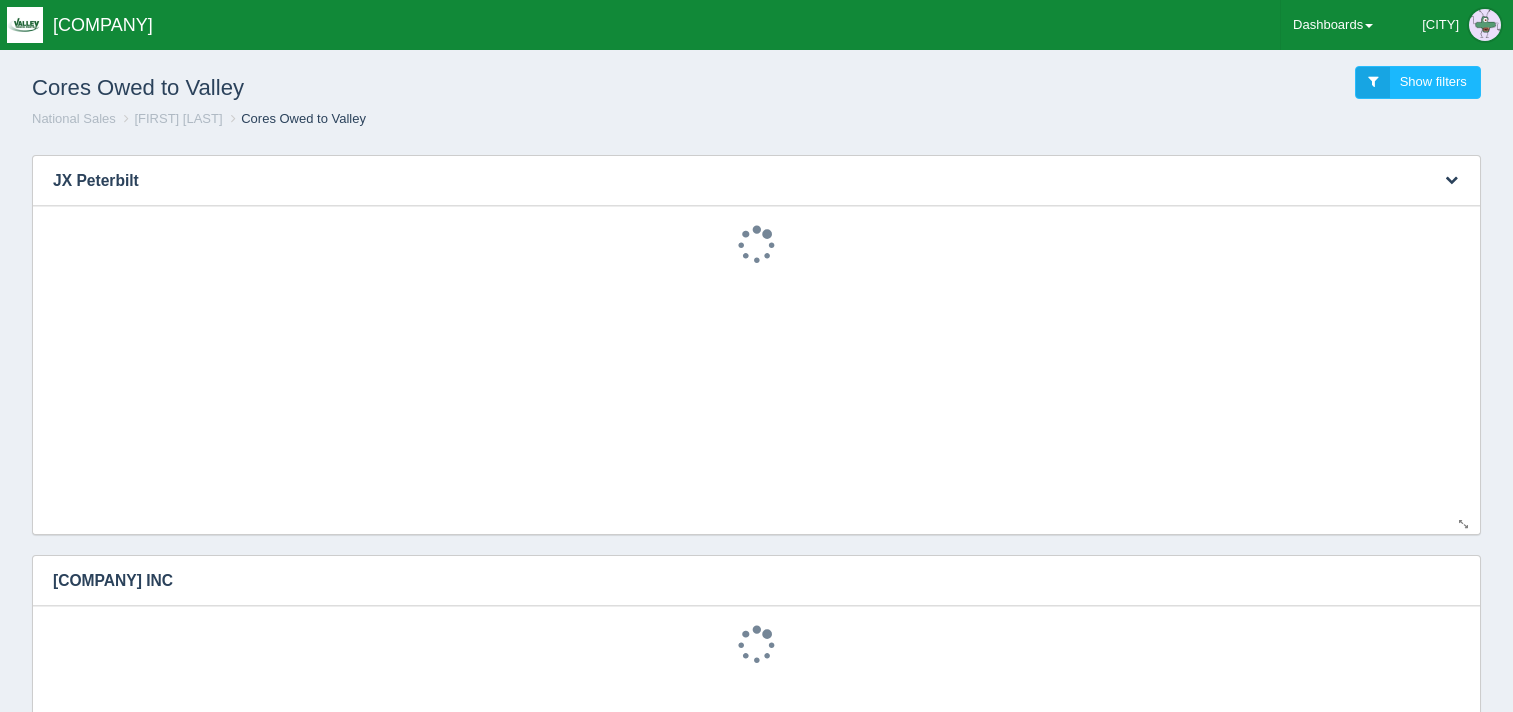 scroll, scrollTop: 0, scrollLeft: 0, axis: both 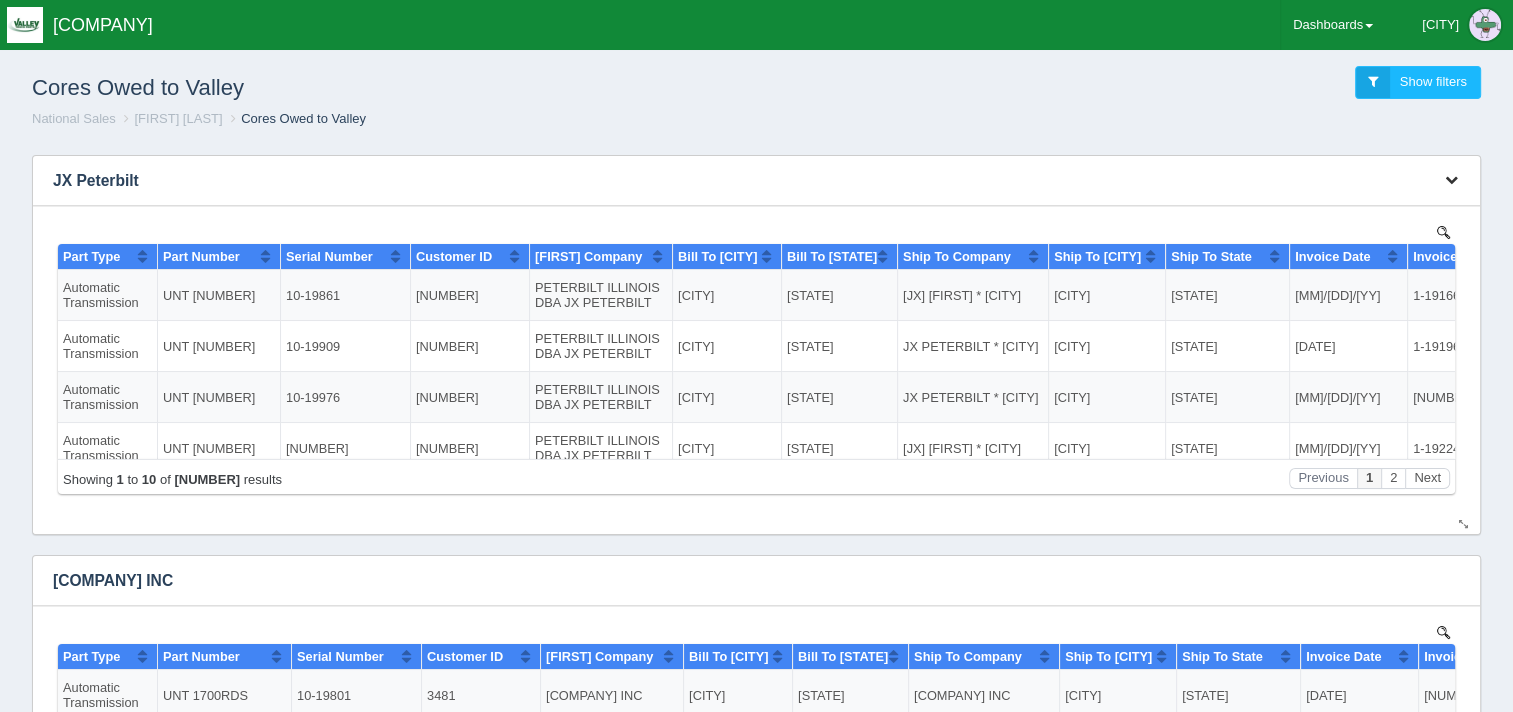 click at bounding box center (1451, 180) 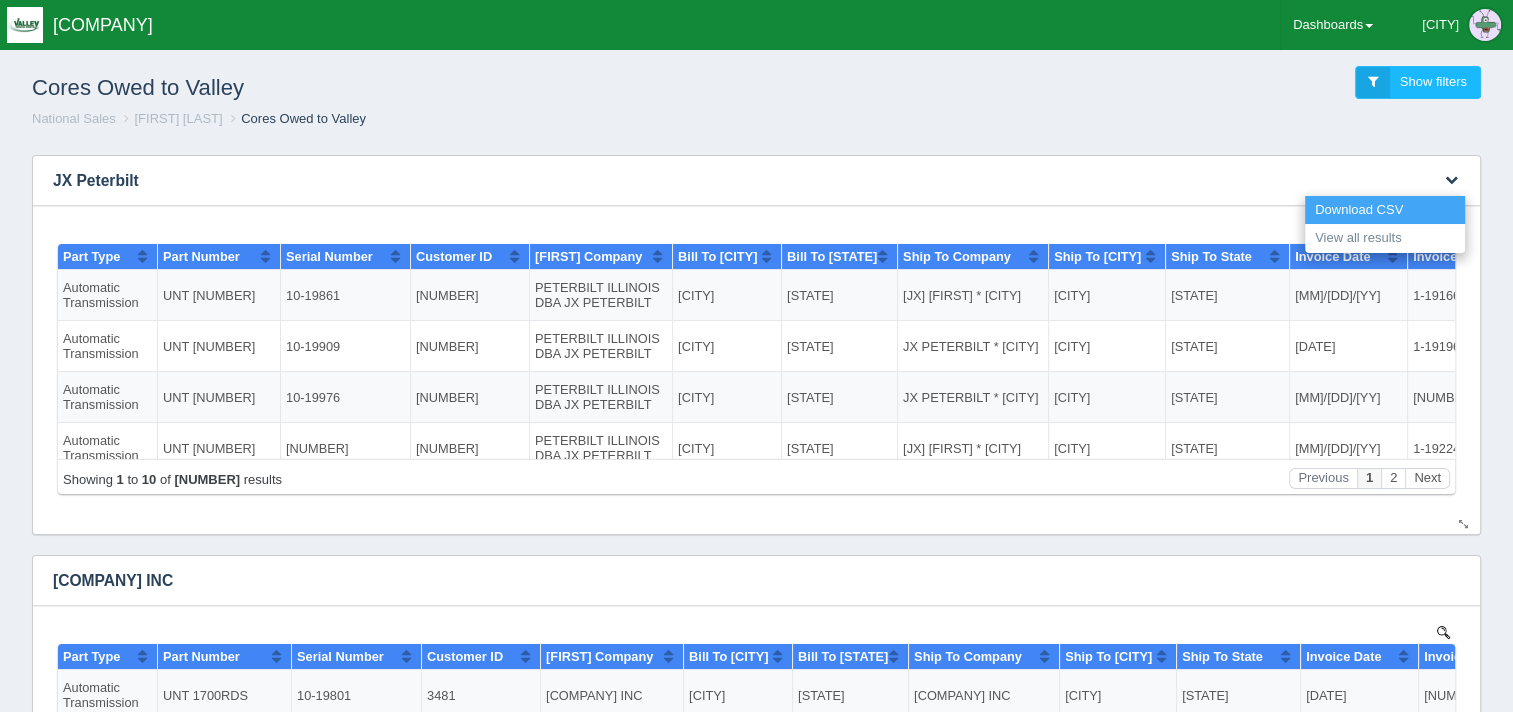 click on "Download CSV" at bounding box center (1385, 210) 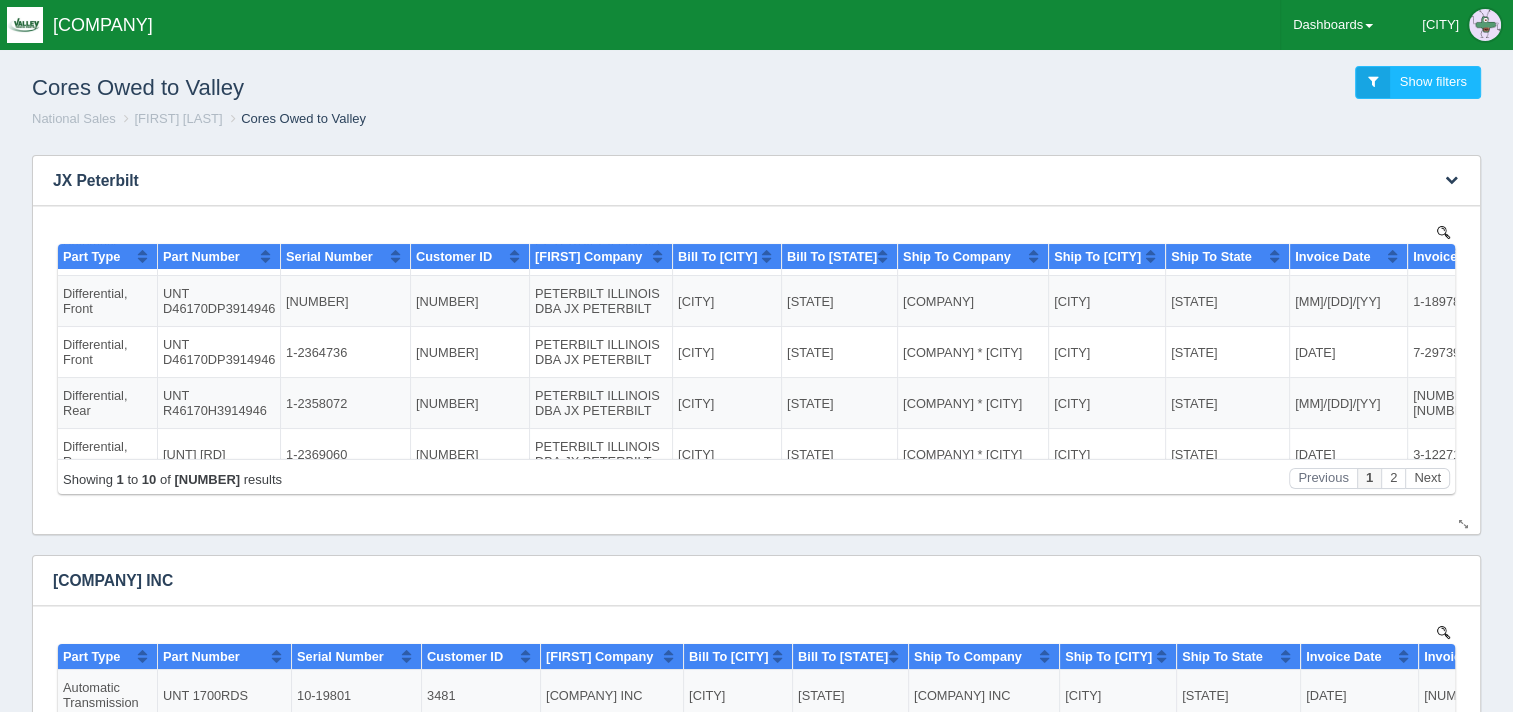 scroll, scrollTop: 200, scrollLeft: 0, axis: vertical 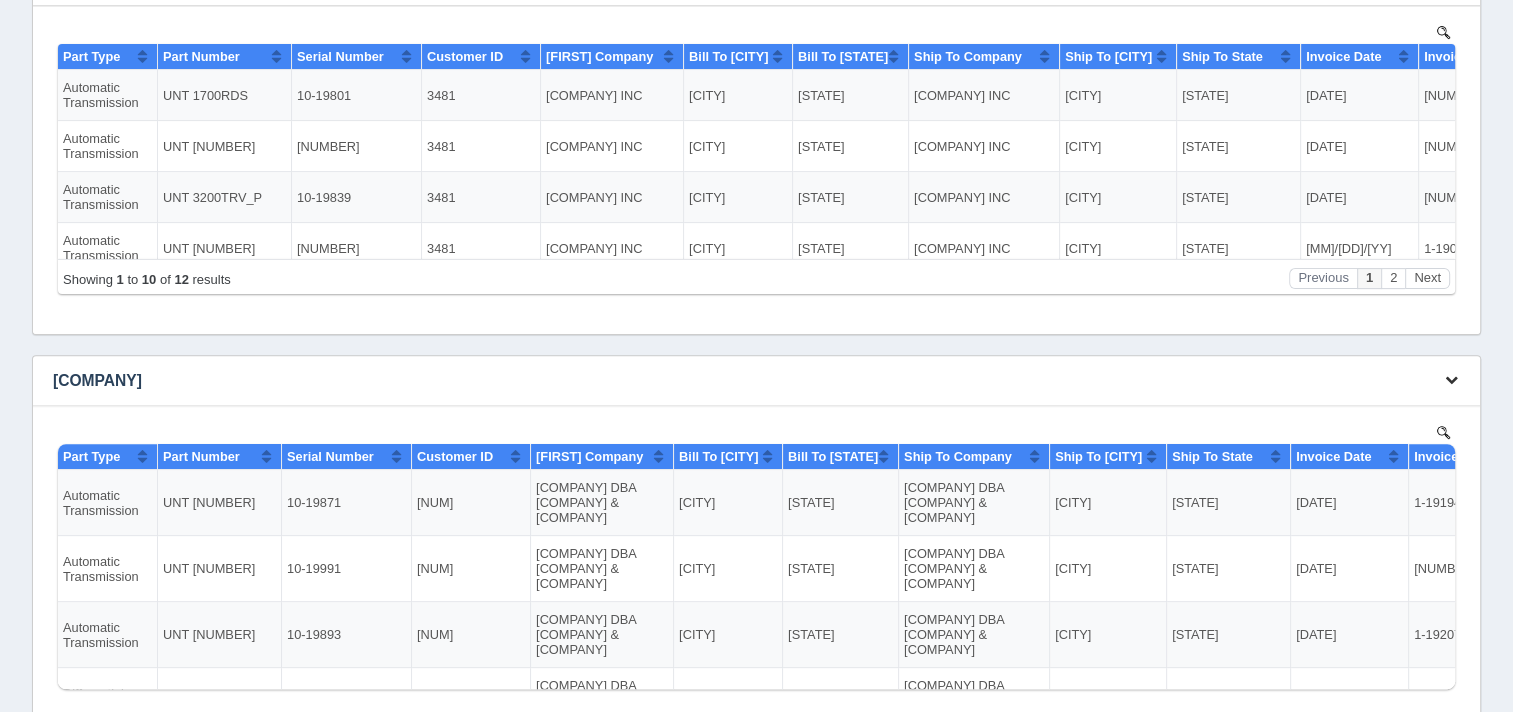 click at bounding box center [1451, 379] 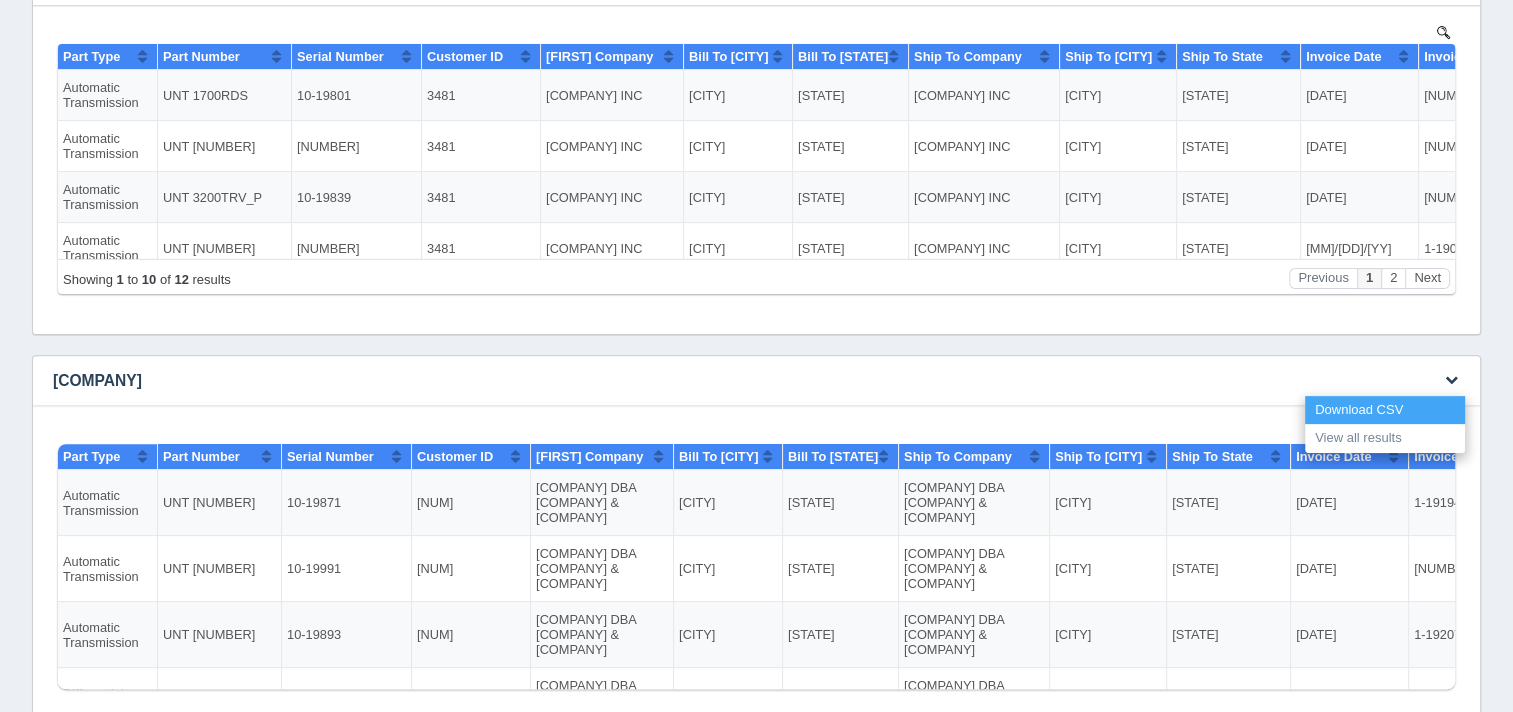 click on "Download CSV" at bounding box center [1385, 410] 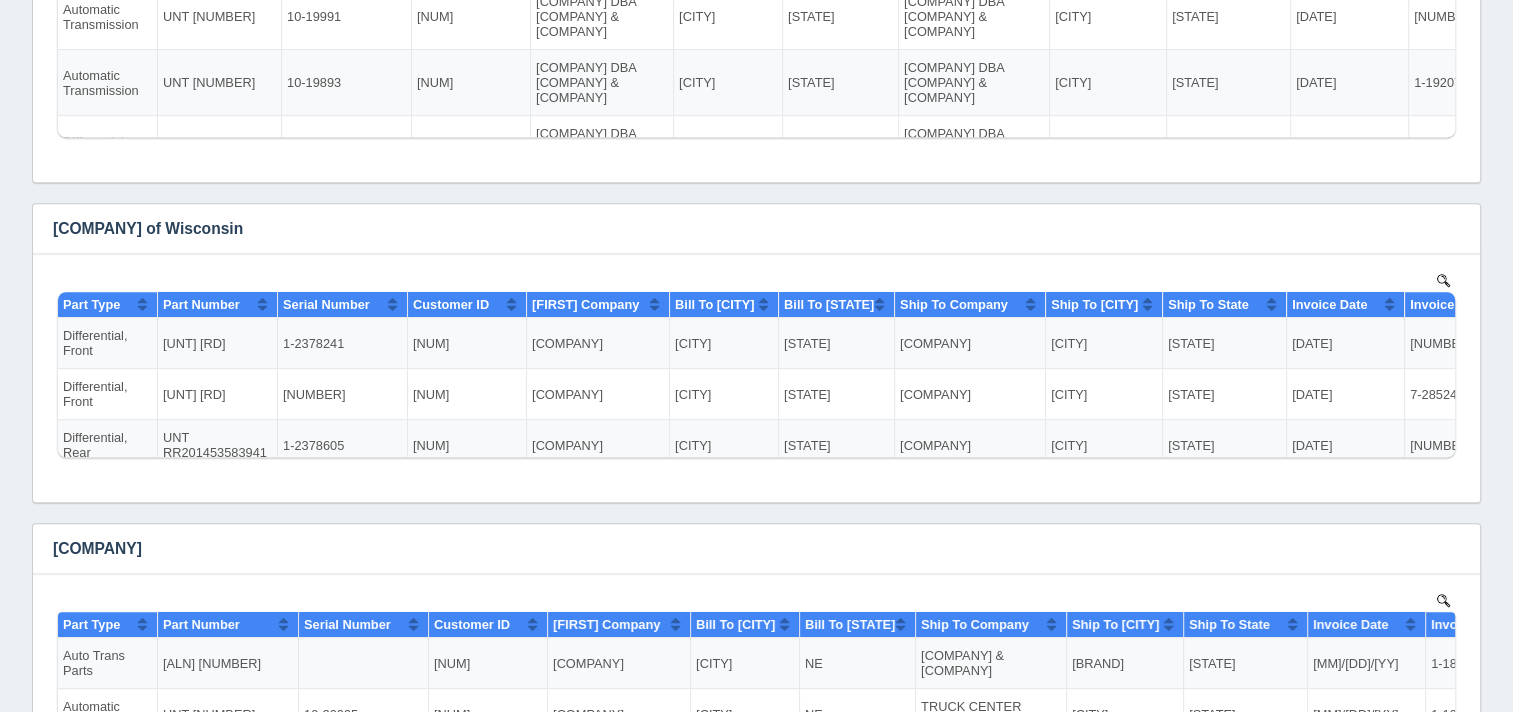 scroll, scrollTop: 1200, scrollLeft: 0, axis: vertical 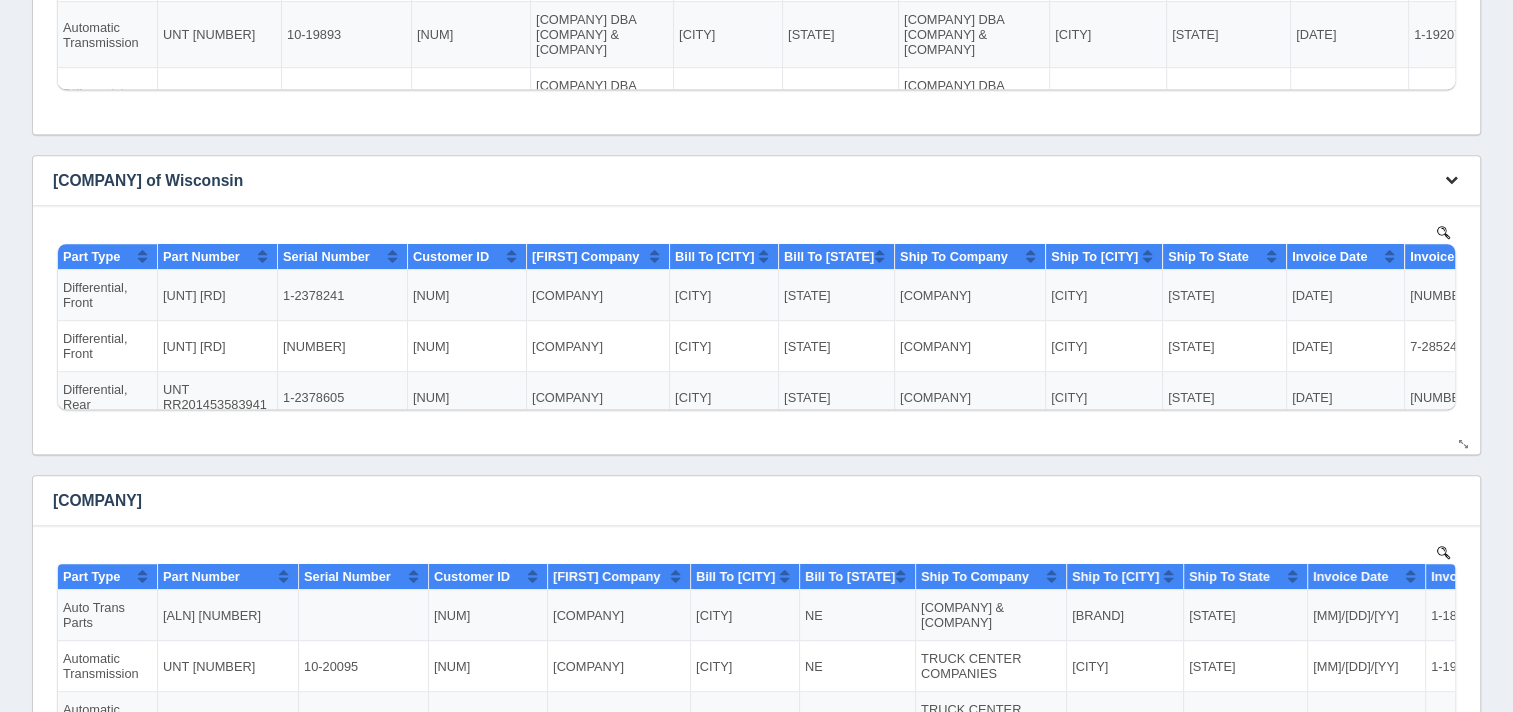 click at bounding box center [1451, 180] 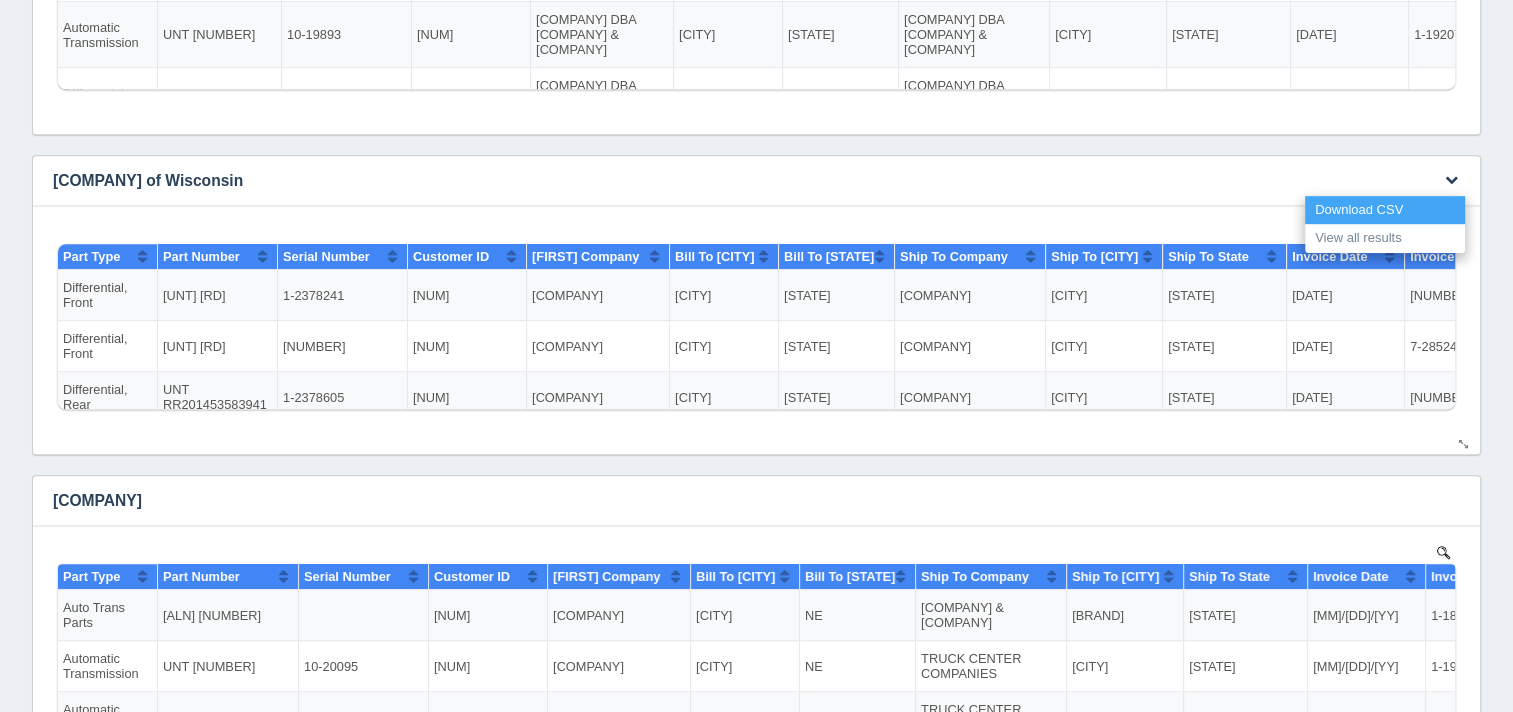 click on "Download CSV" at bounding box center [1385, 210] 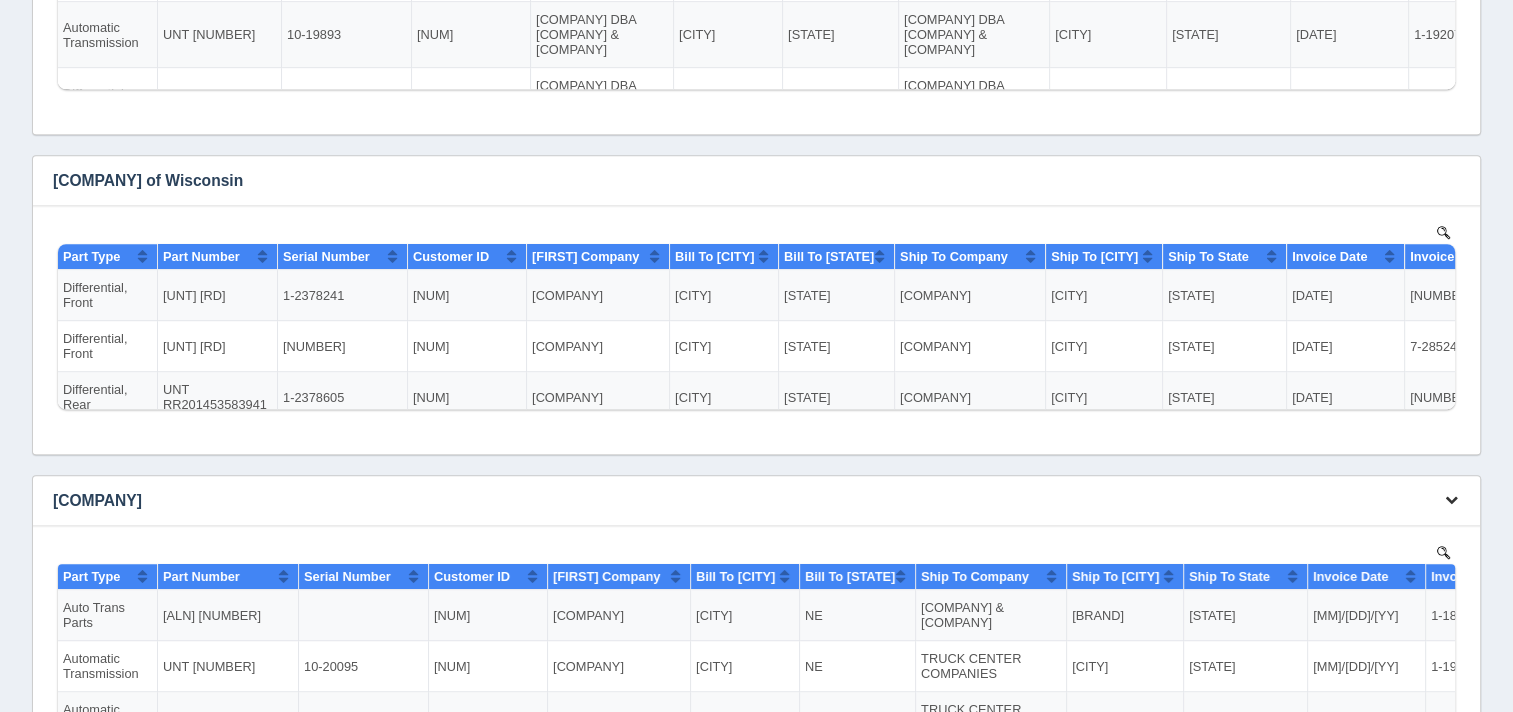 click at bounding box center [1451, 499] 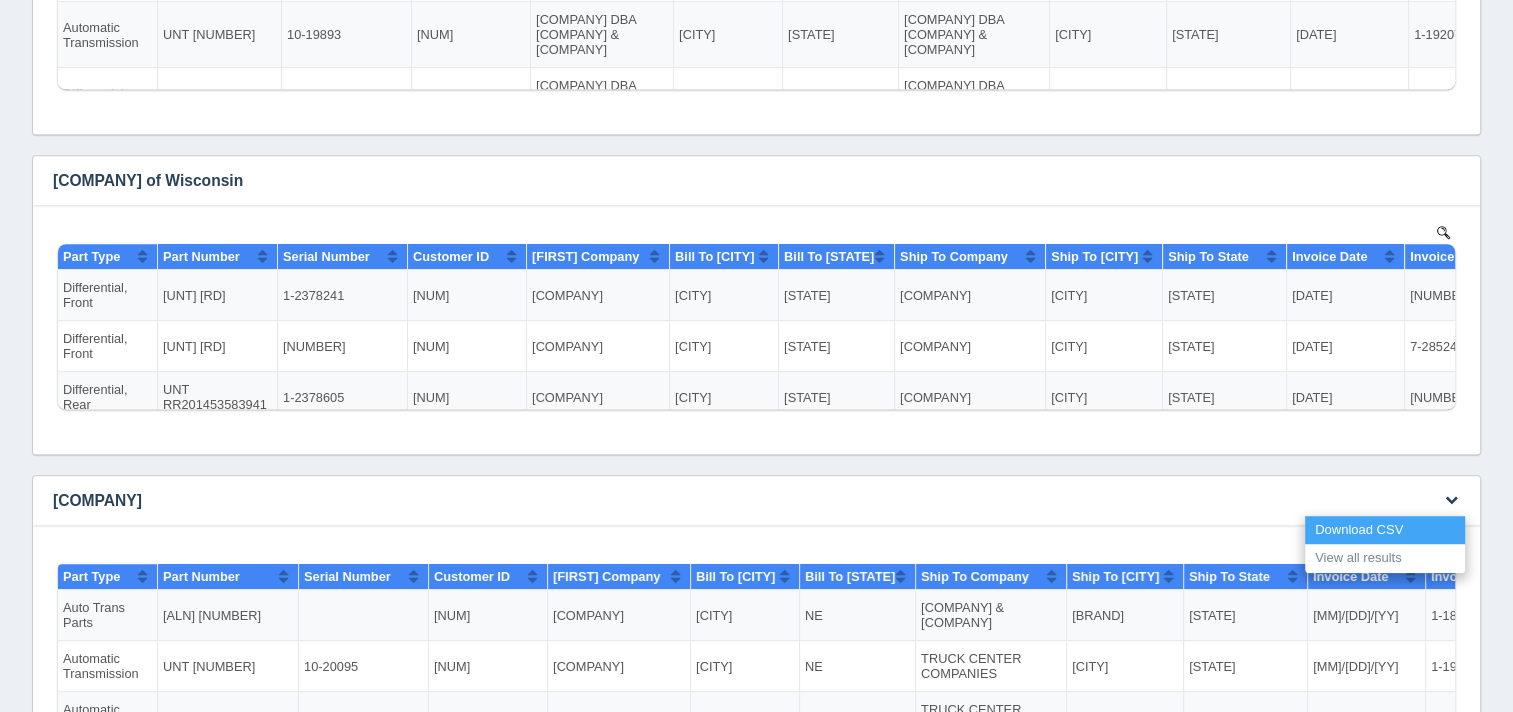 click on "Download CSV" at bounding box center (1385, 530) 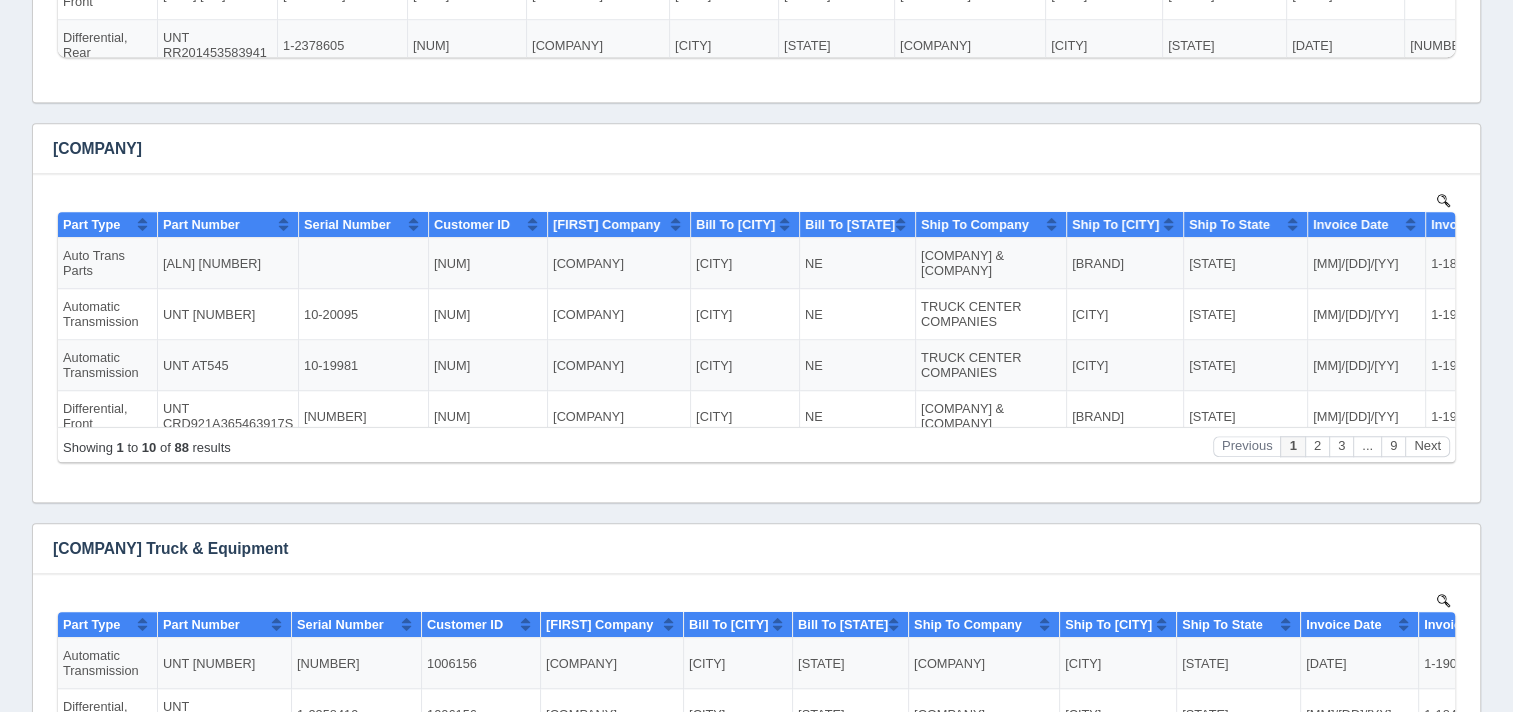 scroll, scrollTop: 1600, scrollLeft: 0, axis: vertical 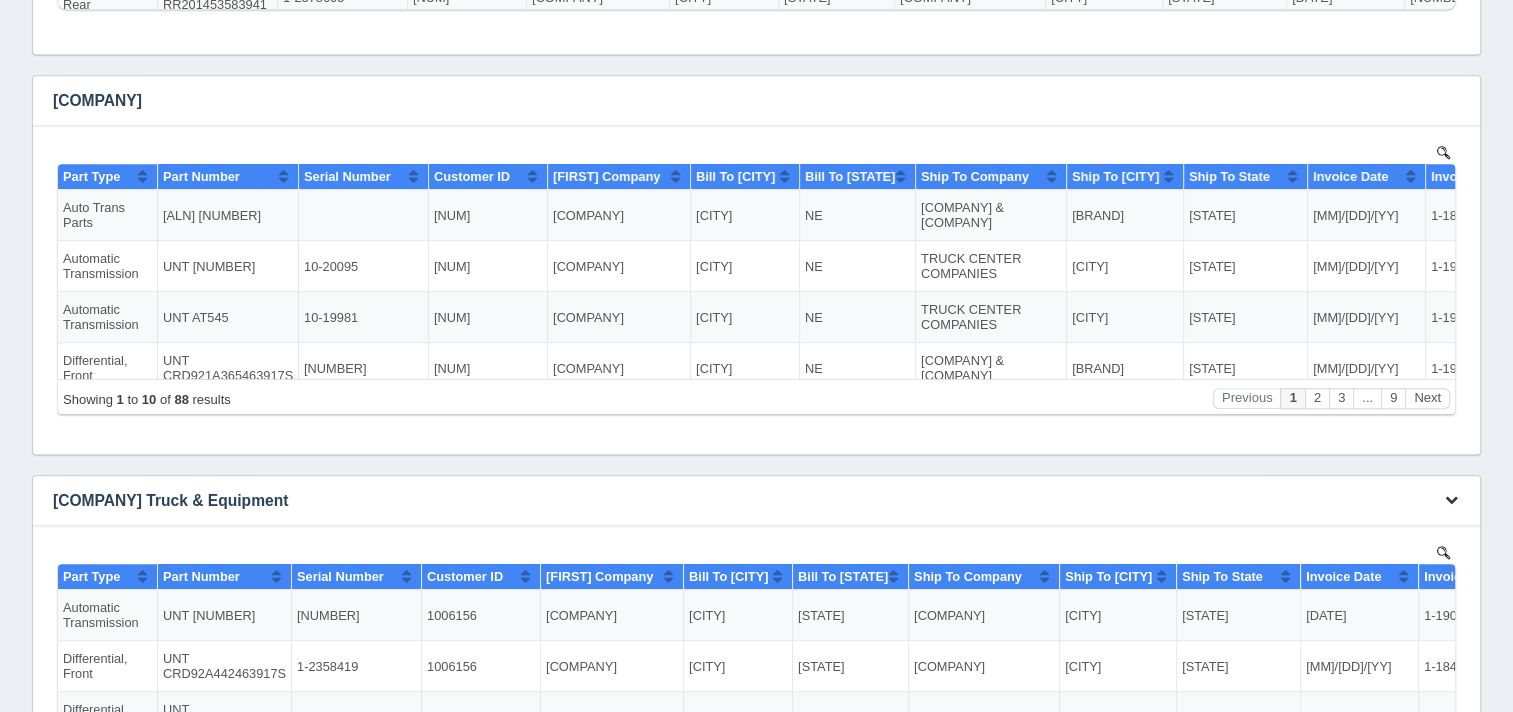click at bounding box center (1451, 499) 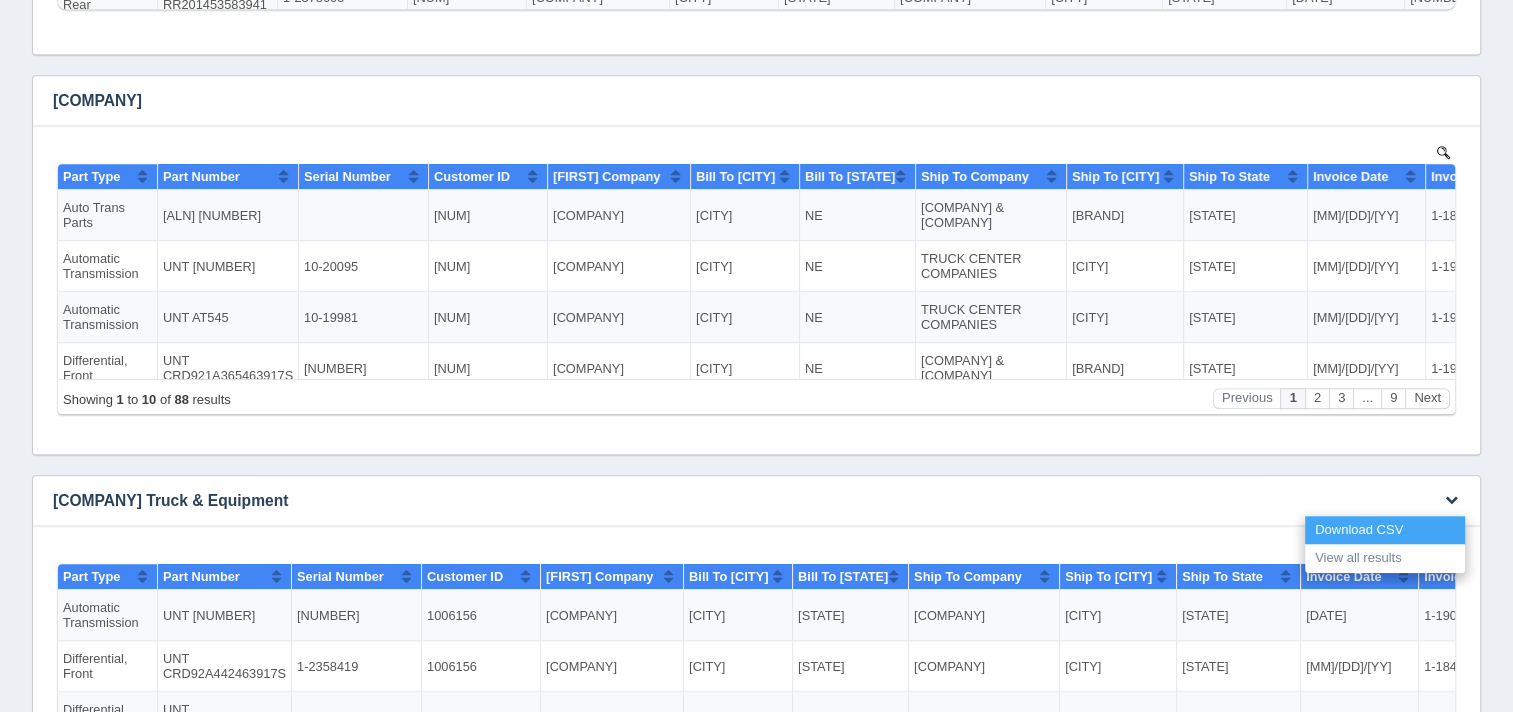 click on "Download CSV" at bounding box center [1385, 530] 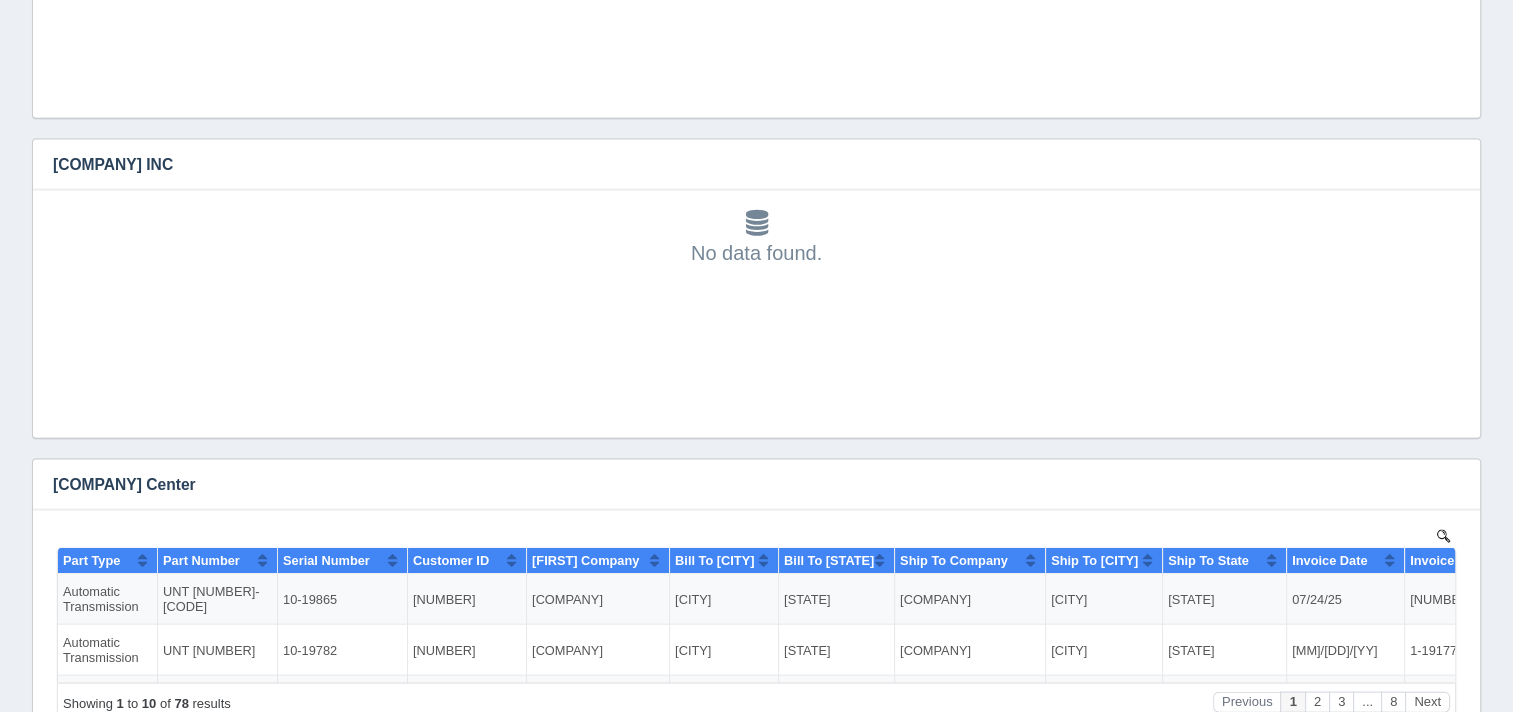 scroll, scrollTop: 4100, scrollLeft: 0, axis: vertical 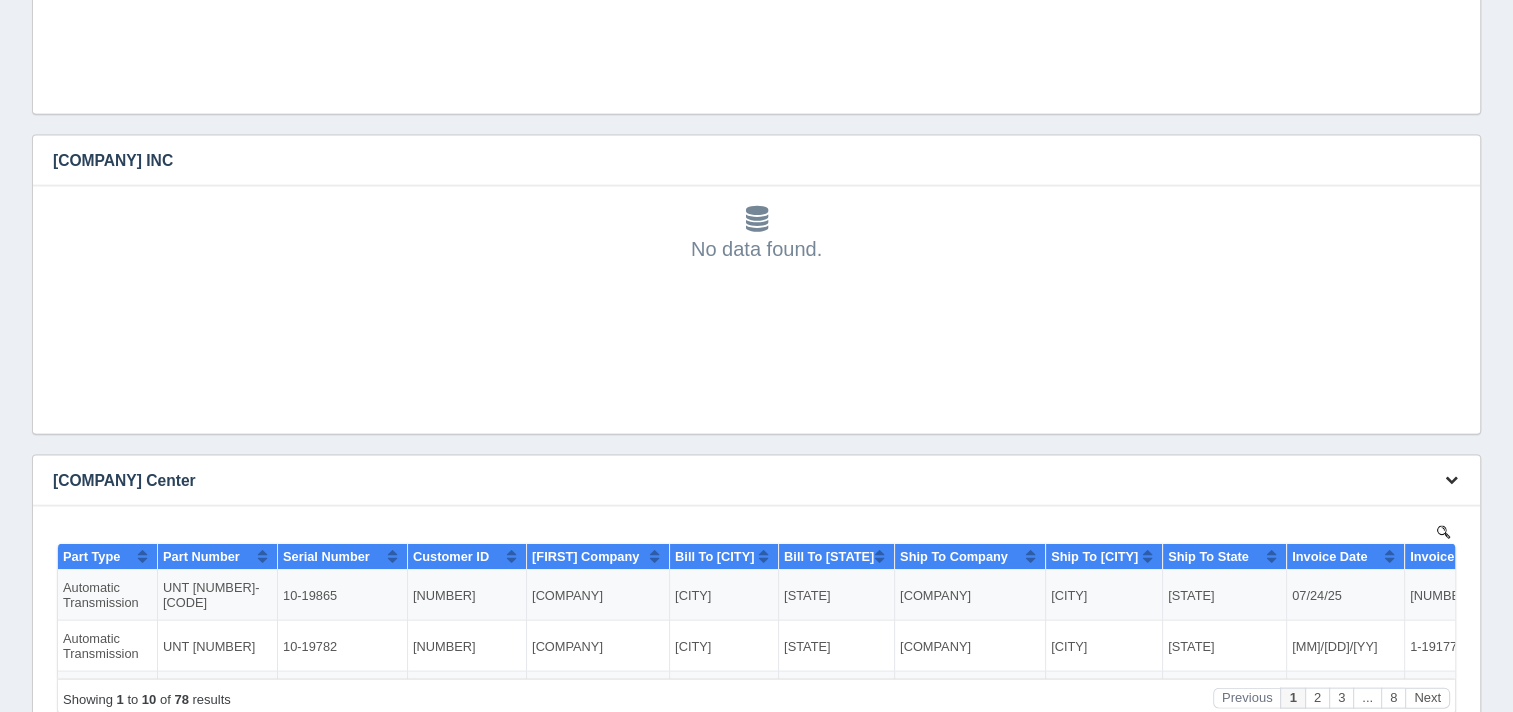 click at bounding box center [1451, 479] 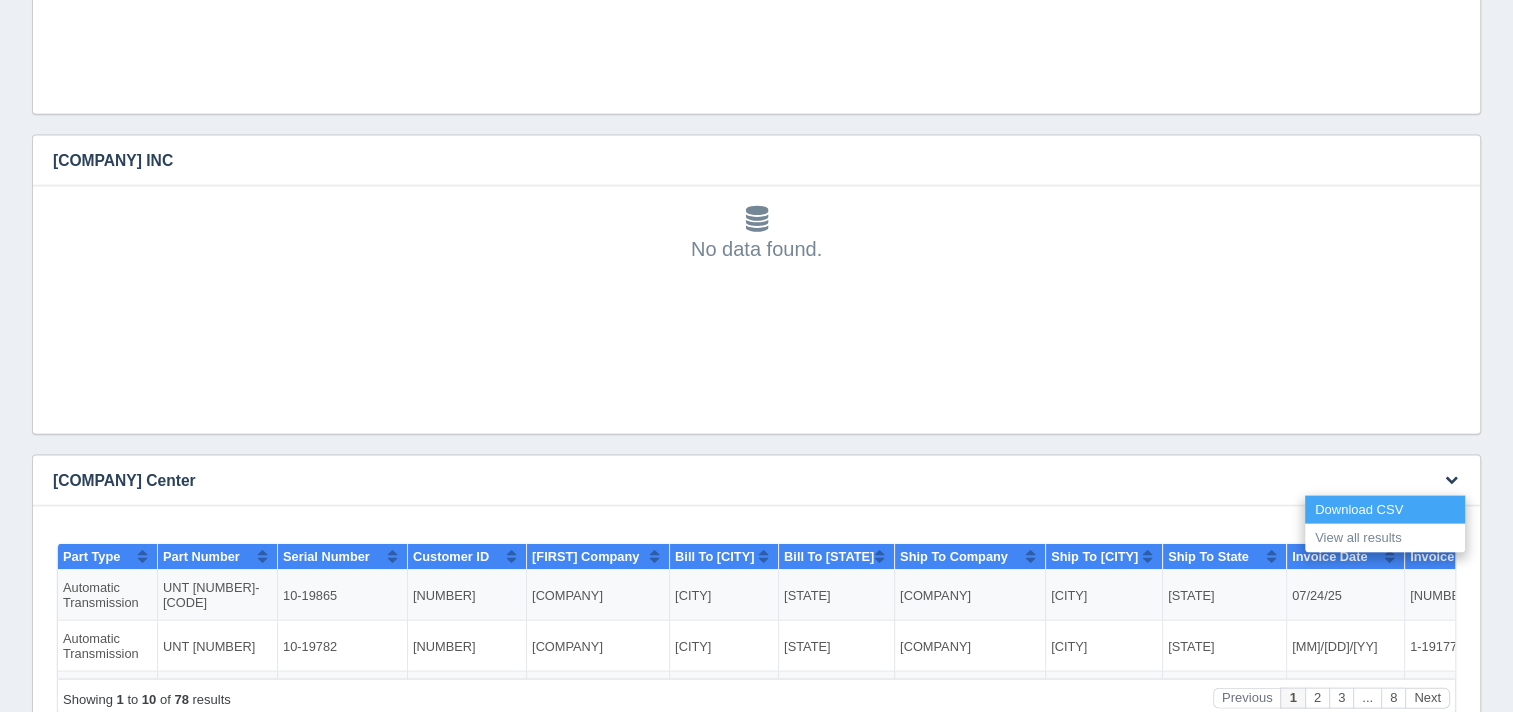 click on "Download CSV" at bounding box center [1385, 510] 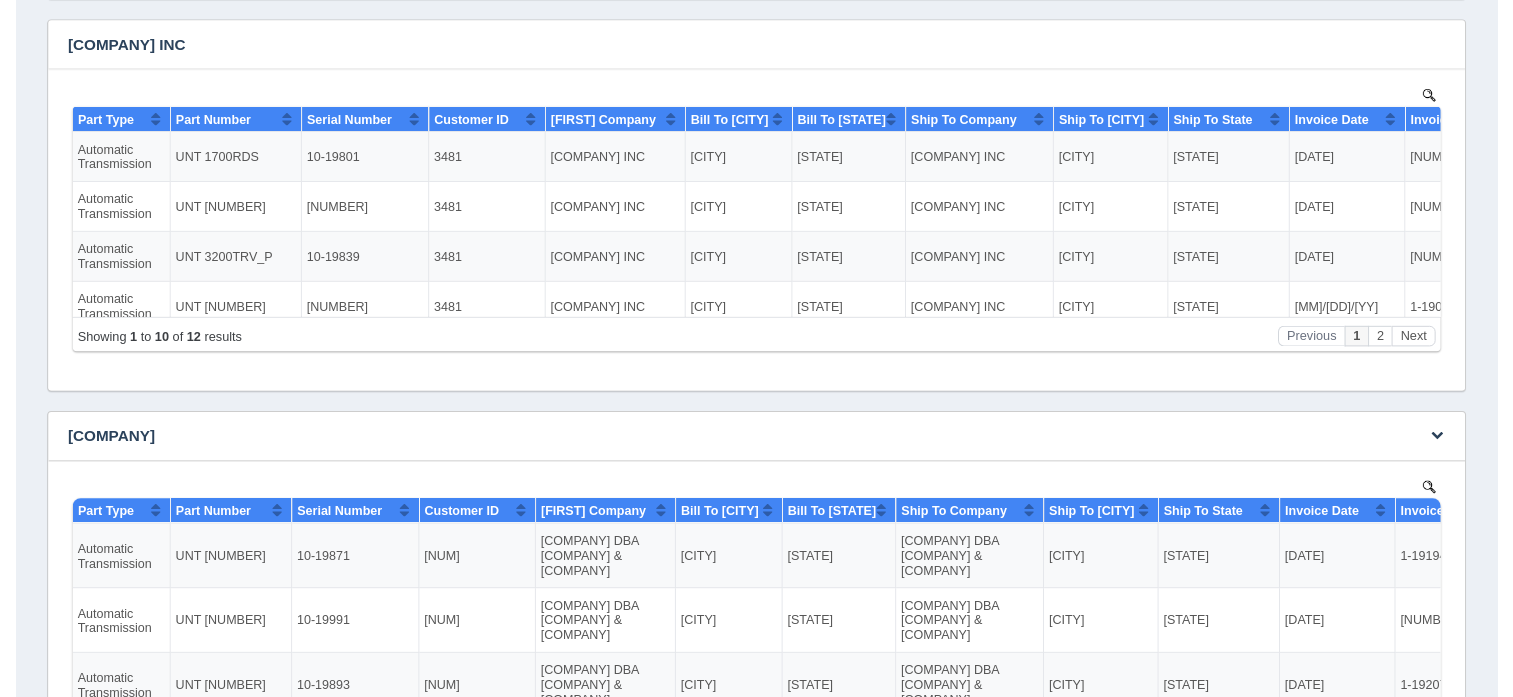 scroll, scrollTop: 0, scrollLeft: 0, axis: both 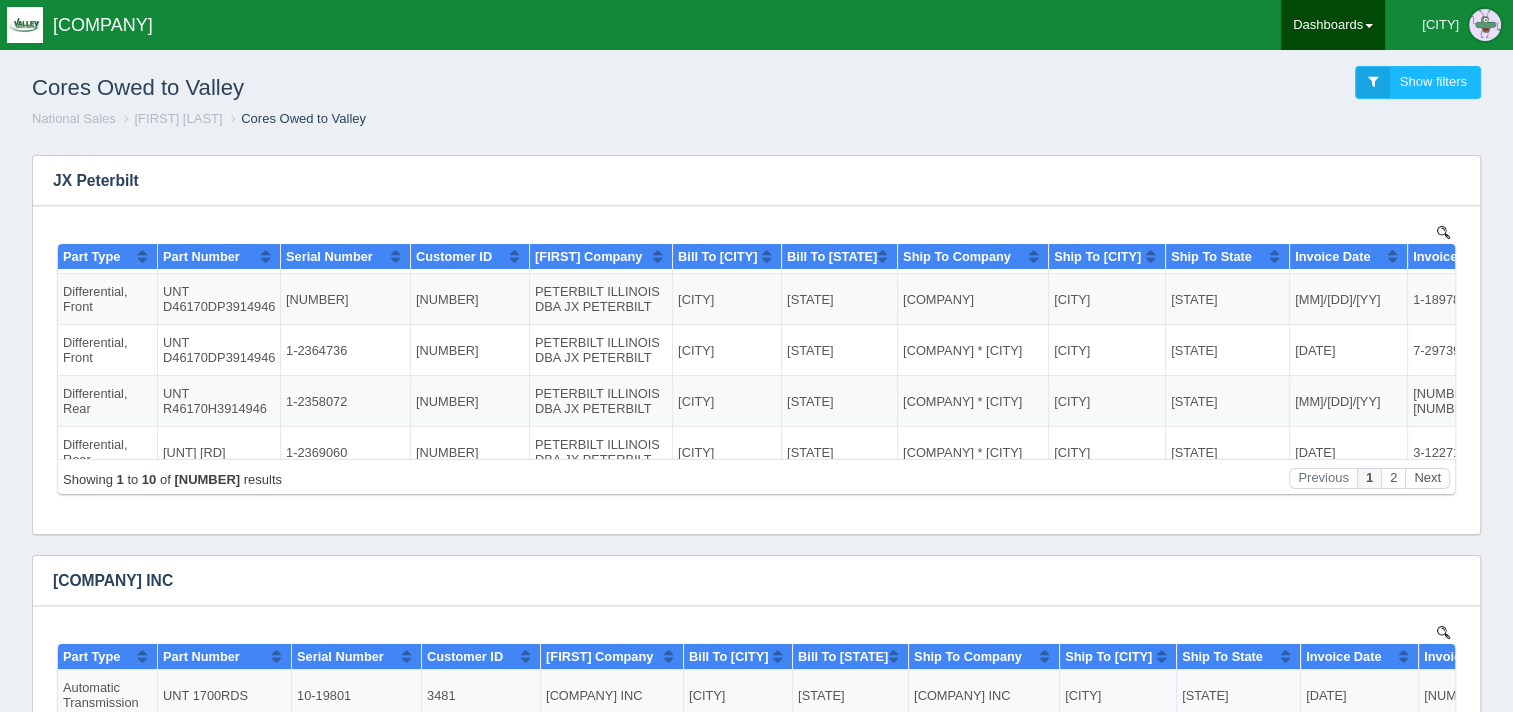 click on "Dashboards" at bounding box center [1333, 25] 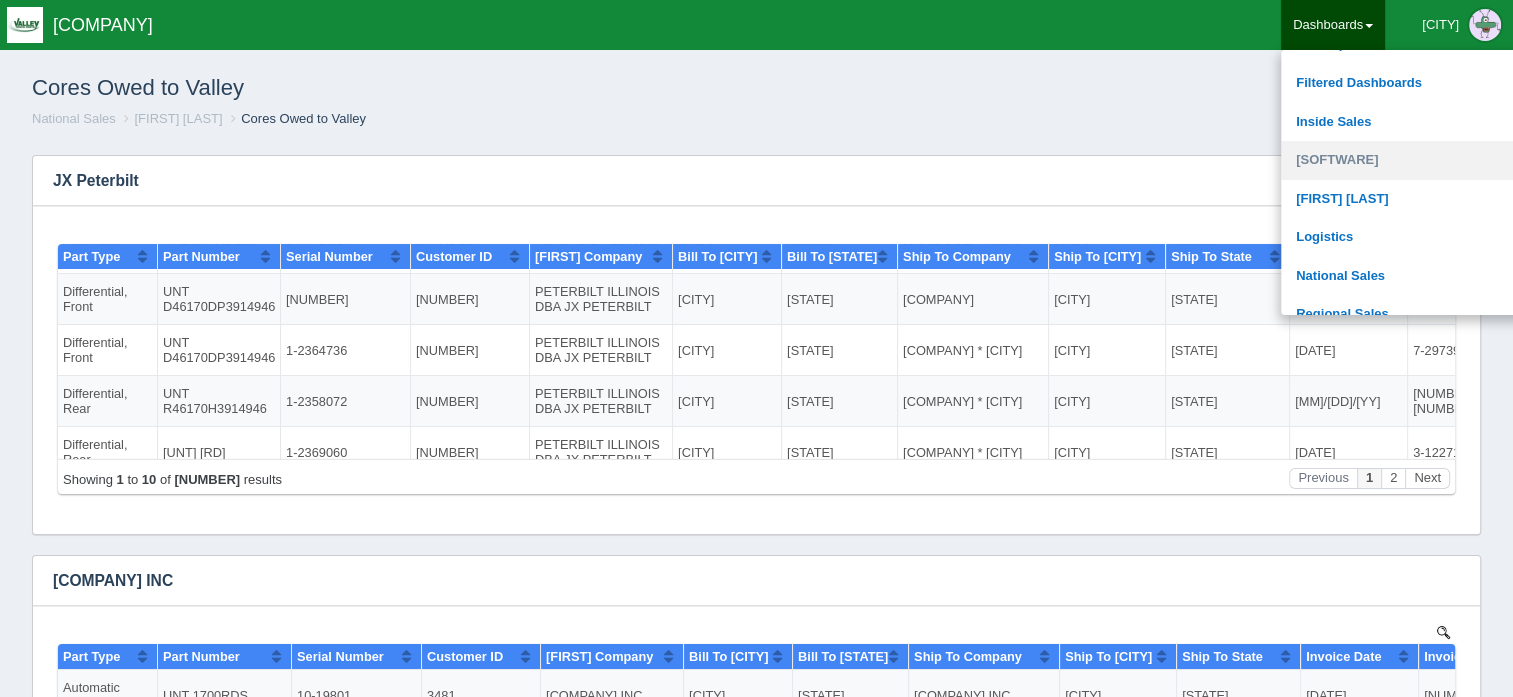scroll, scrollTop: 400, scrollLeft: 0, axis: vertical 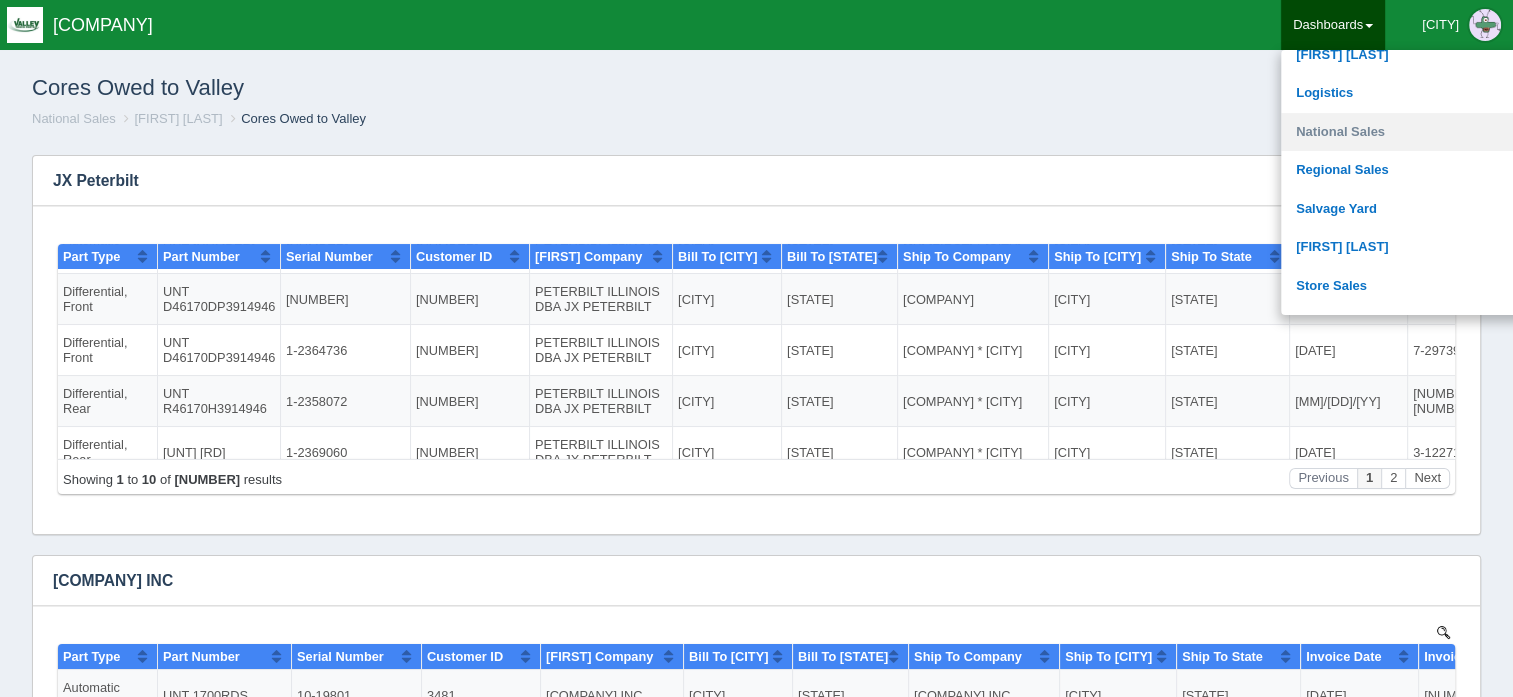 click on "National Sales" at bounding box center (1416, 132) 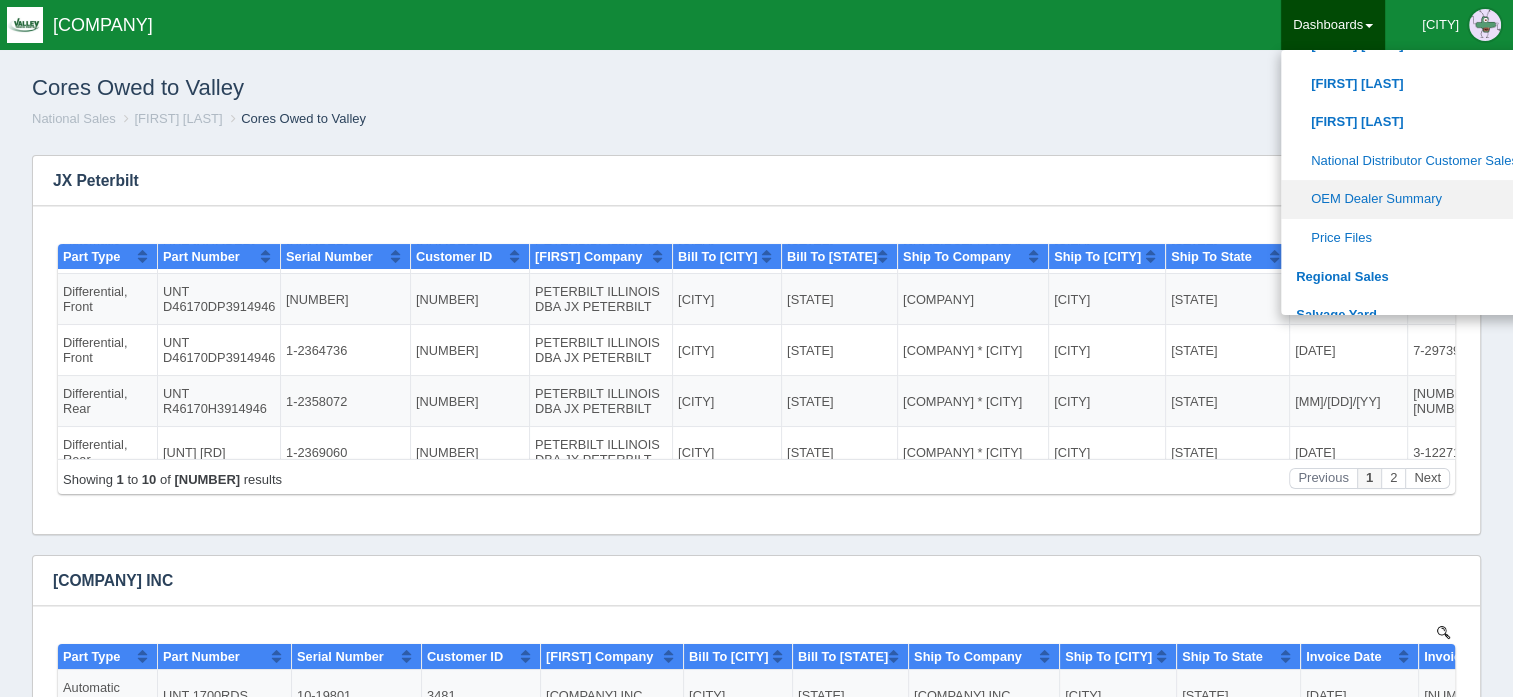 scroll, scrollTop: 1100, scrollLeft: 0, axis: vertical 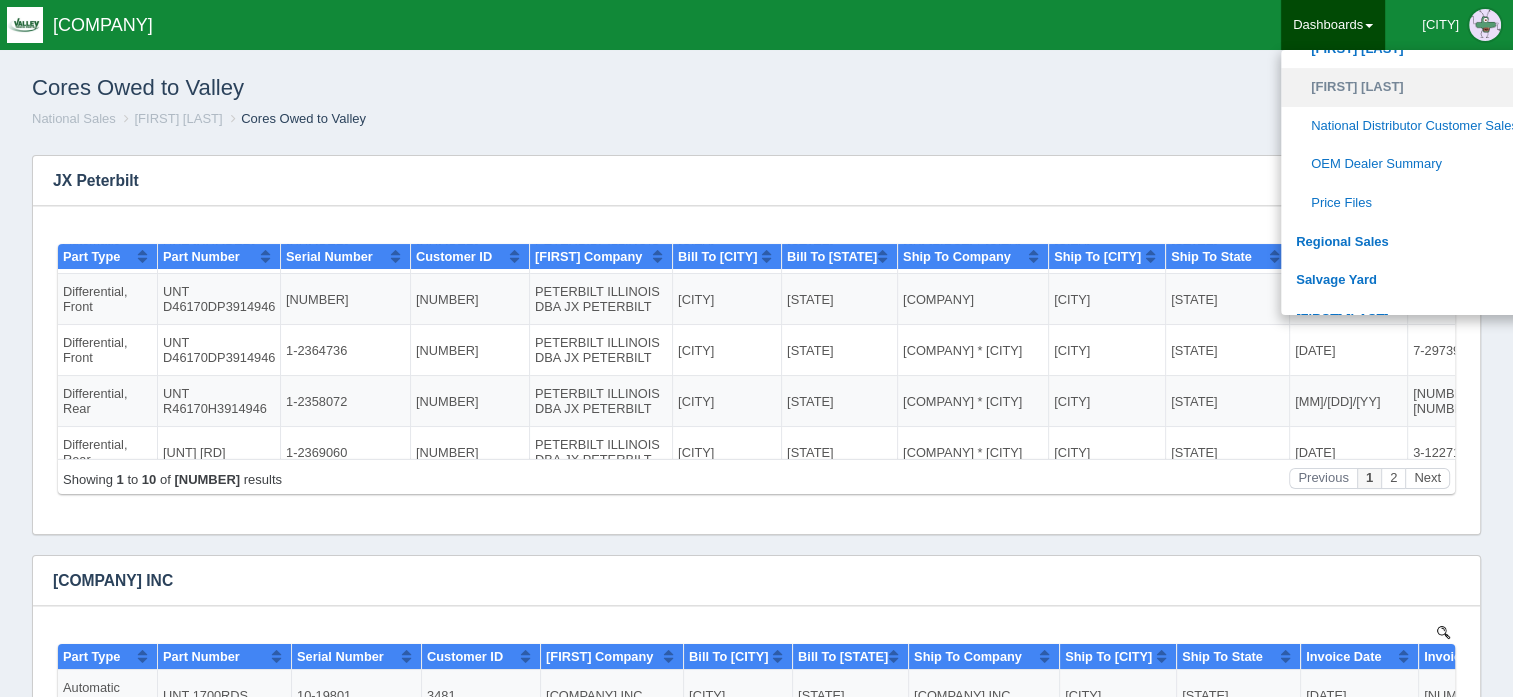 click on "Troy Wheeler" at bounding box center [1416, 87] 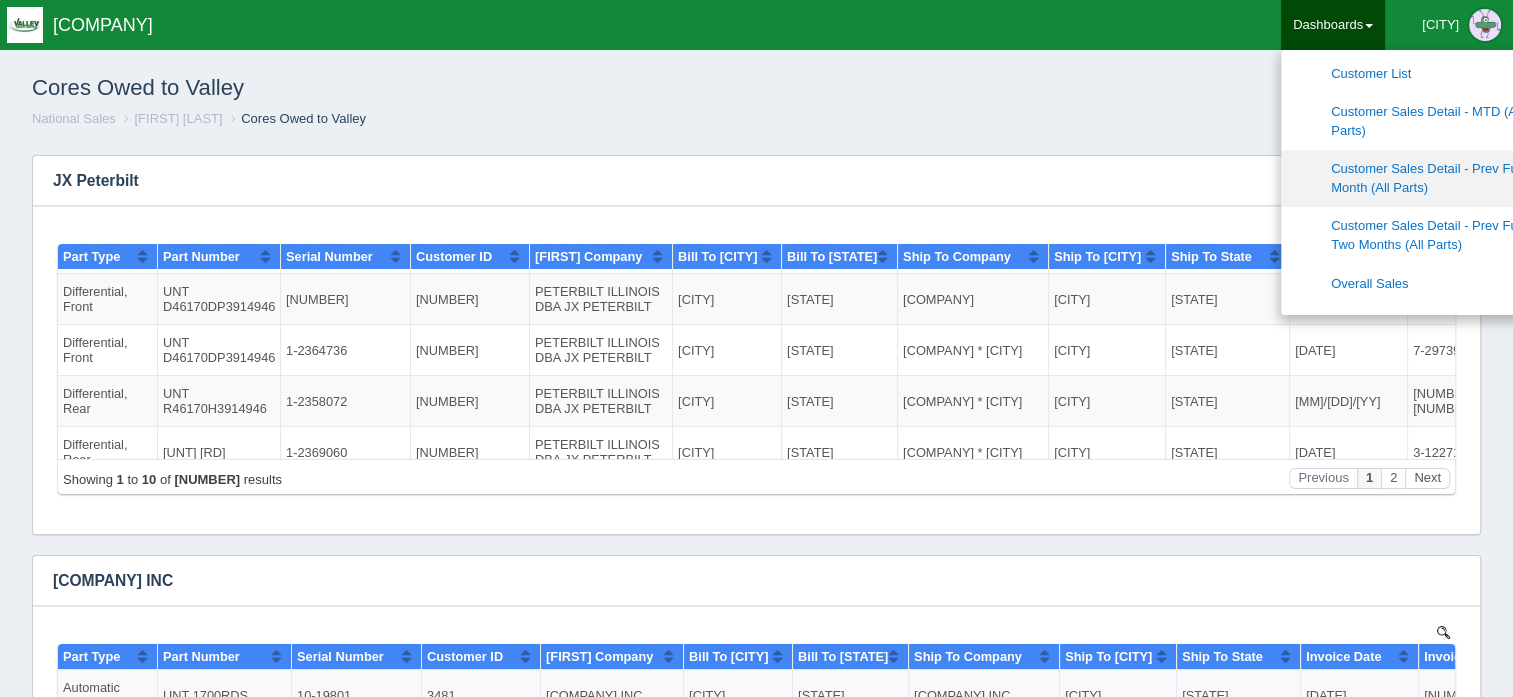 scroll, scrollTop: 1300, scrollLeft: 0, axis: vertical 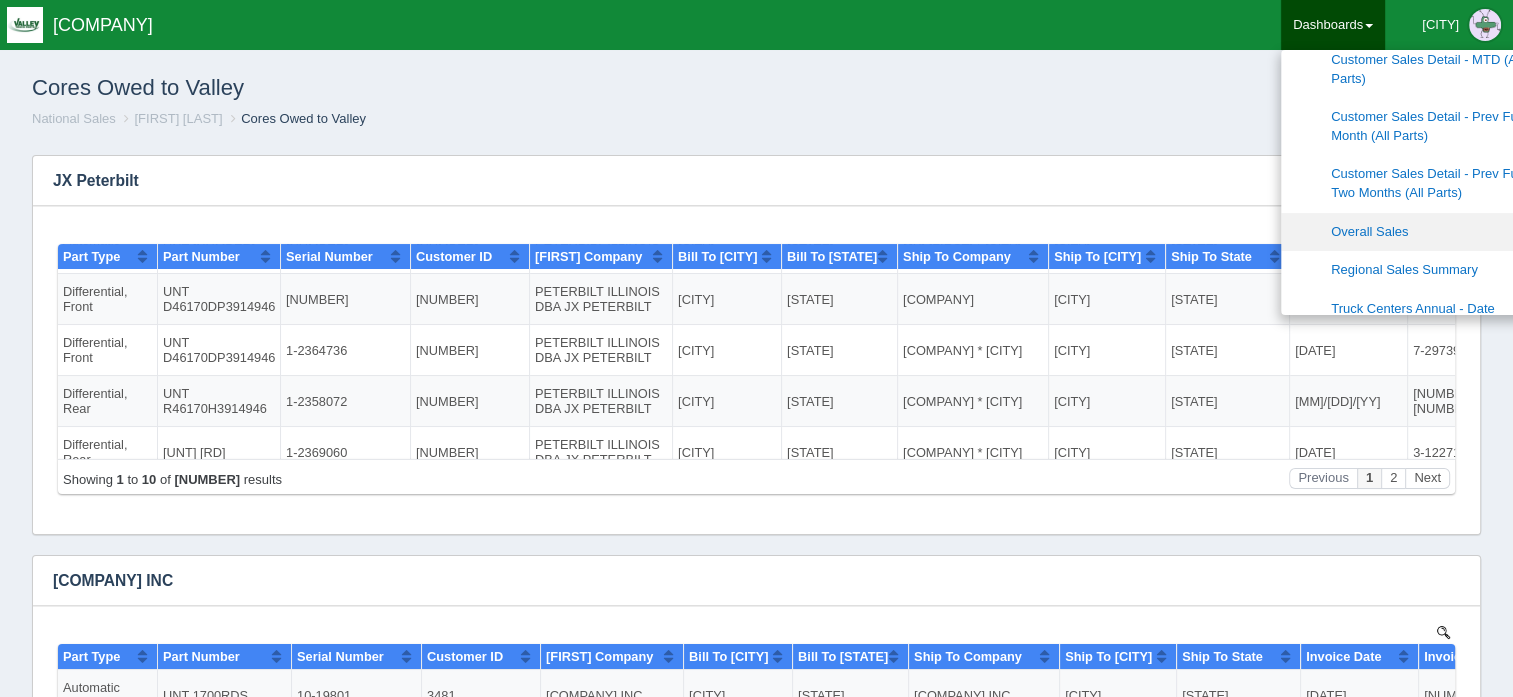 click on "Overall Sales" at bounding box center (1416, 232) 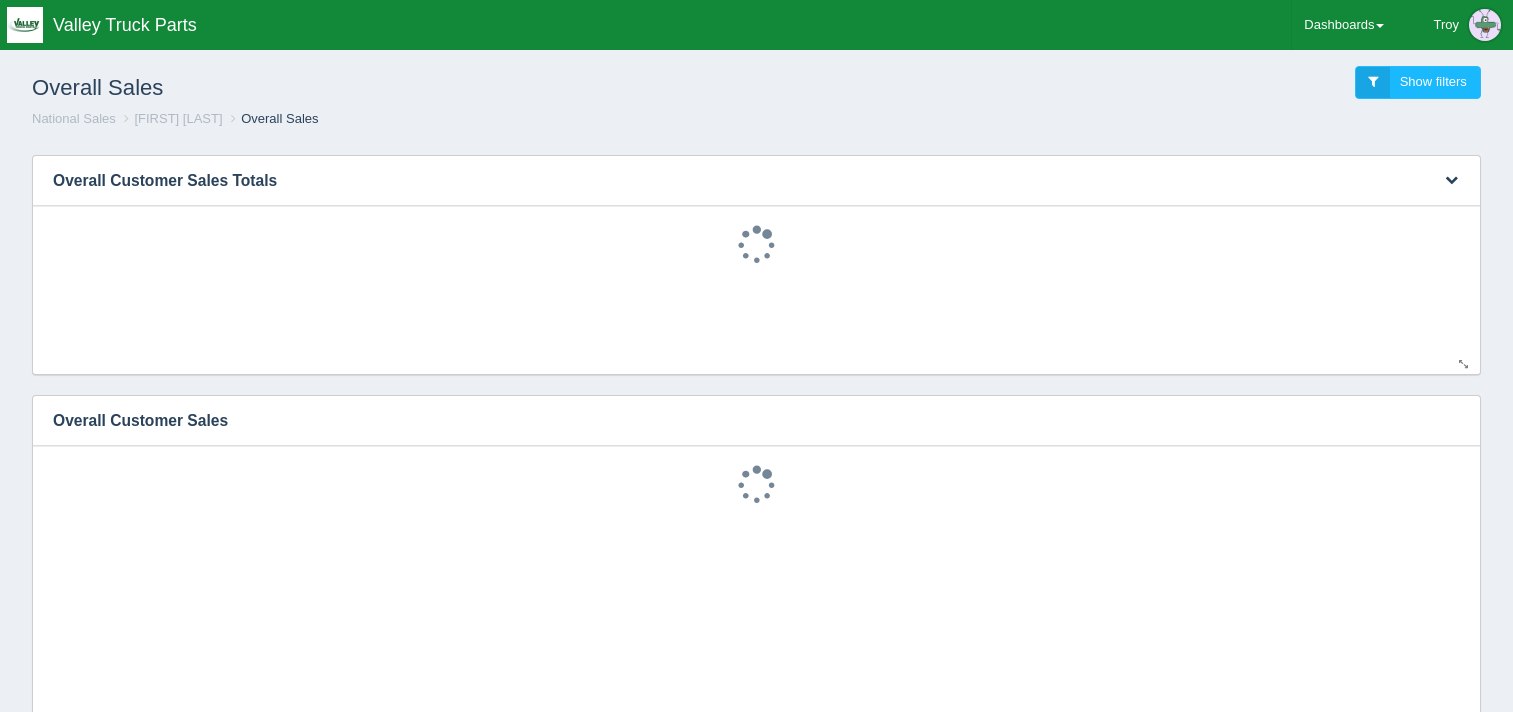 scroll, scrollTop: 0, scrollLeft: 0, axis: both 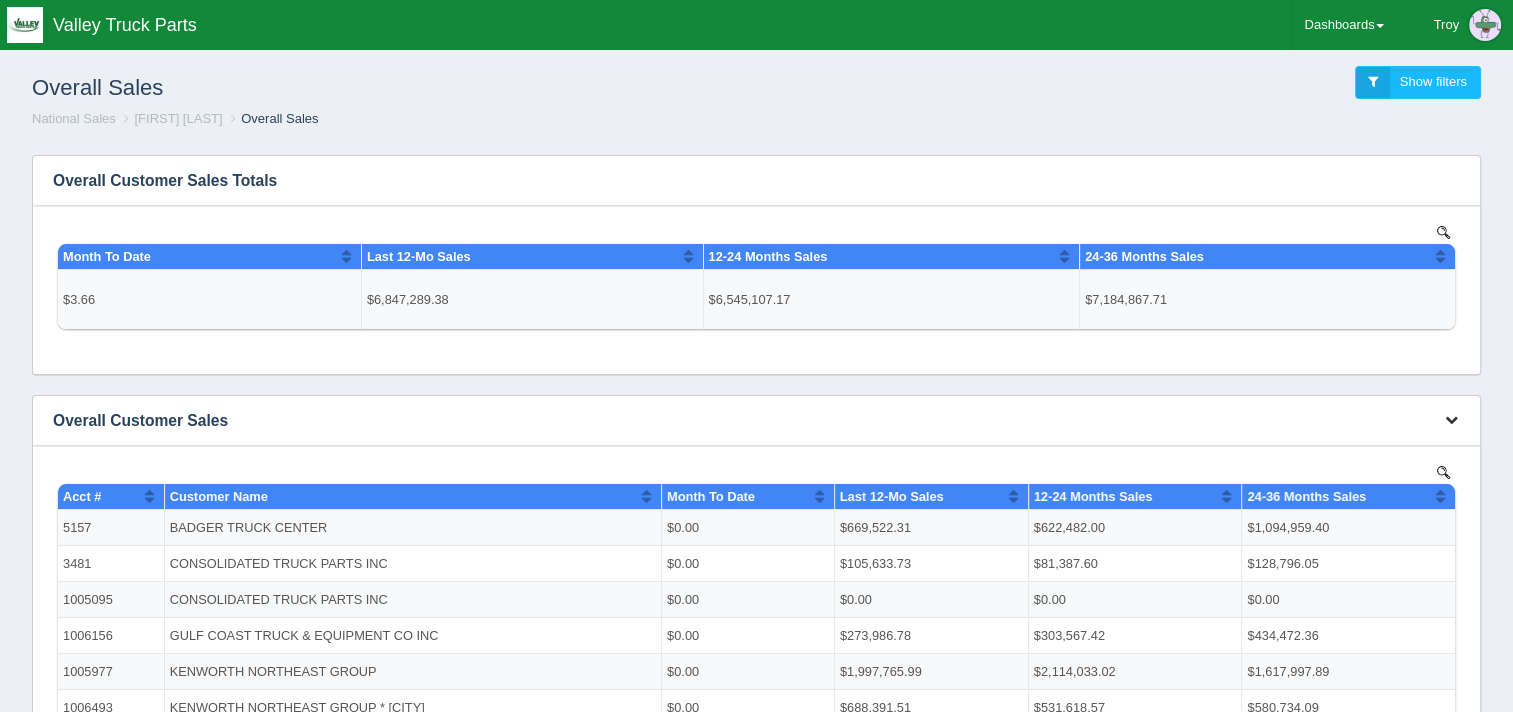 click at bounding box center (1451, 419) 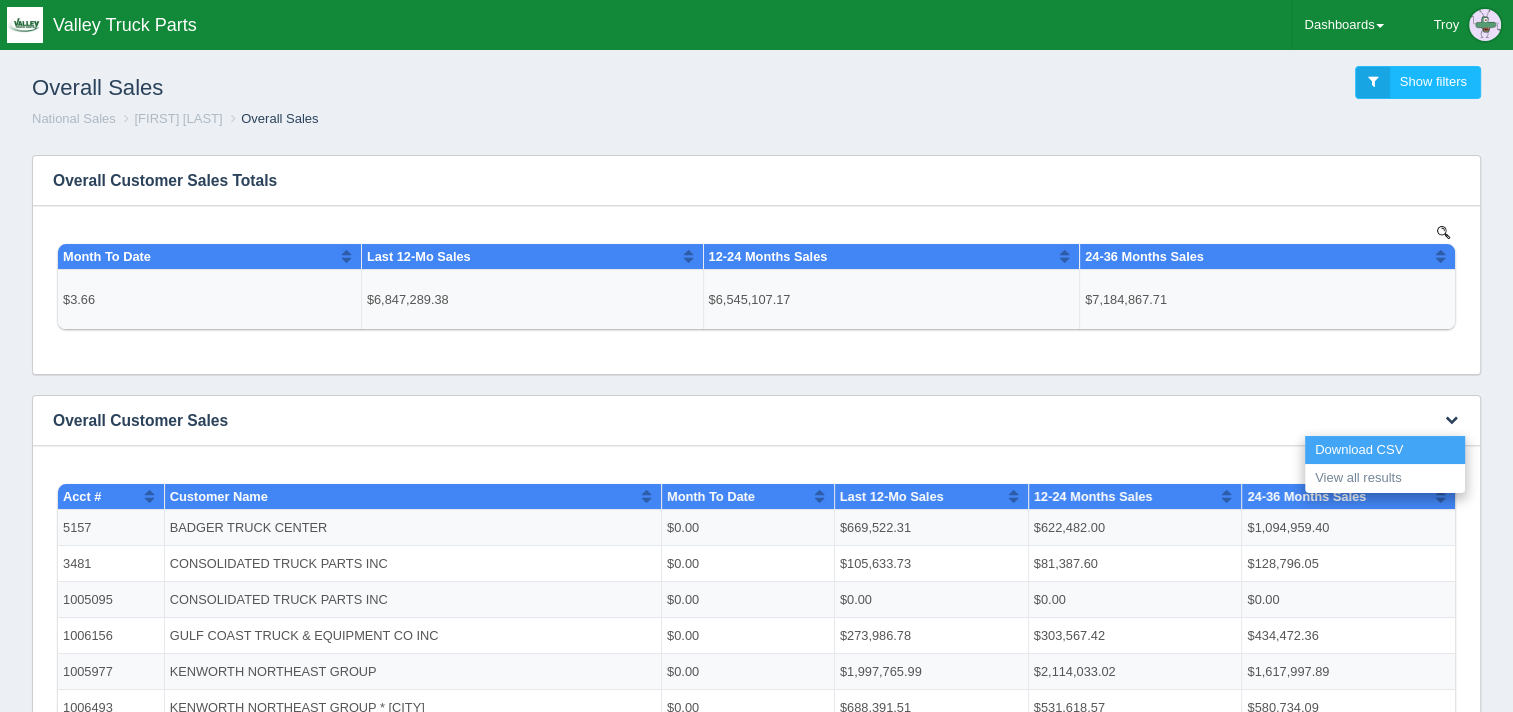 click on "Download CSV" at bounding box center (1385, 450) 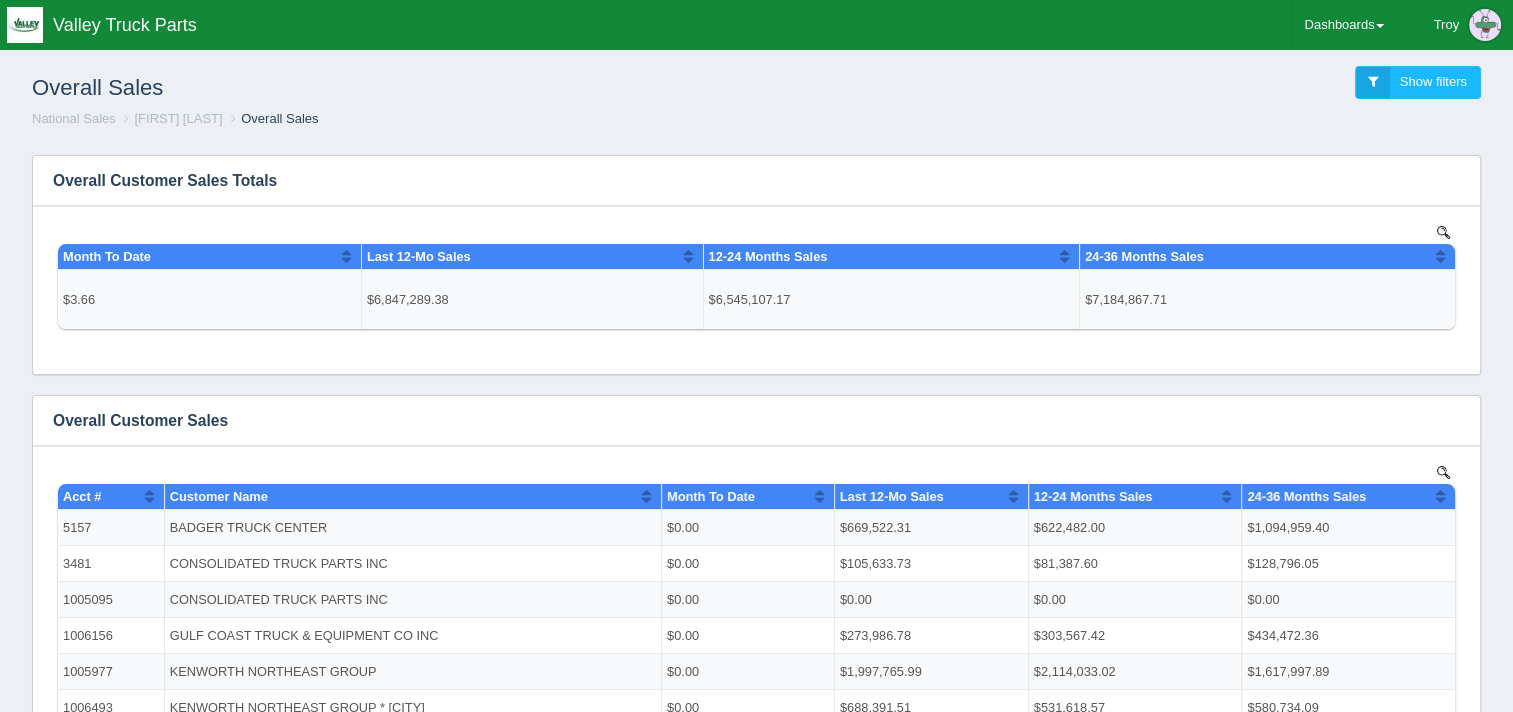 click on "National Sales
[NAME]
Overall Sales" at bounding box center (756, 119) 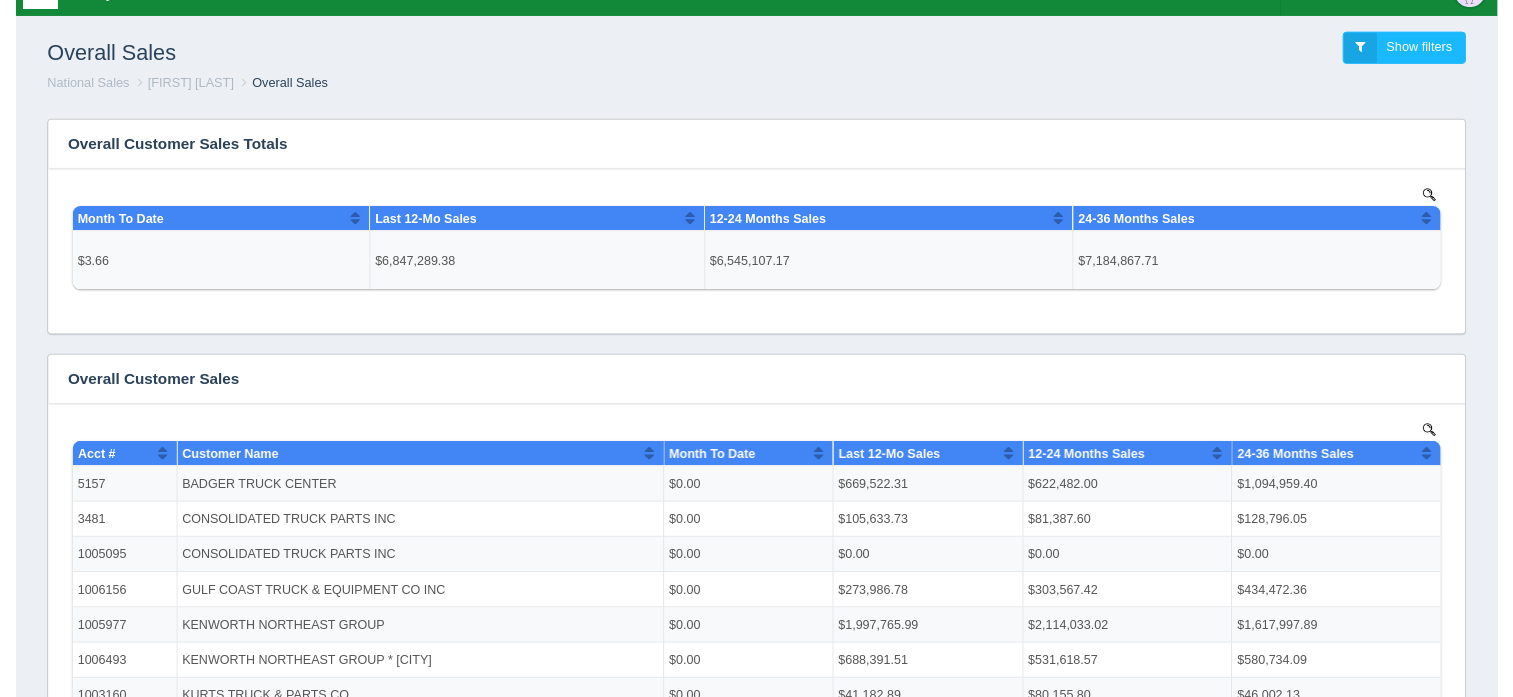 scroll, scrollTop: 0, scrollLeft: 0, axis: both 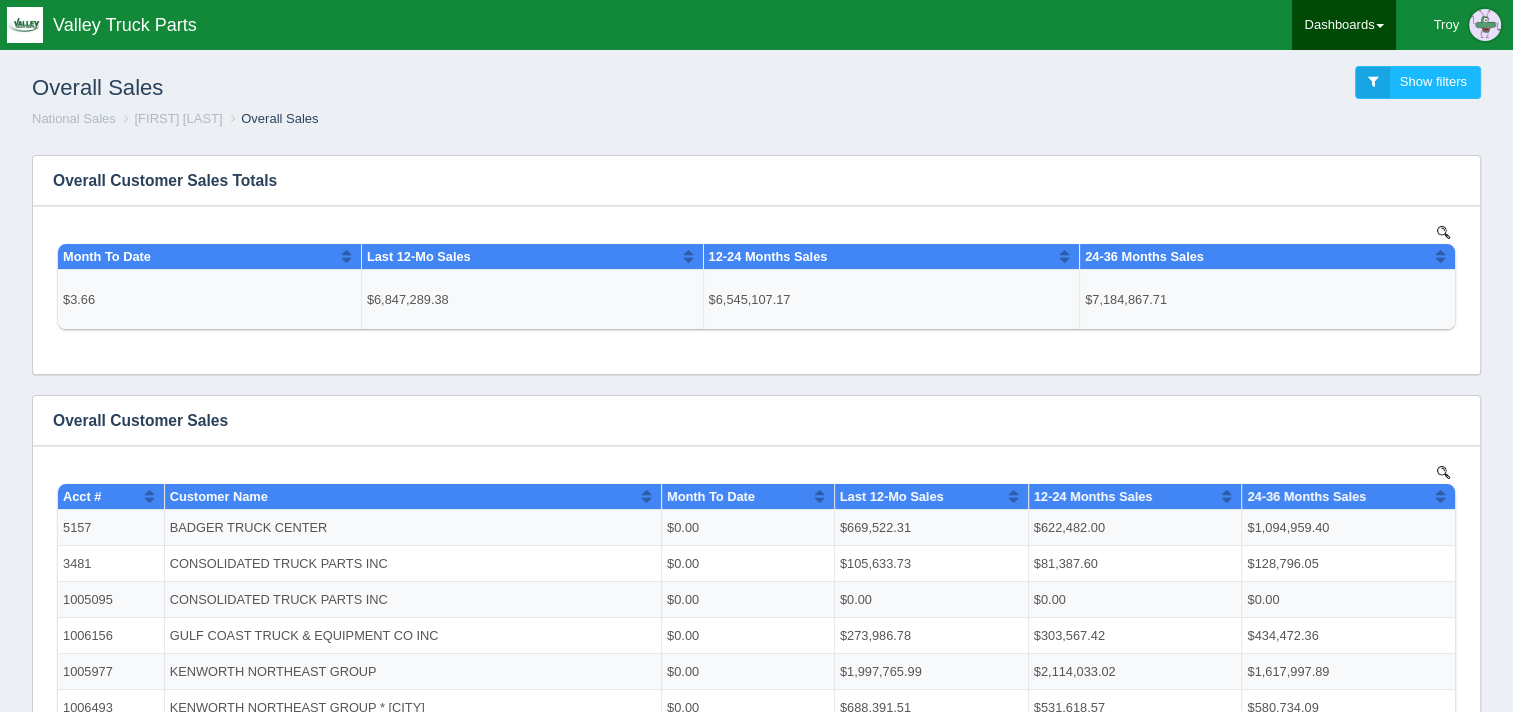 click on "Dashboards" at bounding box center [1344, 25] 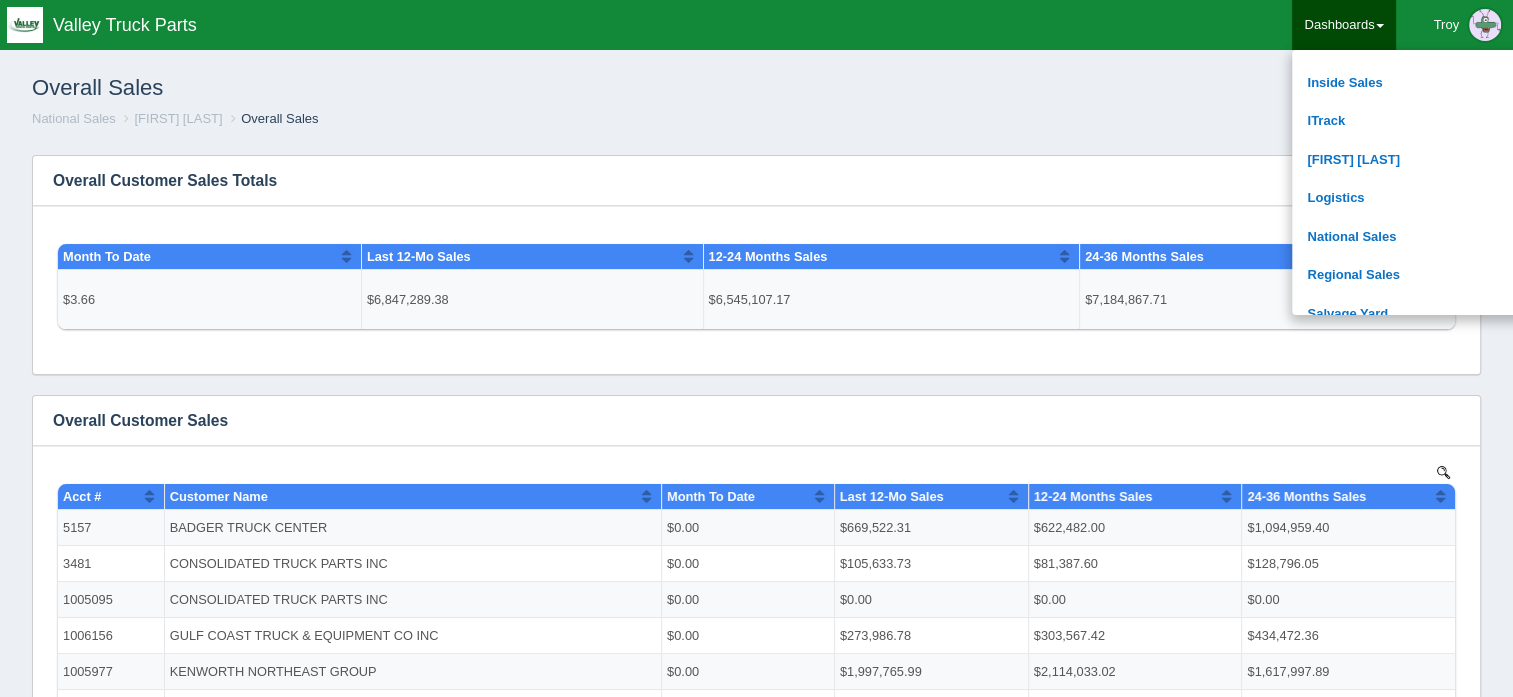 scroll, scrollTop: 400, scrollLeft: 0, axis: vertical 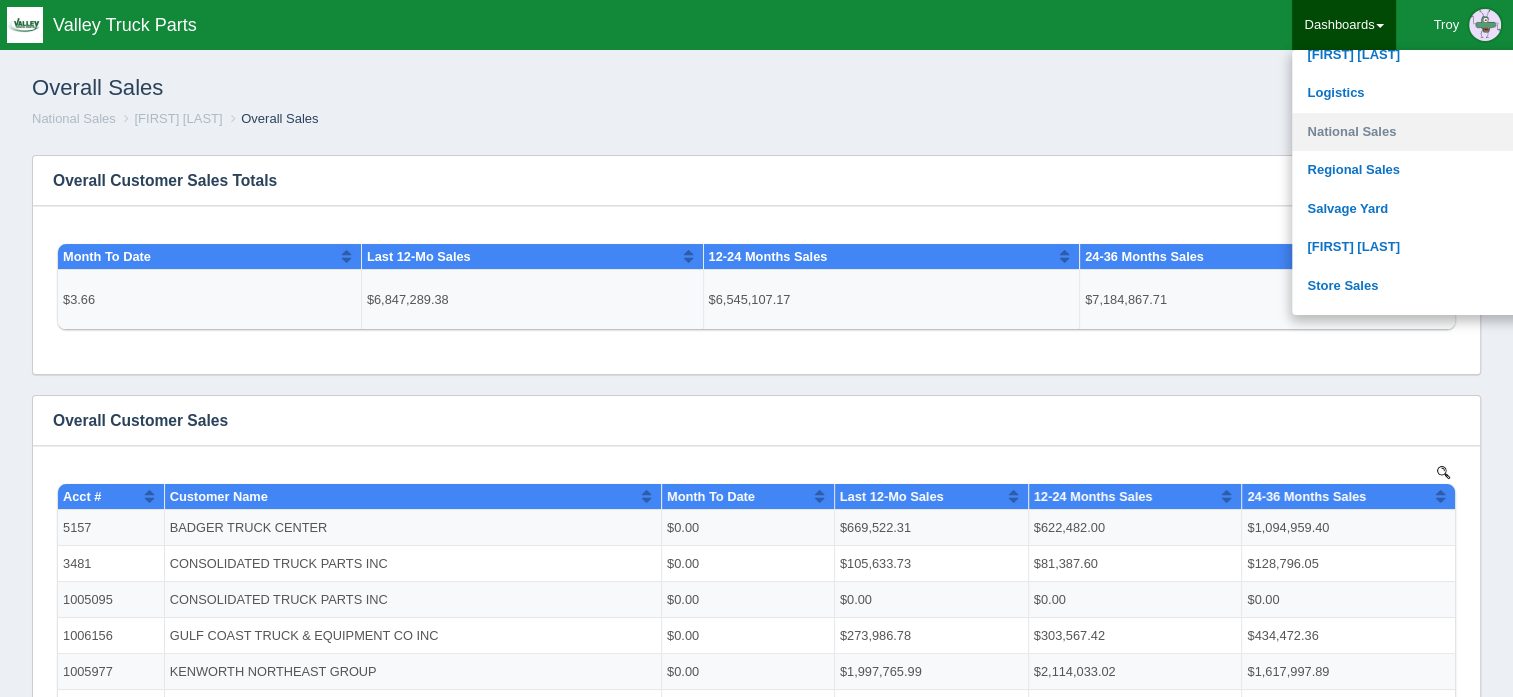 click on "National Sales" at bounding box center (1427, 132) 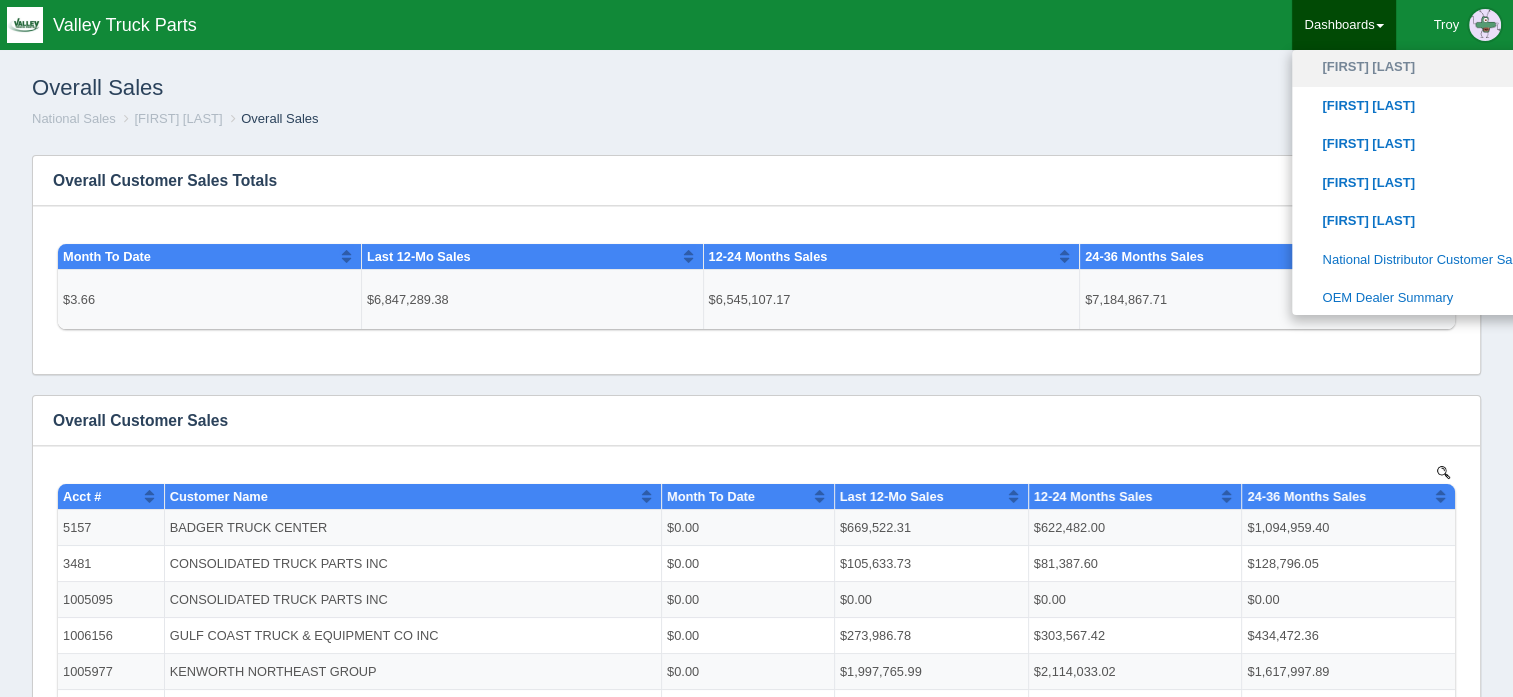 scroll, scrollTop: 1000, scrollLeft: 0, axis: vertical 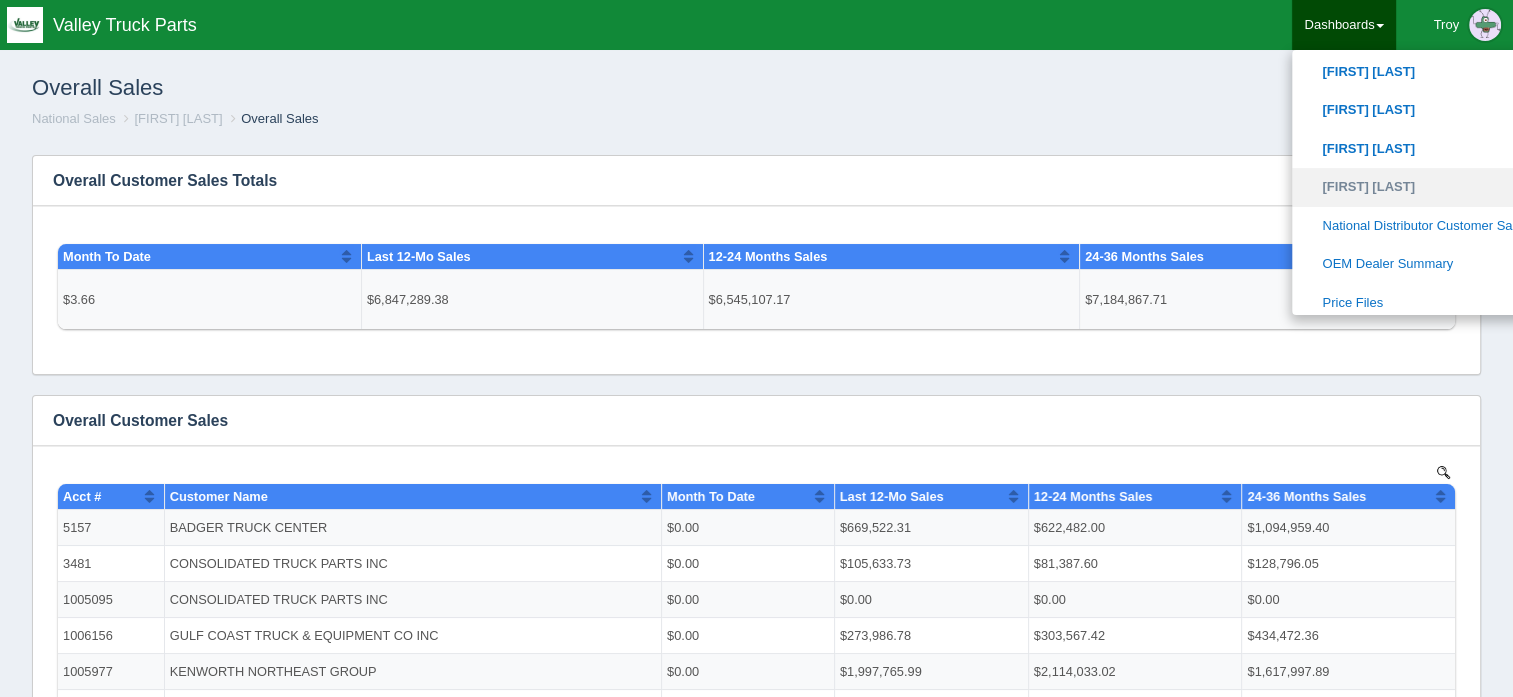 click on "[FIRST] [LAST]" at bounding box center [1427, 187] 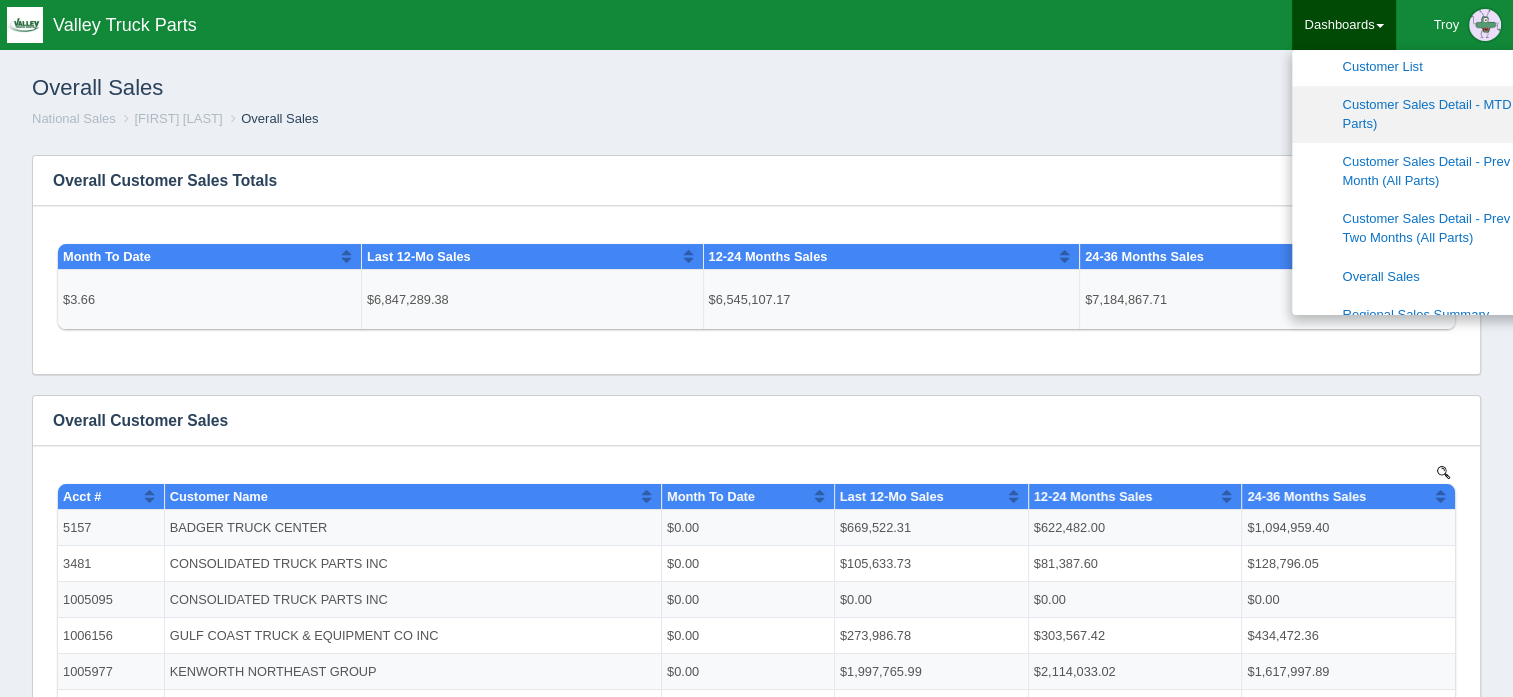 scroll, scrollTop: 1300, scrollLeft: 0, axis: vertical 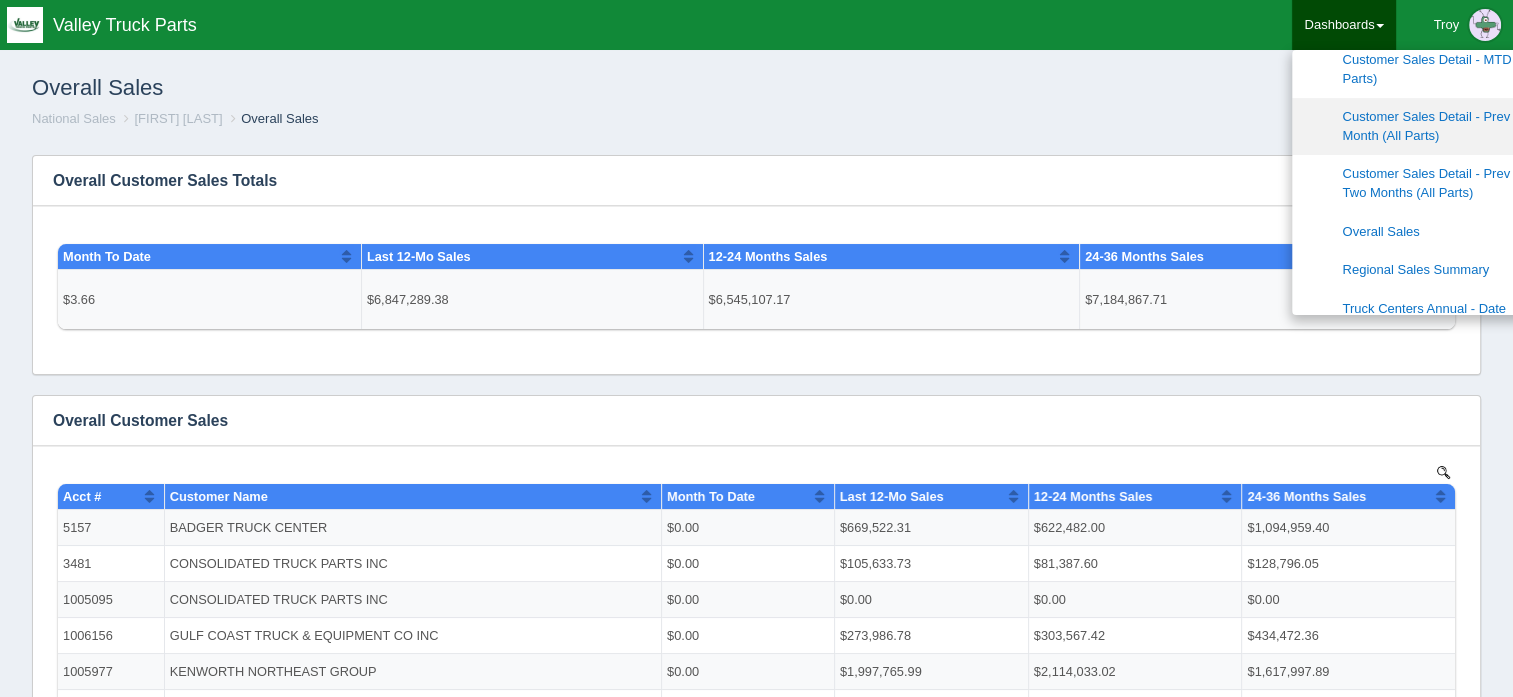 click on "Customer Sales Detail - Prev Full Month (All Parts)" at bounding box center (1427, 126) 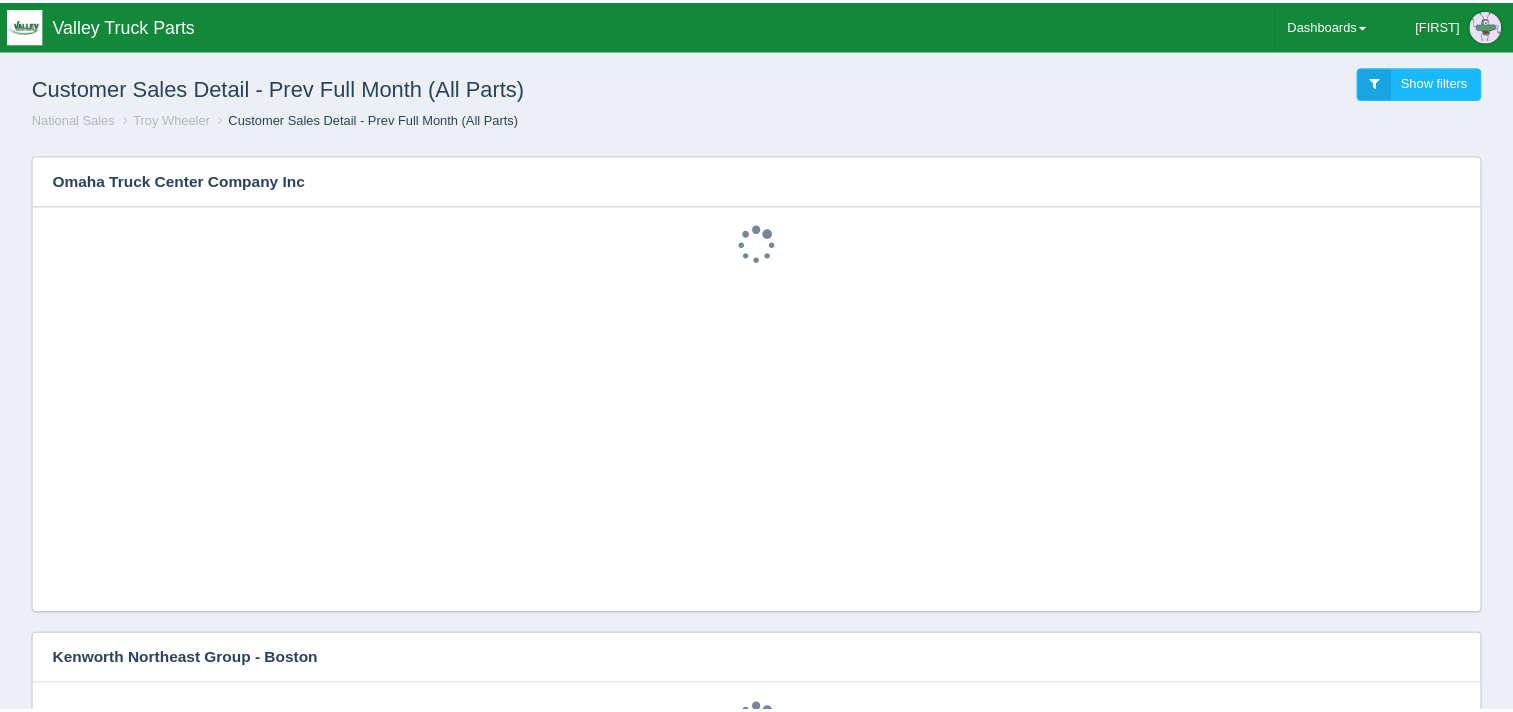 scroll, scrollTop: 0, scrollLeft: 0, axis: both 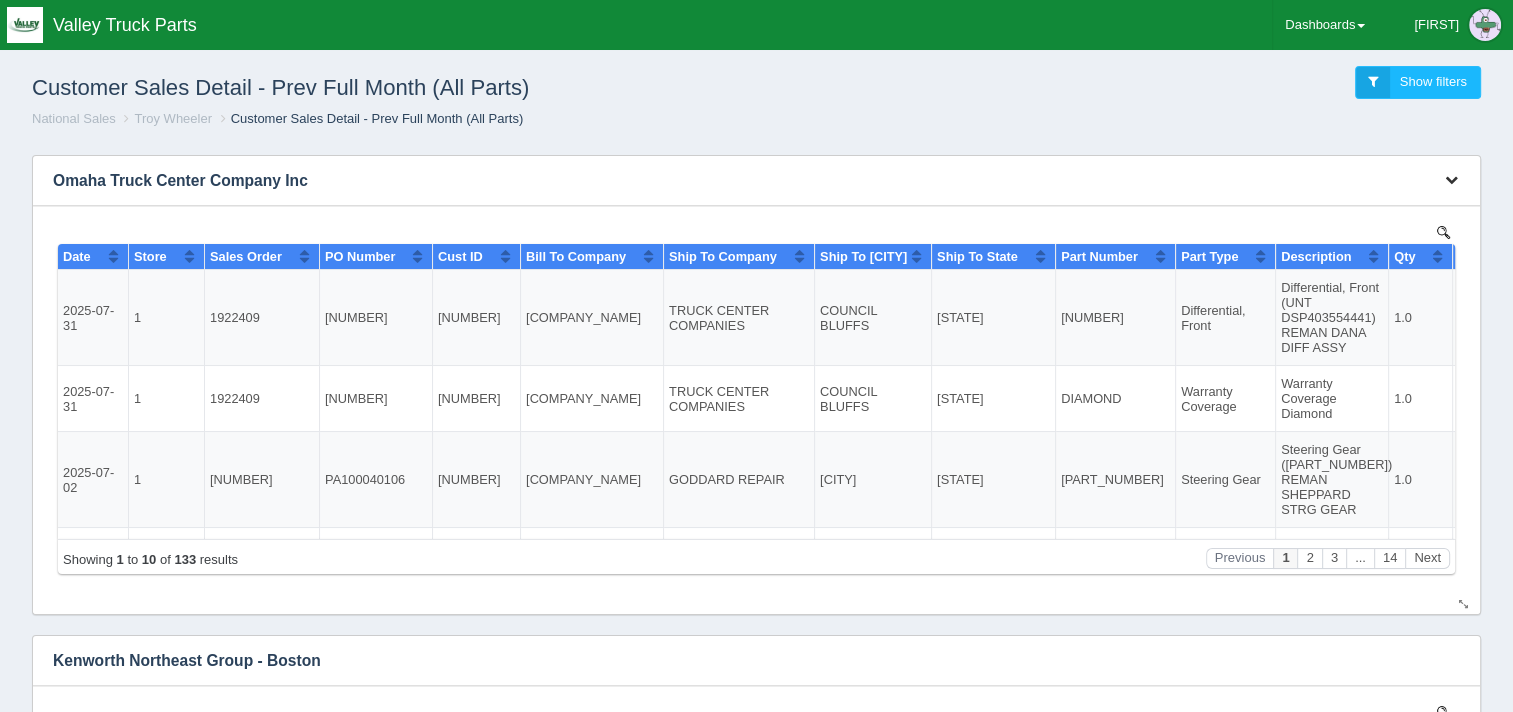 click at bounding box center [1451, 179] 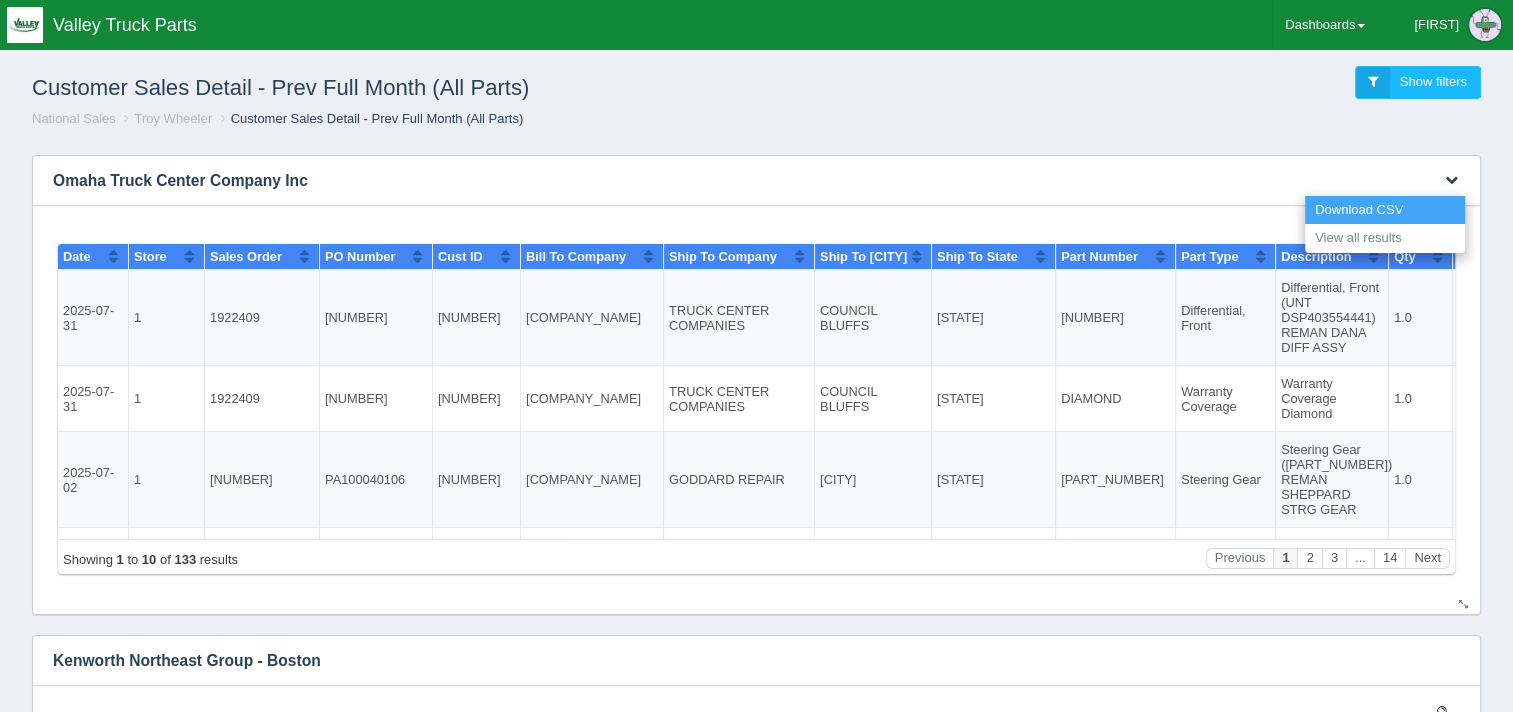 click on "Download CSV" at bounding box center (1385, 210) 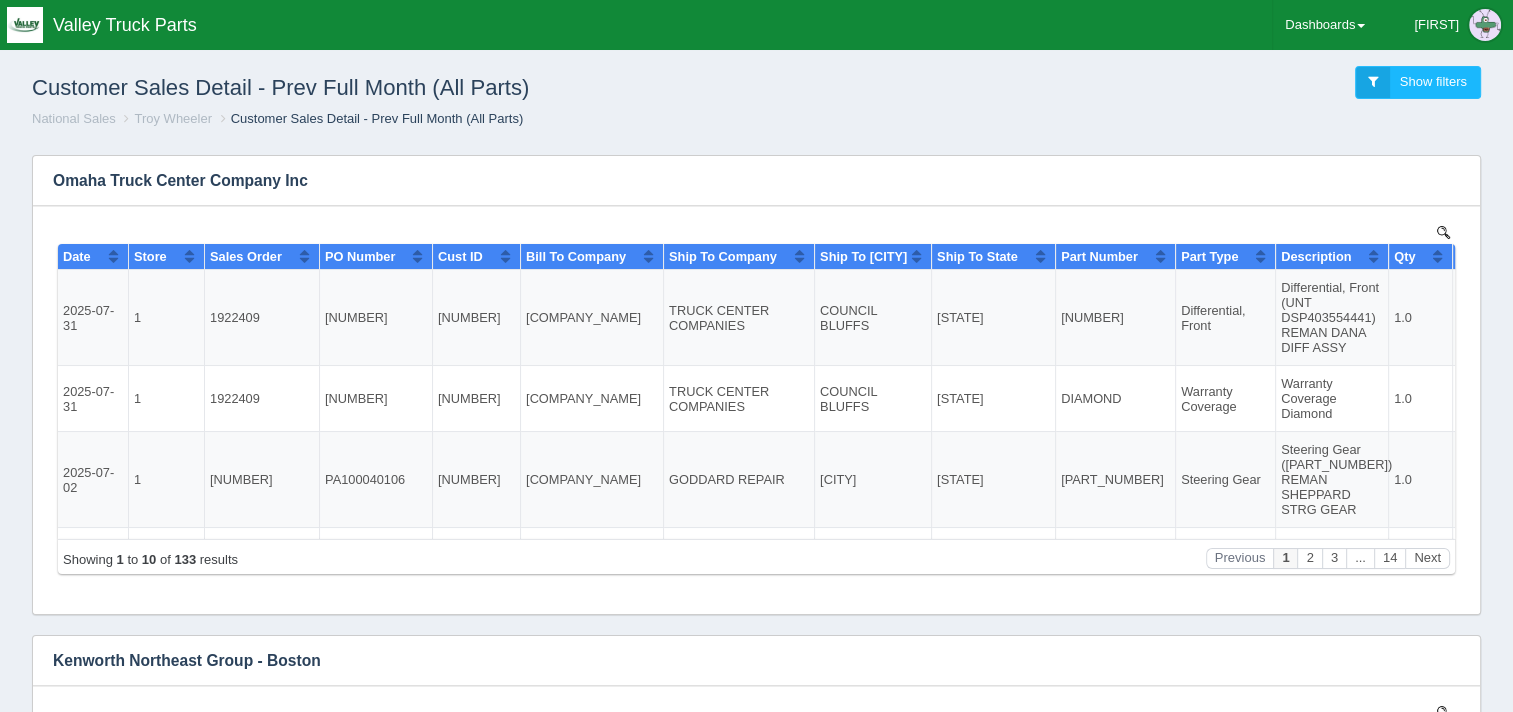 click on "Filters
There are no filters for this dashboard.
Download CSV
View all results
Orlando Freightliner
No data found.
Download CSV" at bounding box center [756, 3337] 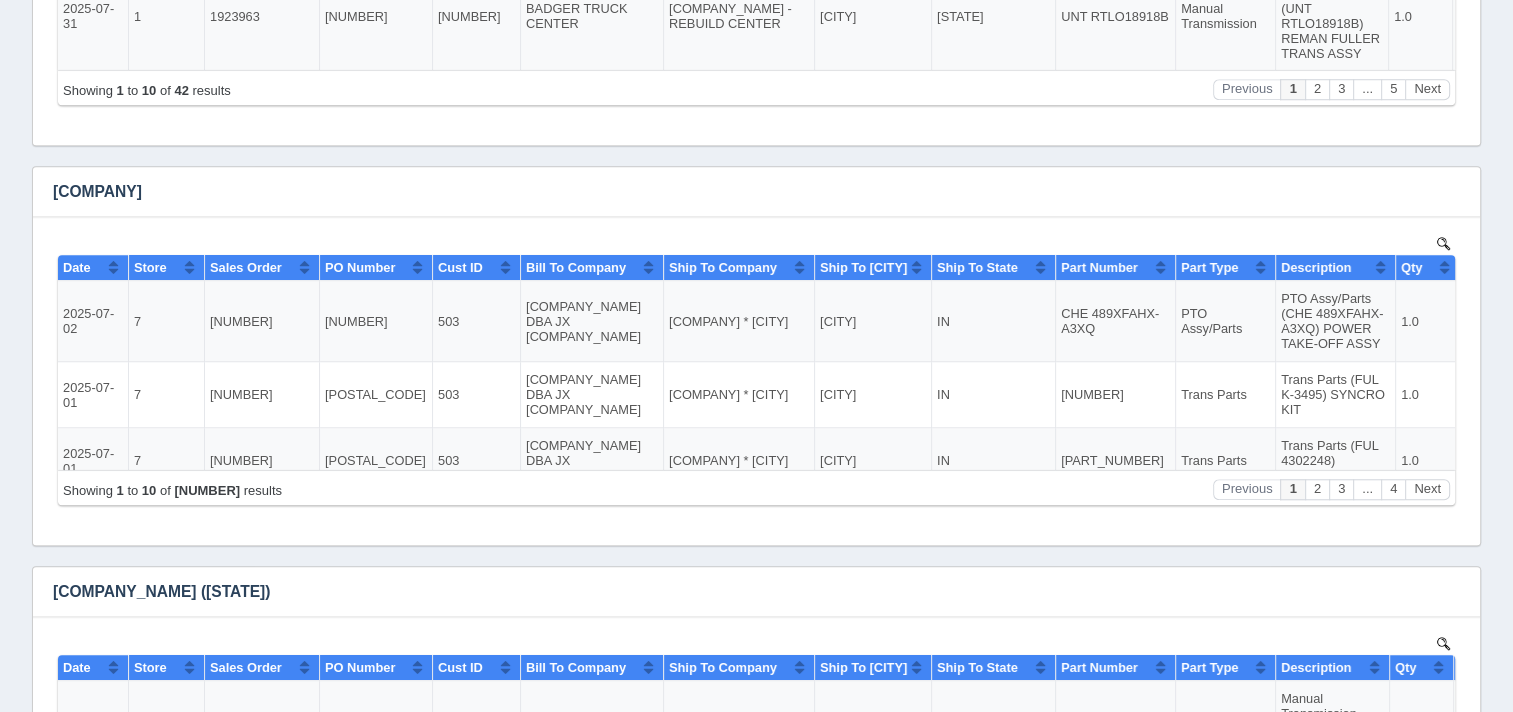 scroll, scrollTop: 1700, scrollLeft: 0, axis: vertical 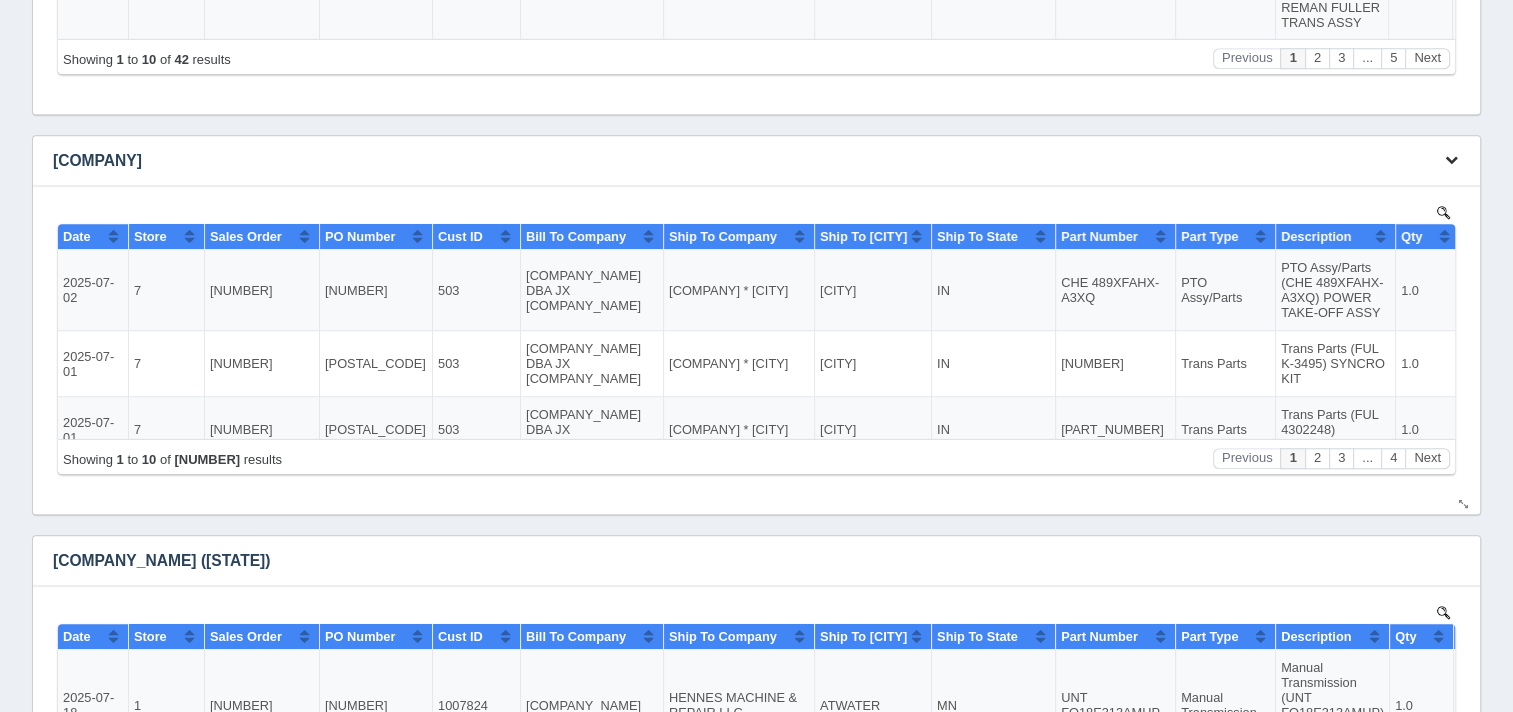 click at bounding box center (1451, 159) 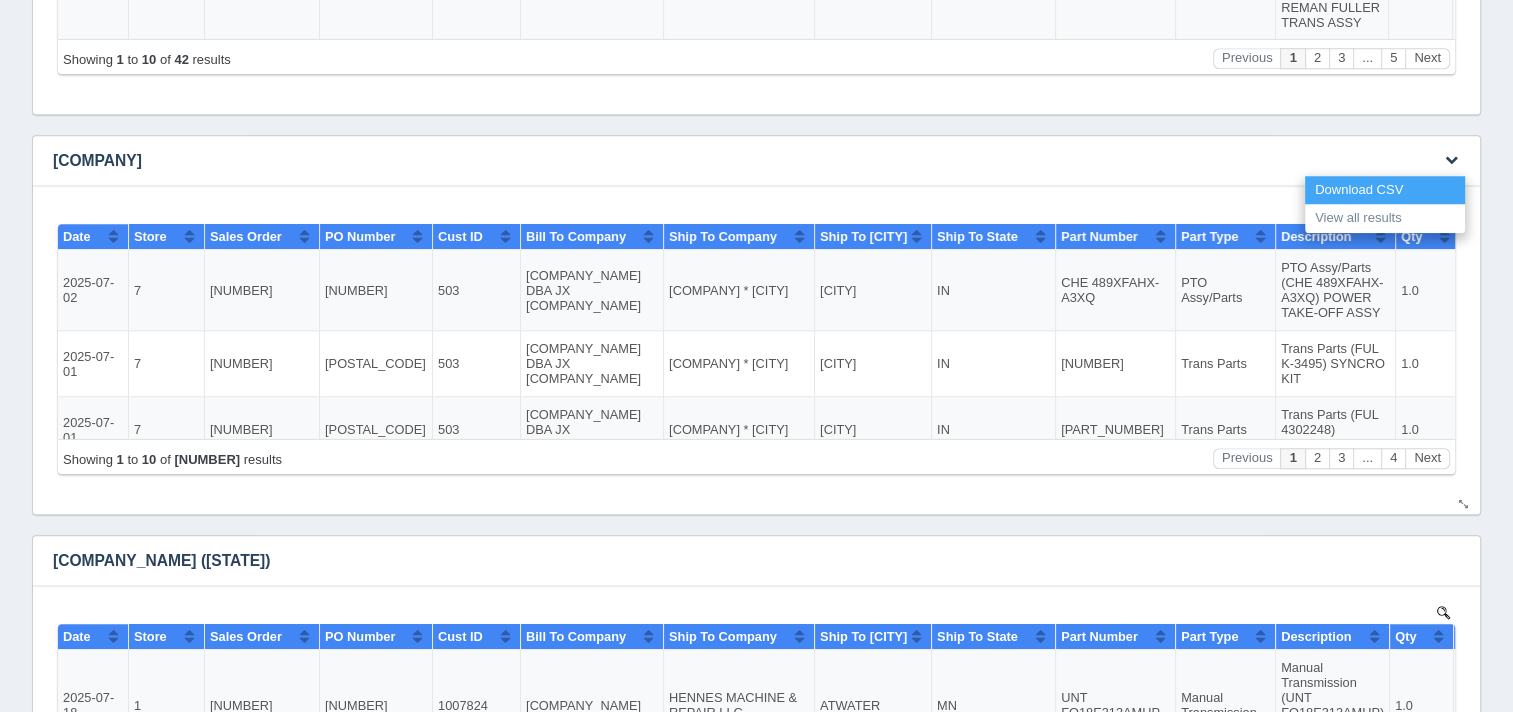 click on "Download CSV" at bounding box center (1385, 190) 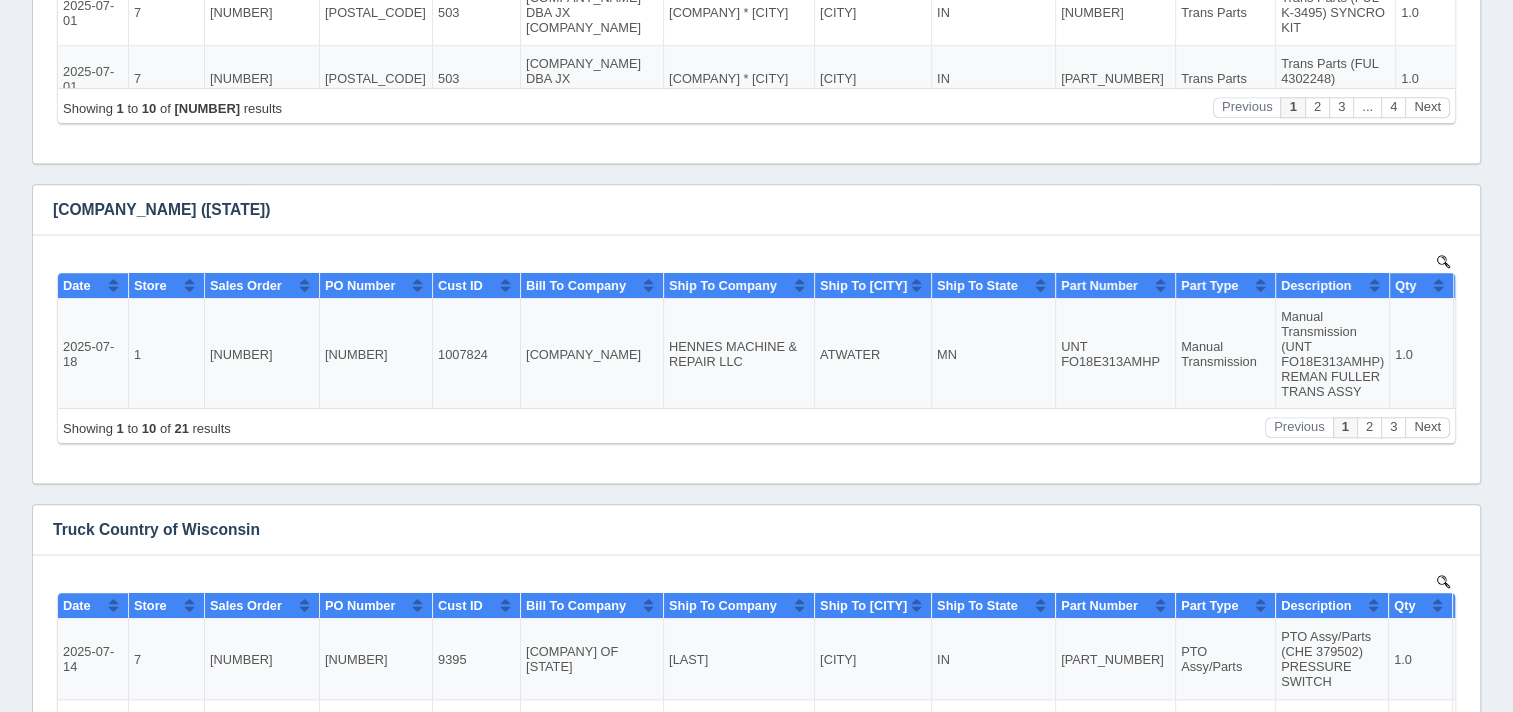 scroll, scrollTop: 2100, scrollLeft: 0, axis: vertical 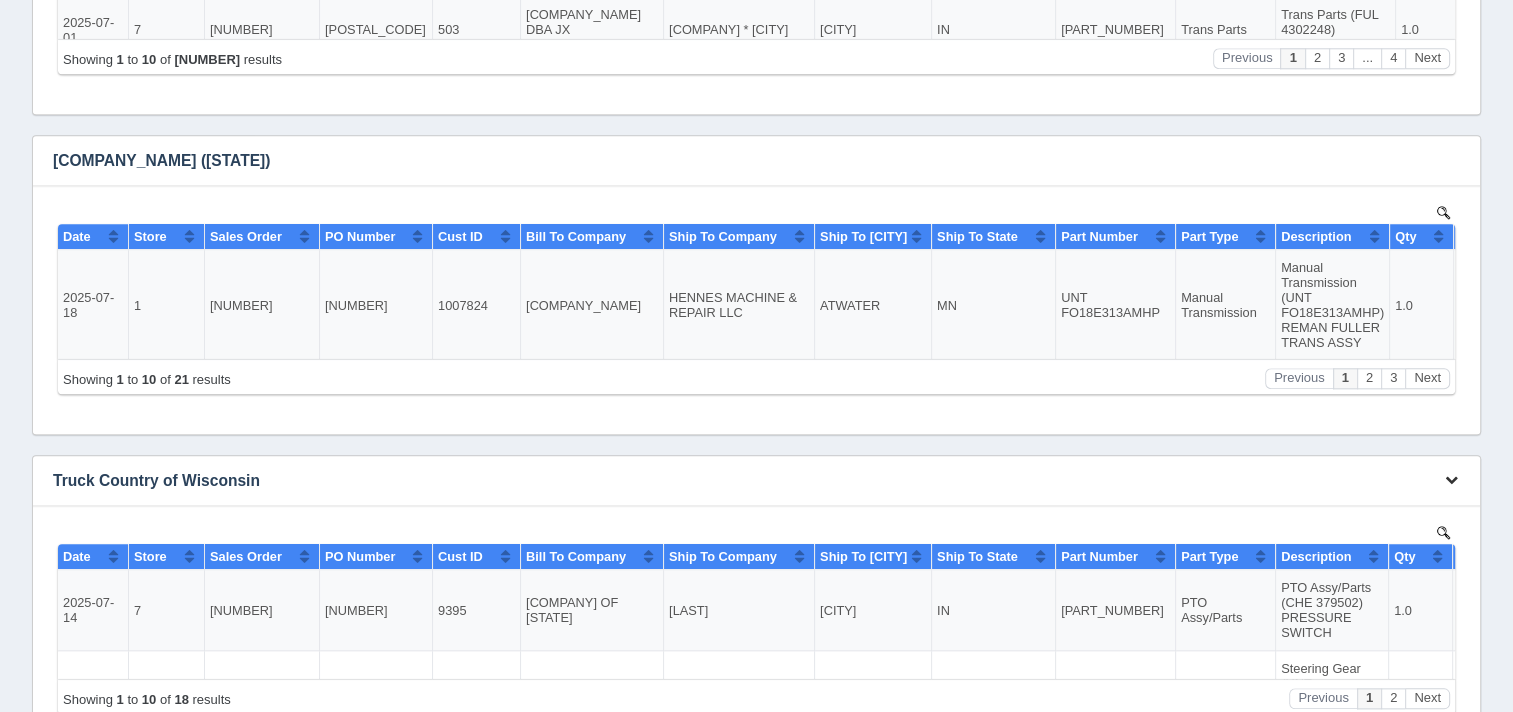 click at bounding box center (1451, 479) 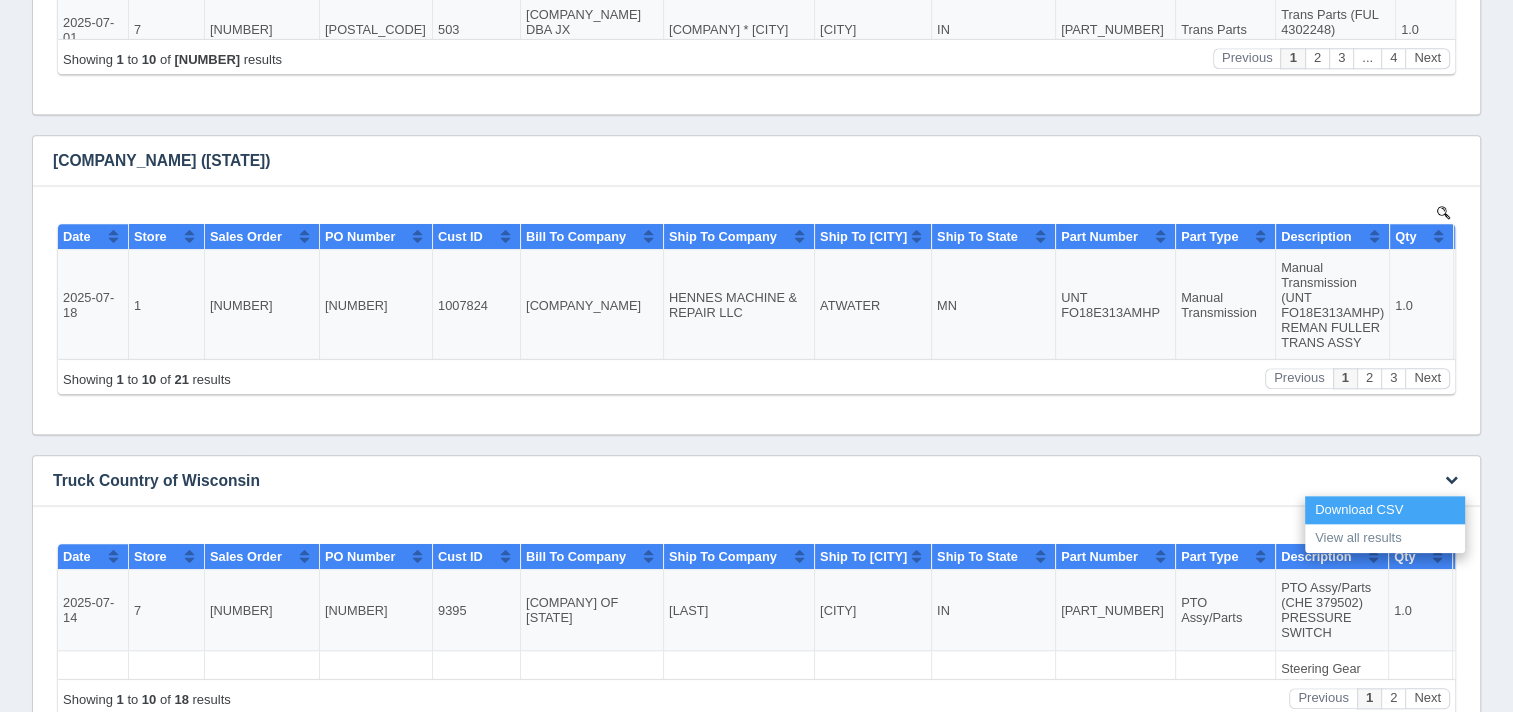 click on "Download CSV" at bounding box center [1385, 510] 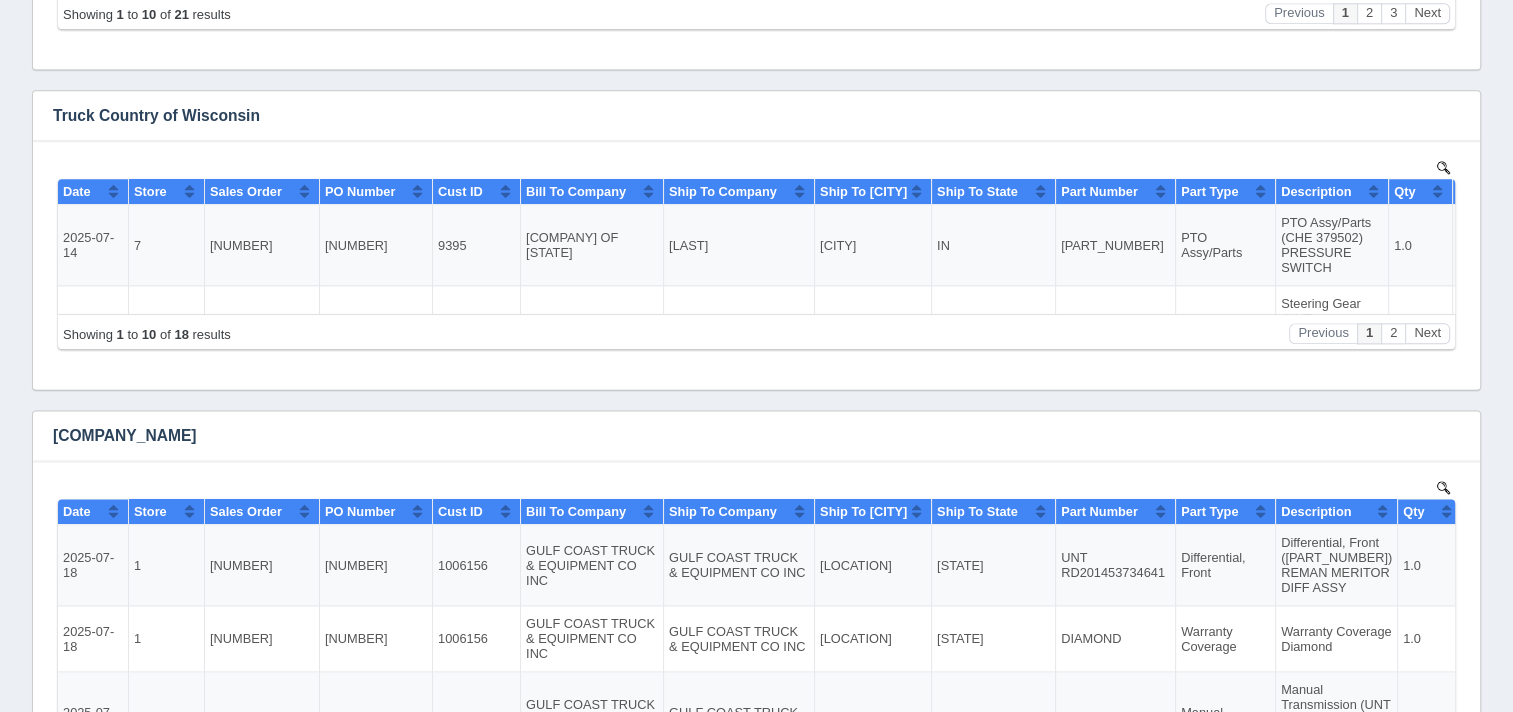 scroll, scrollTop: 2500, scrollLeft: 0, axis: vertical 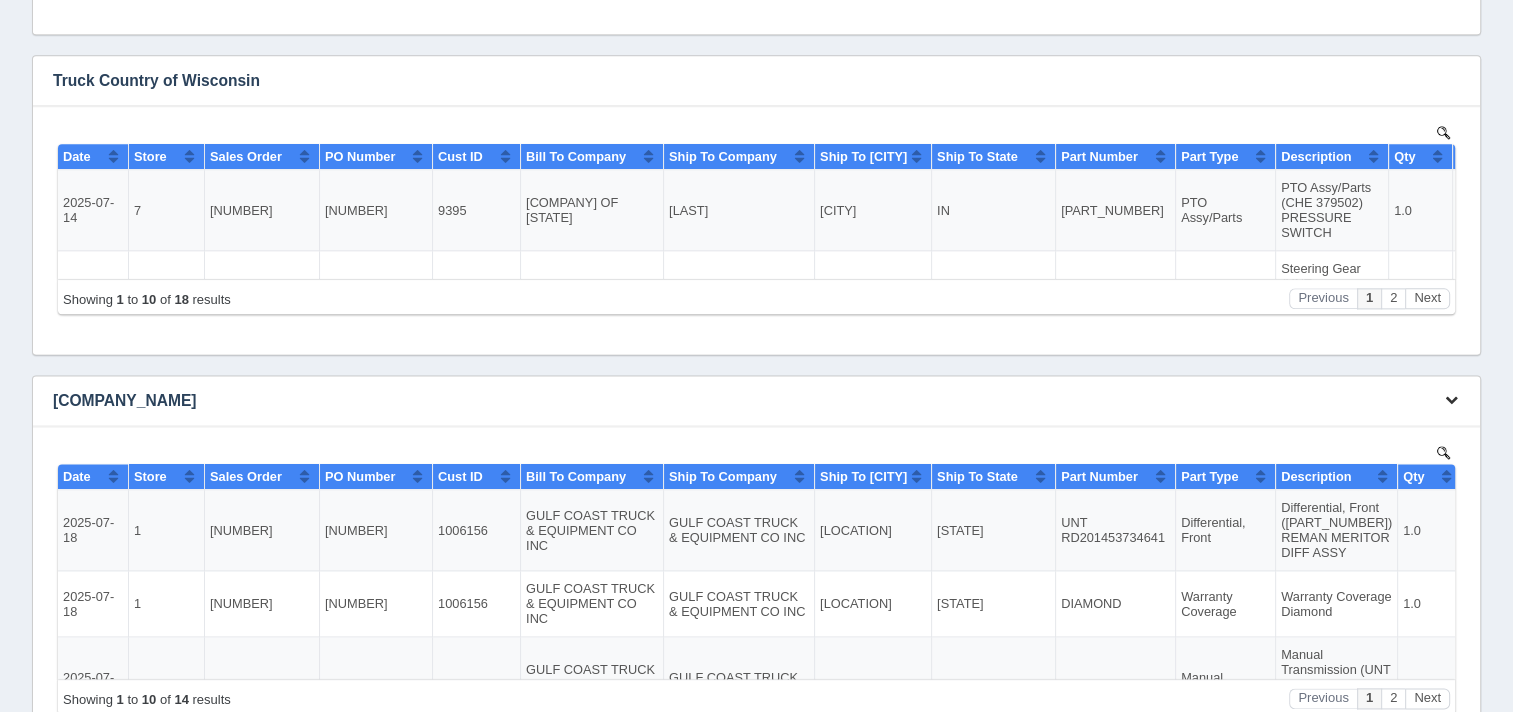 click at bounding box center (1451, 399) 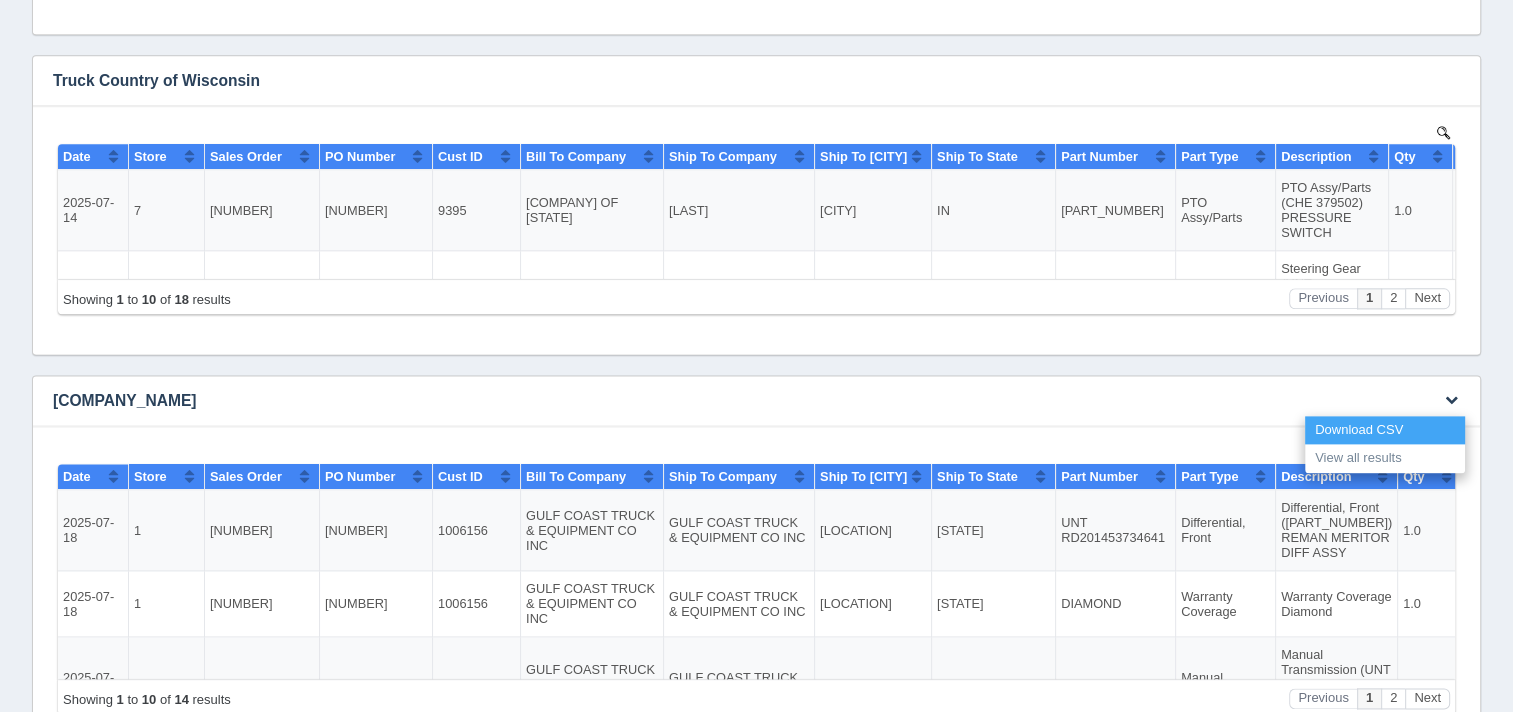 click on "Download CSV" at bounding box center (1385, 430) 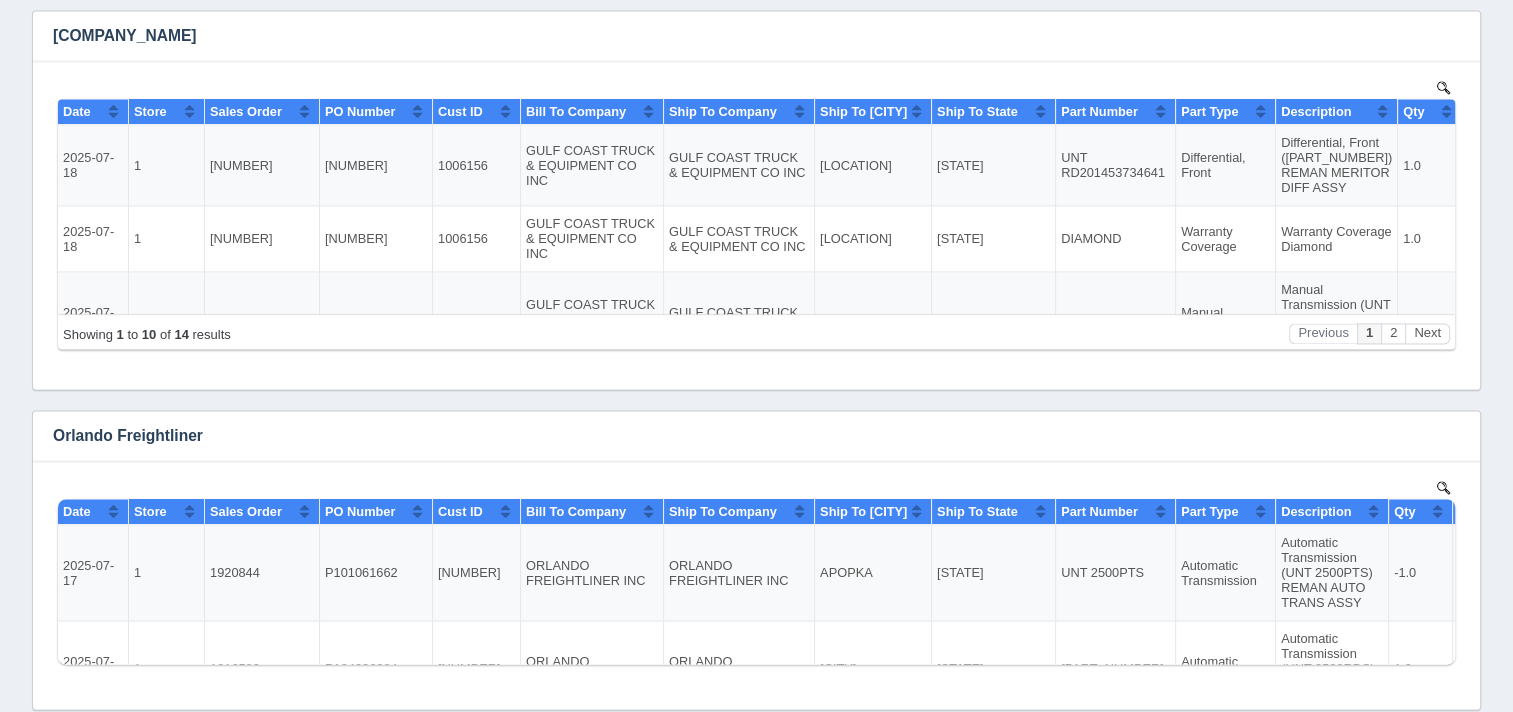 scroll, scrollTop: 2900, scrollLeft: 0, axis: vertical 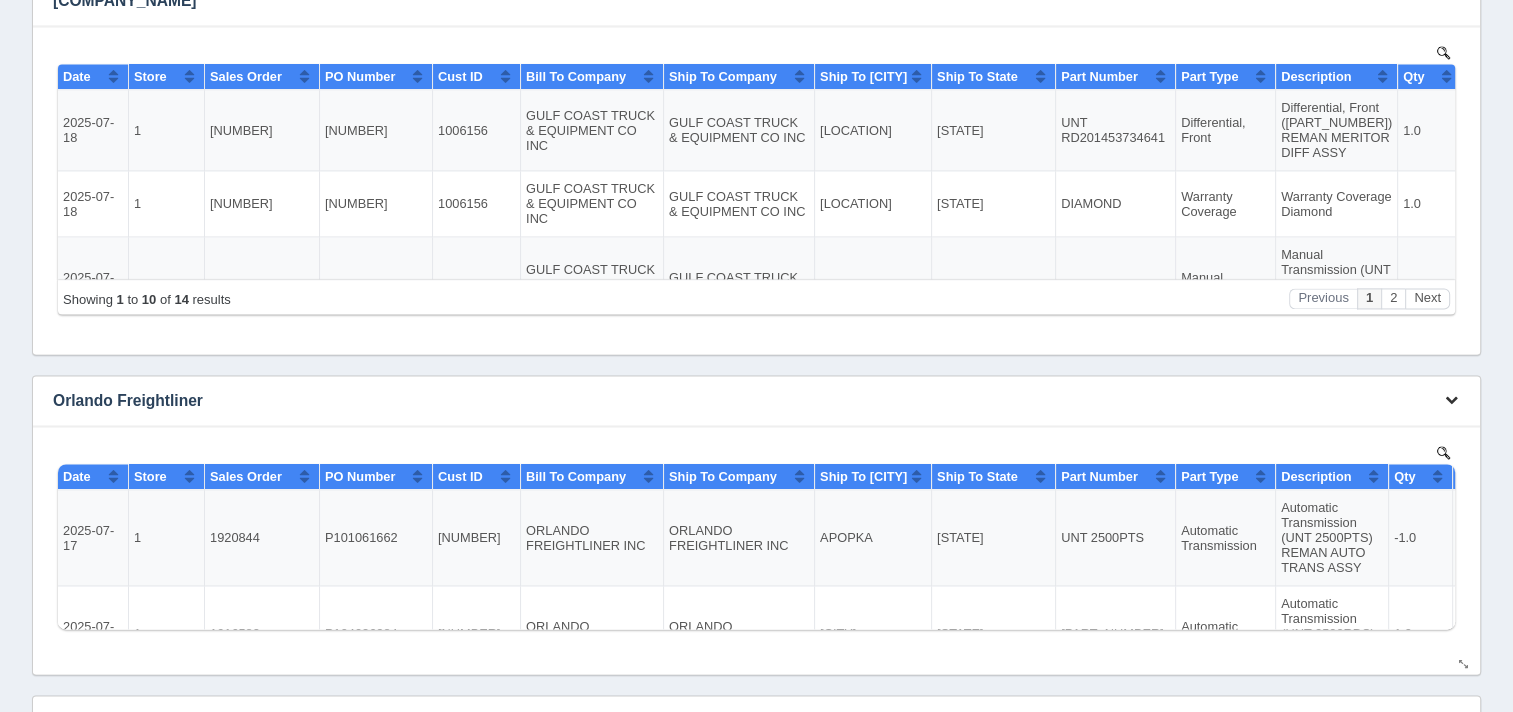 click at bounding box center (1451, 399) 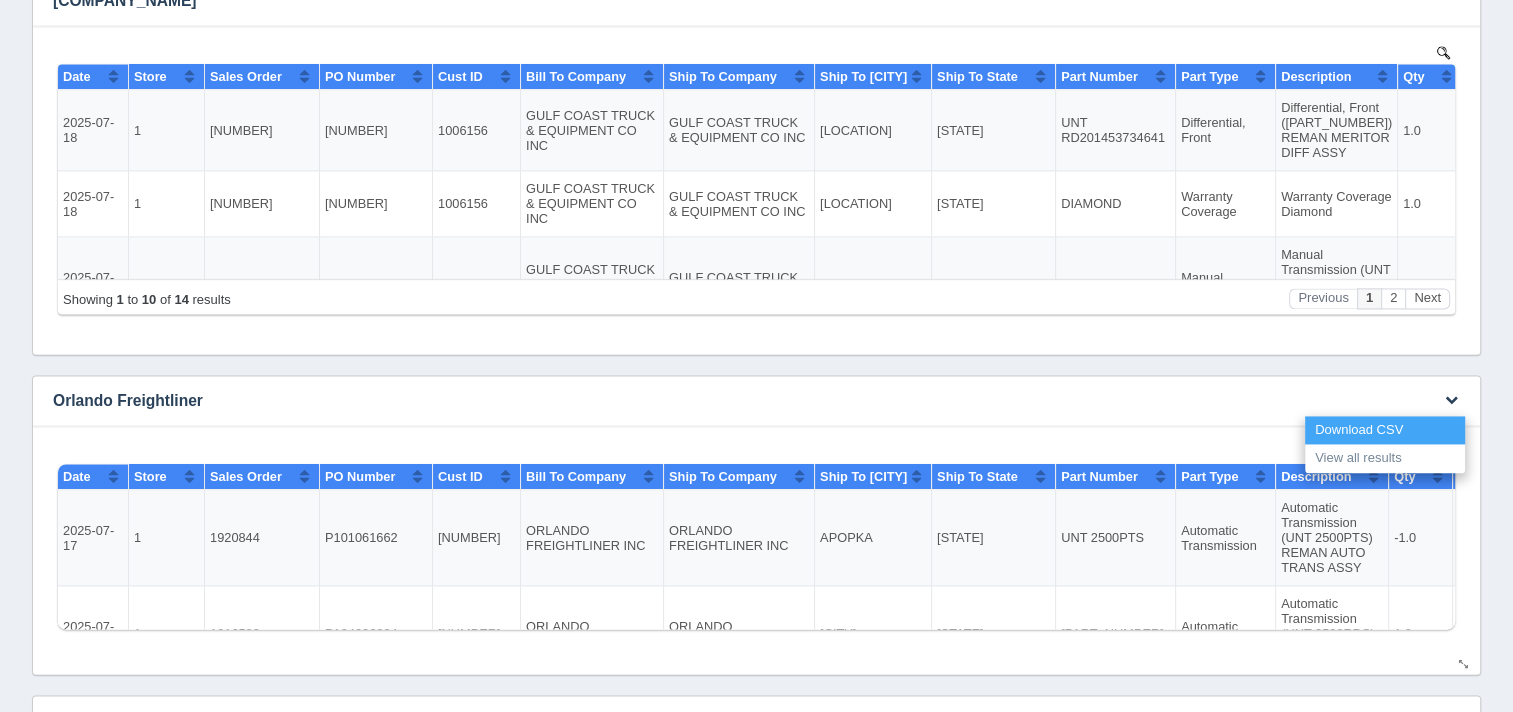 click on "Download CSV" at bounding box center [1385, 430] 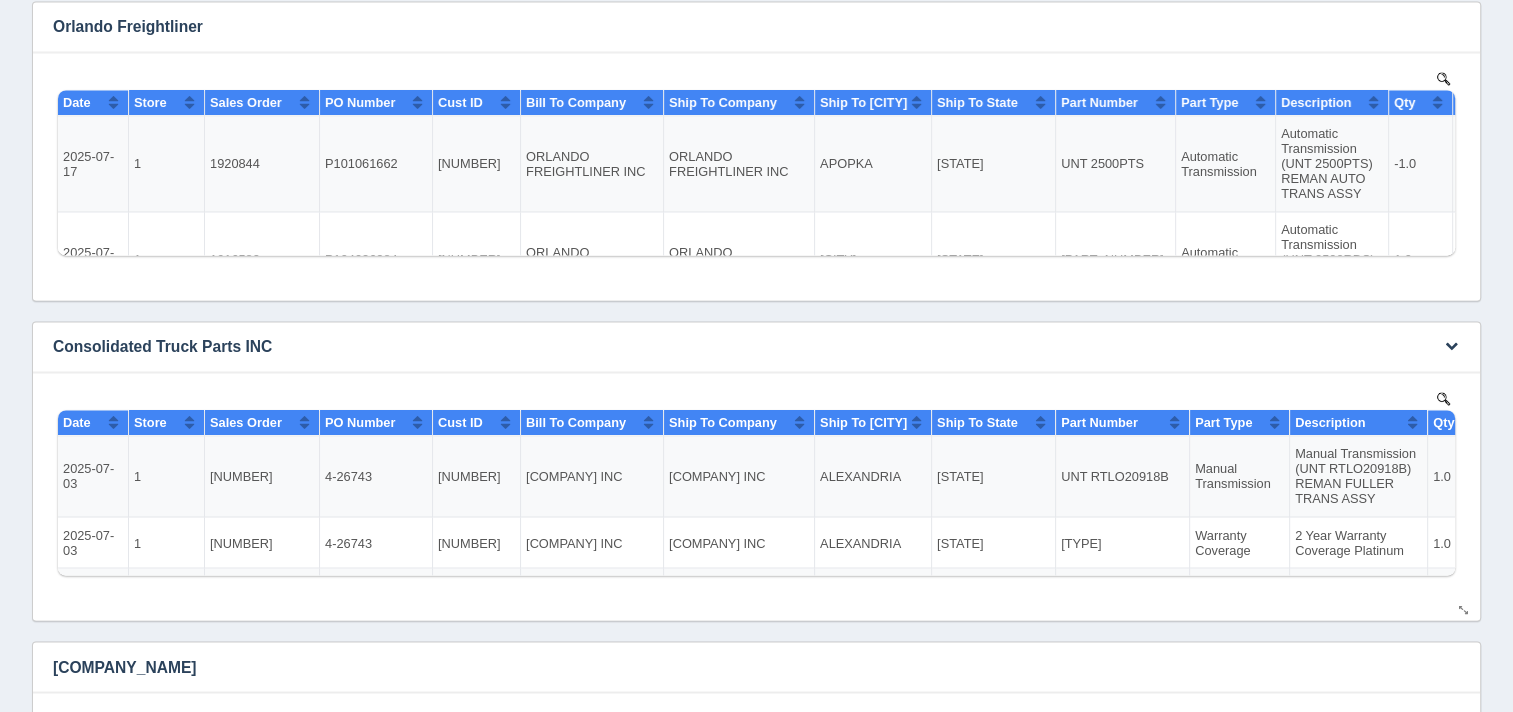 scroll, scrollTop: 3300, scrollLeft: 0, axis: vertical 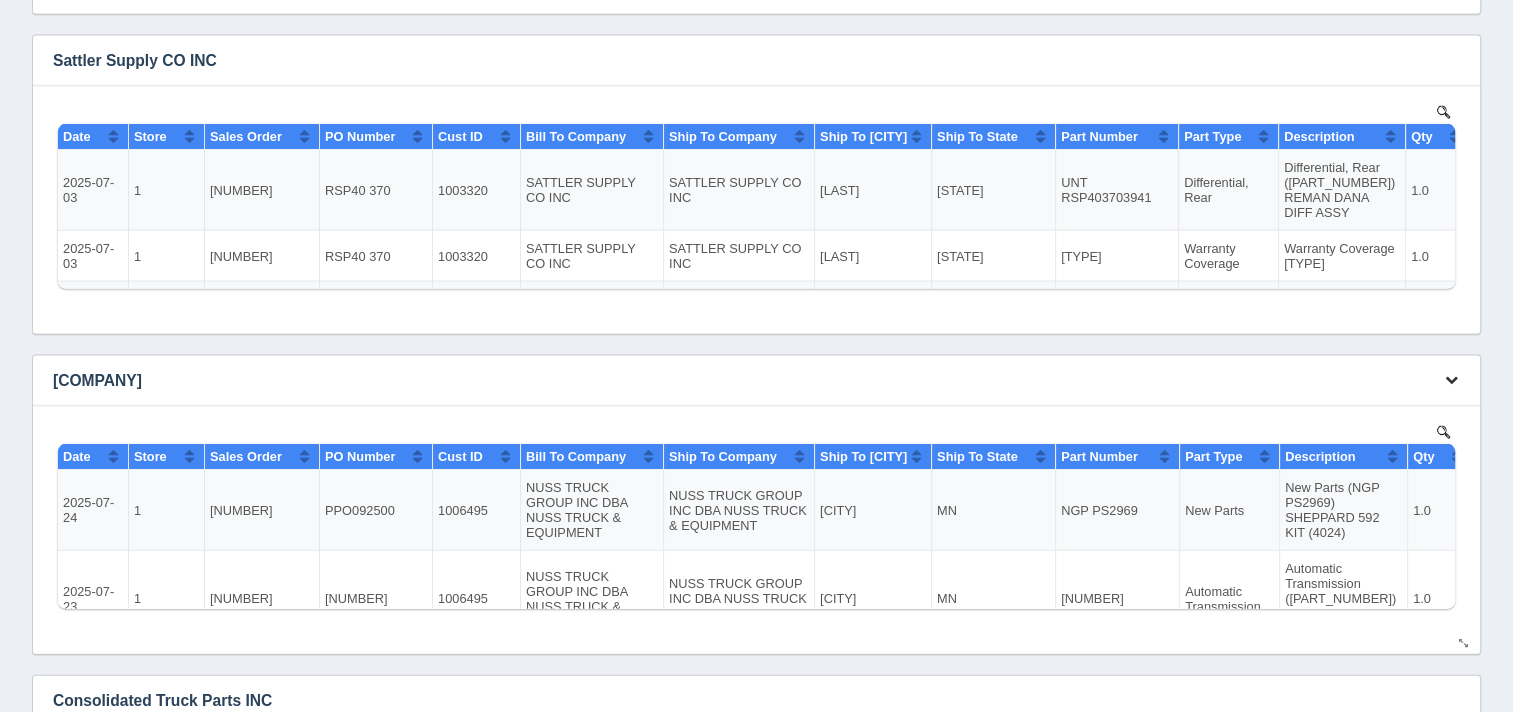 click at bounding box center [1451, 380] 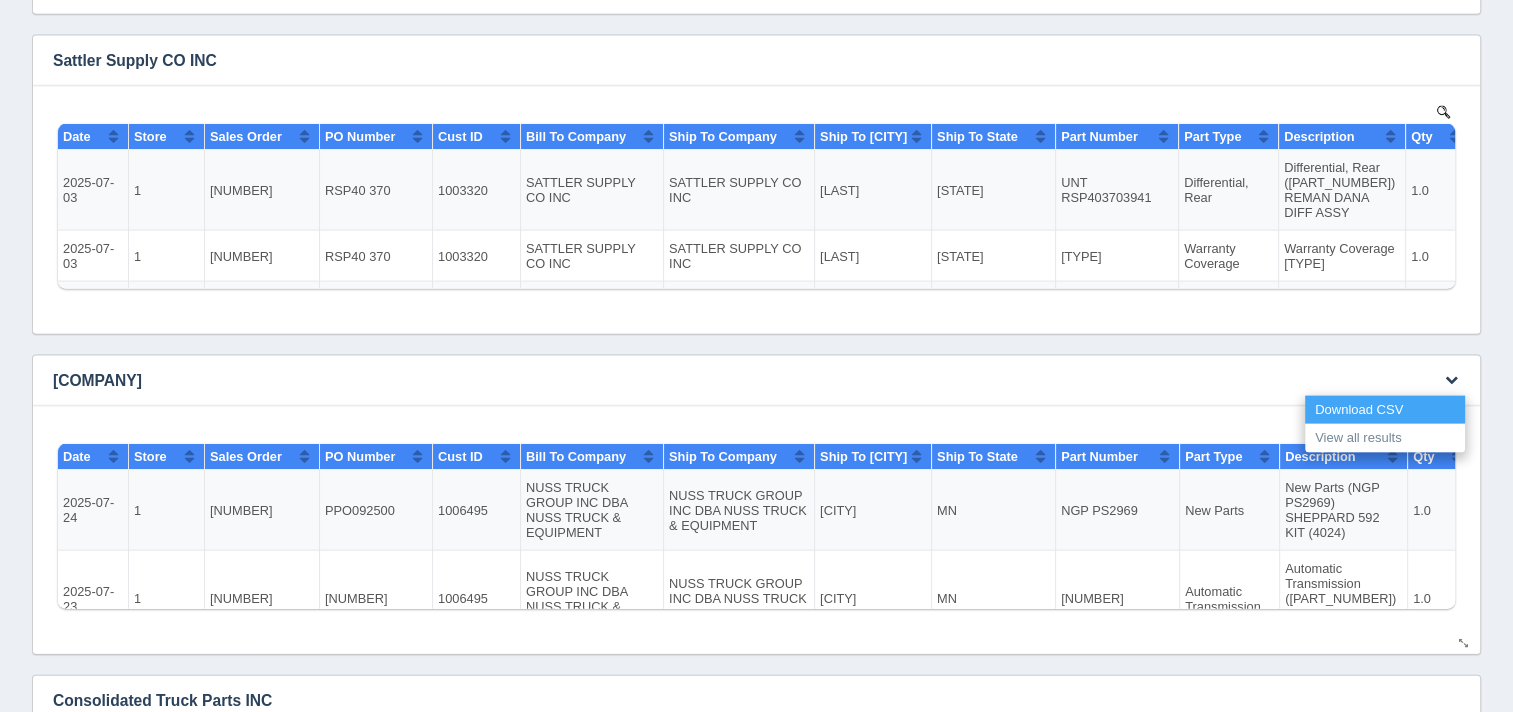 click on "Download CSV" at bounding box center (1385, 410) 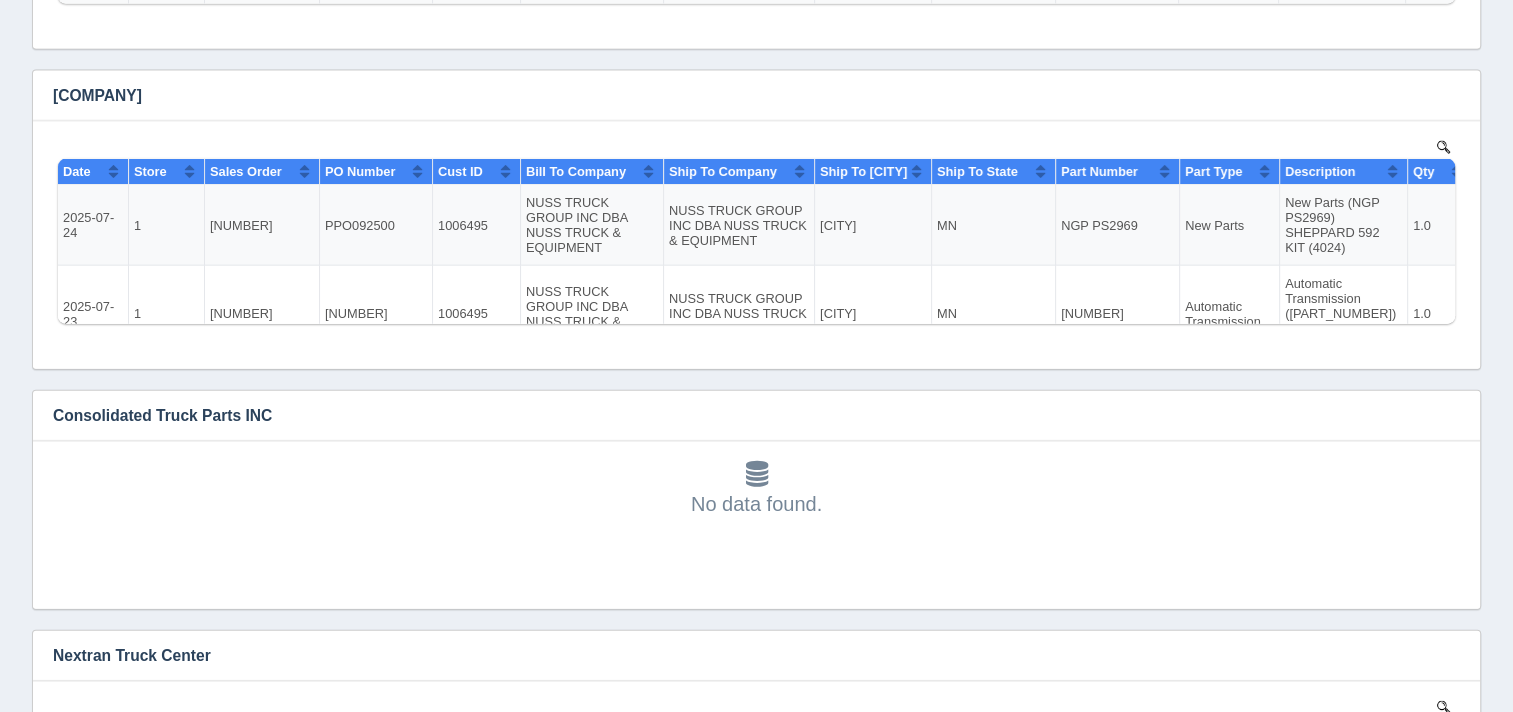 scroll, scrollTop: 4600, scrollLeft: 0, axis: vertical 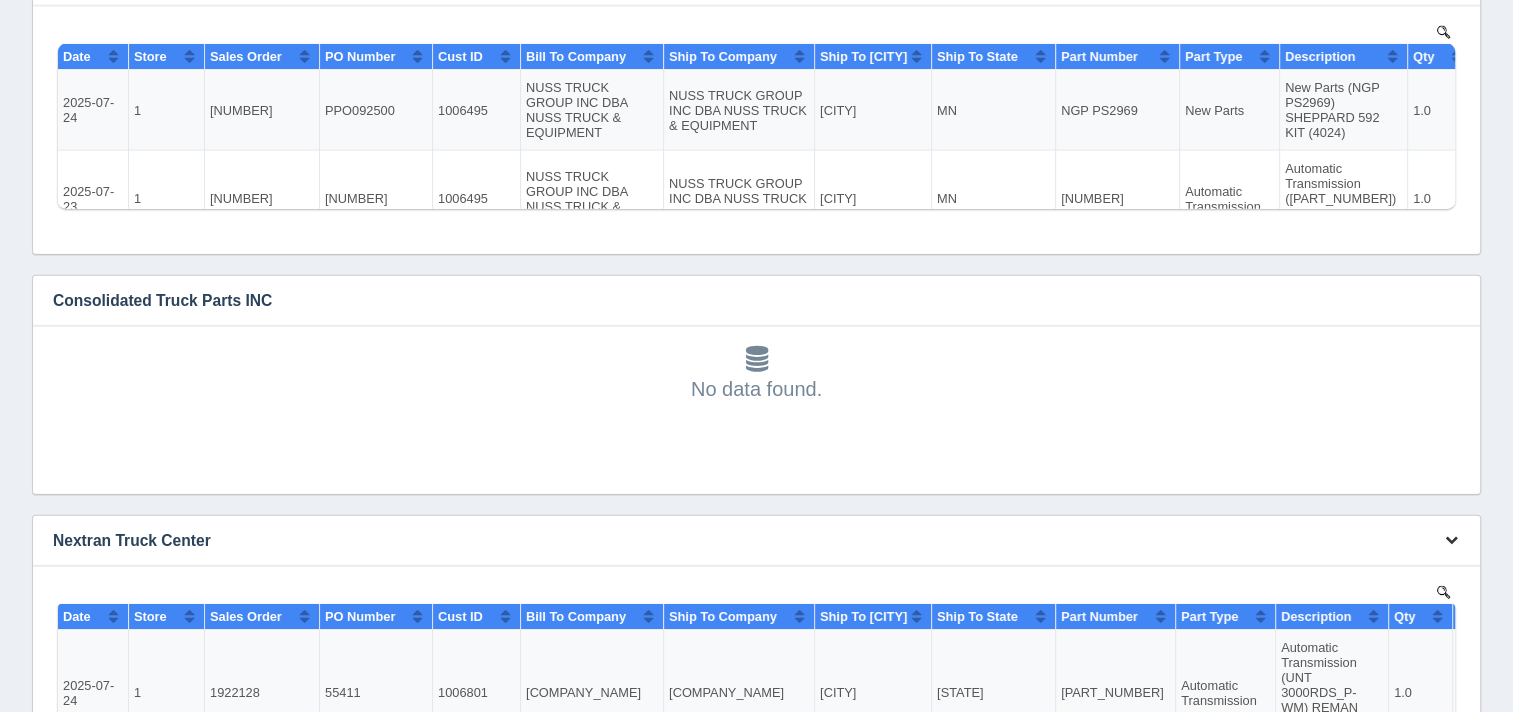 click at bounding box center (1451, 539) 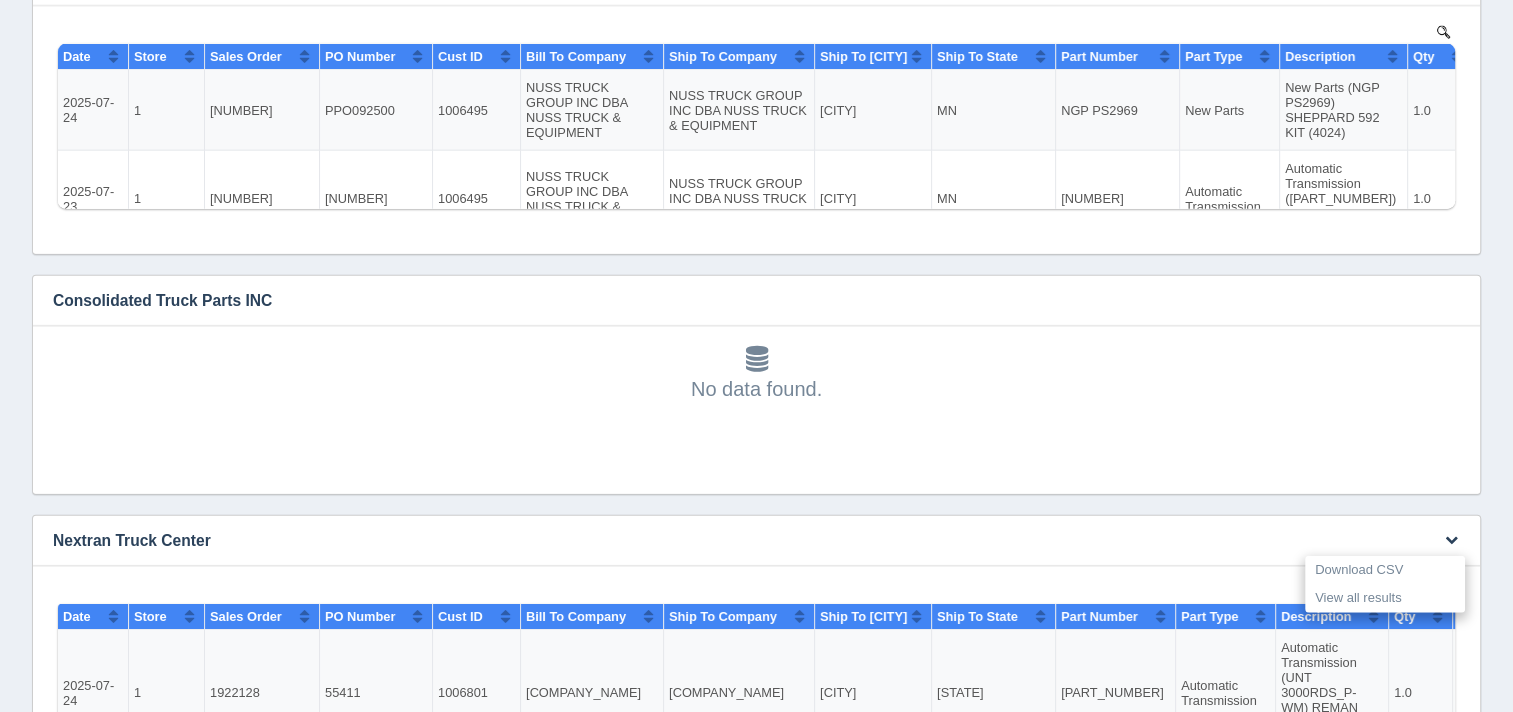 click on "Download CSV" at bounding box center (1385, 570) 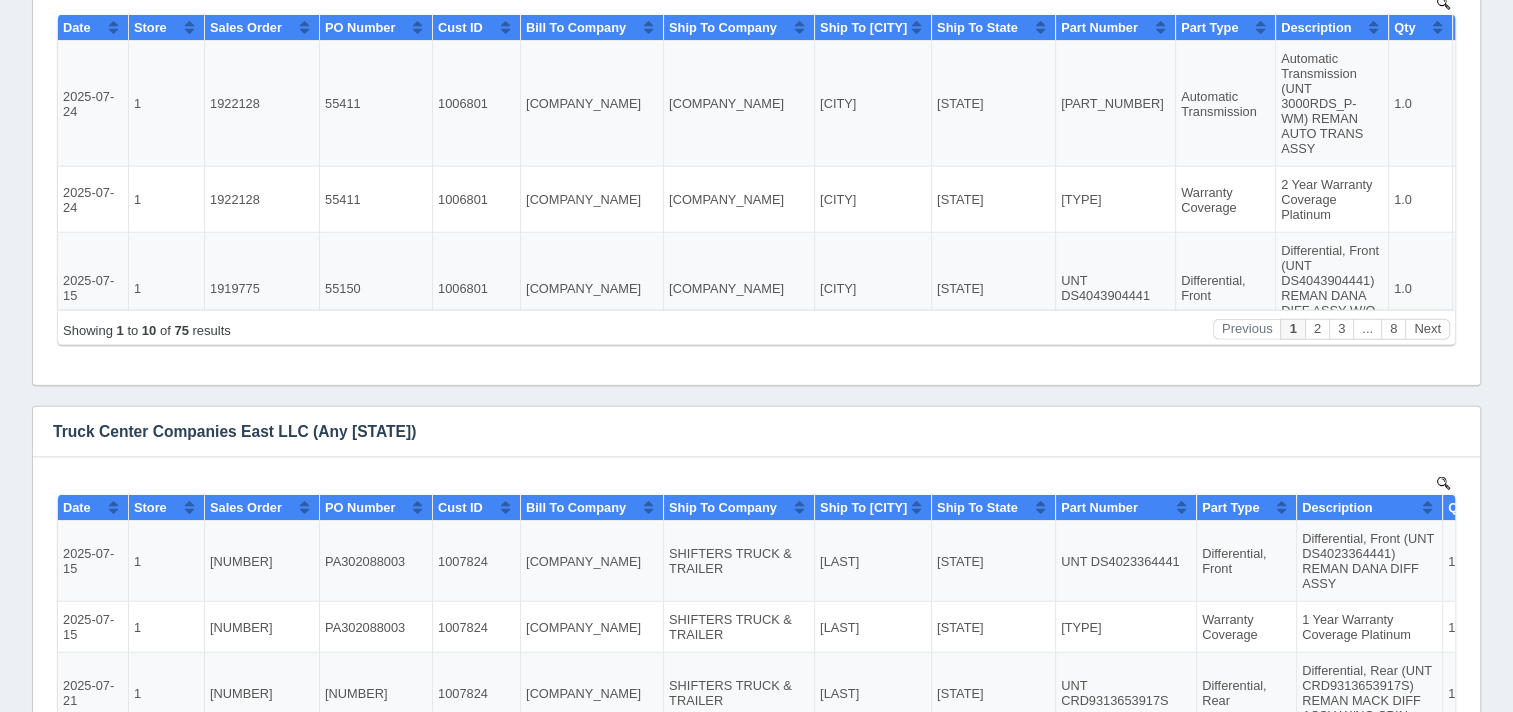 scroll, scrollTop: 5200, scrollLeft: 0, axis: vertical 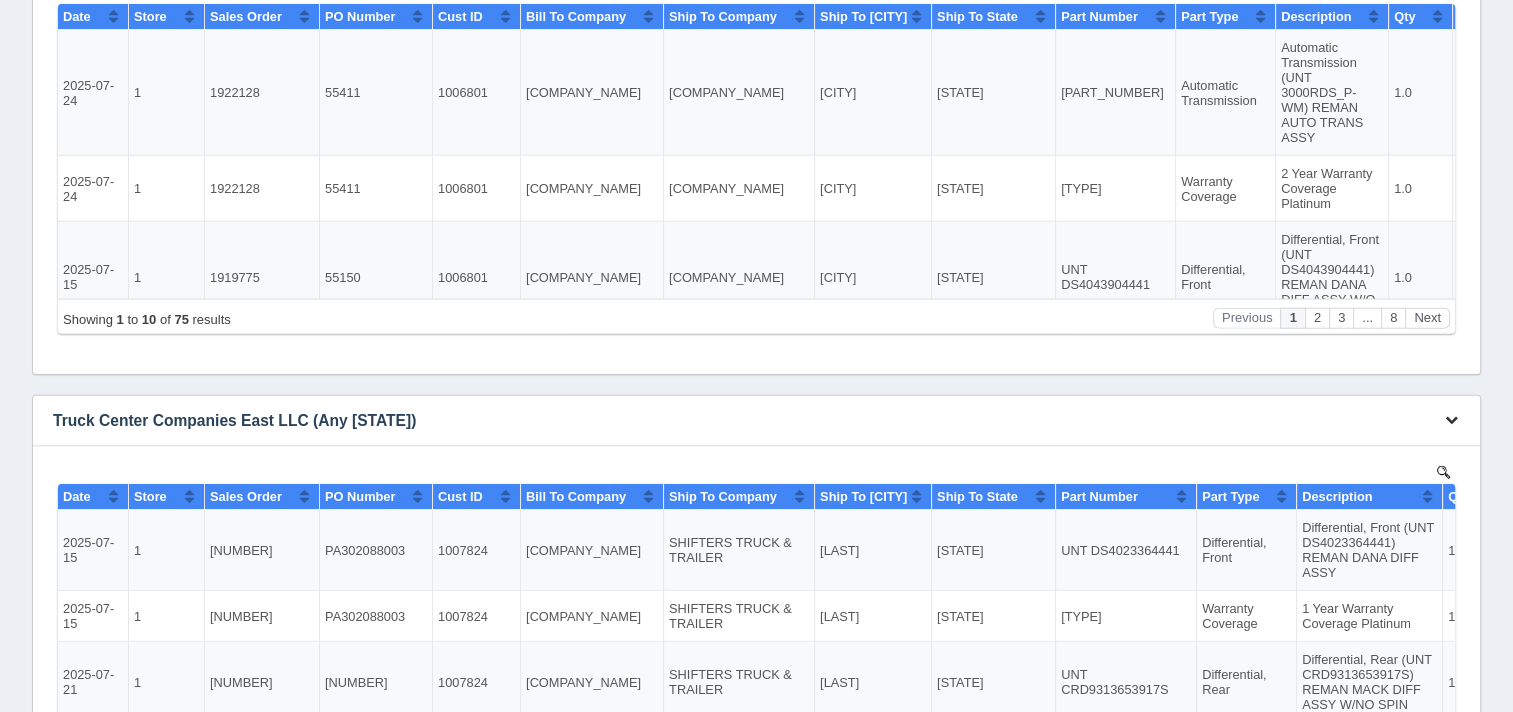 click at bounding box center [1451, 419] 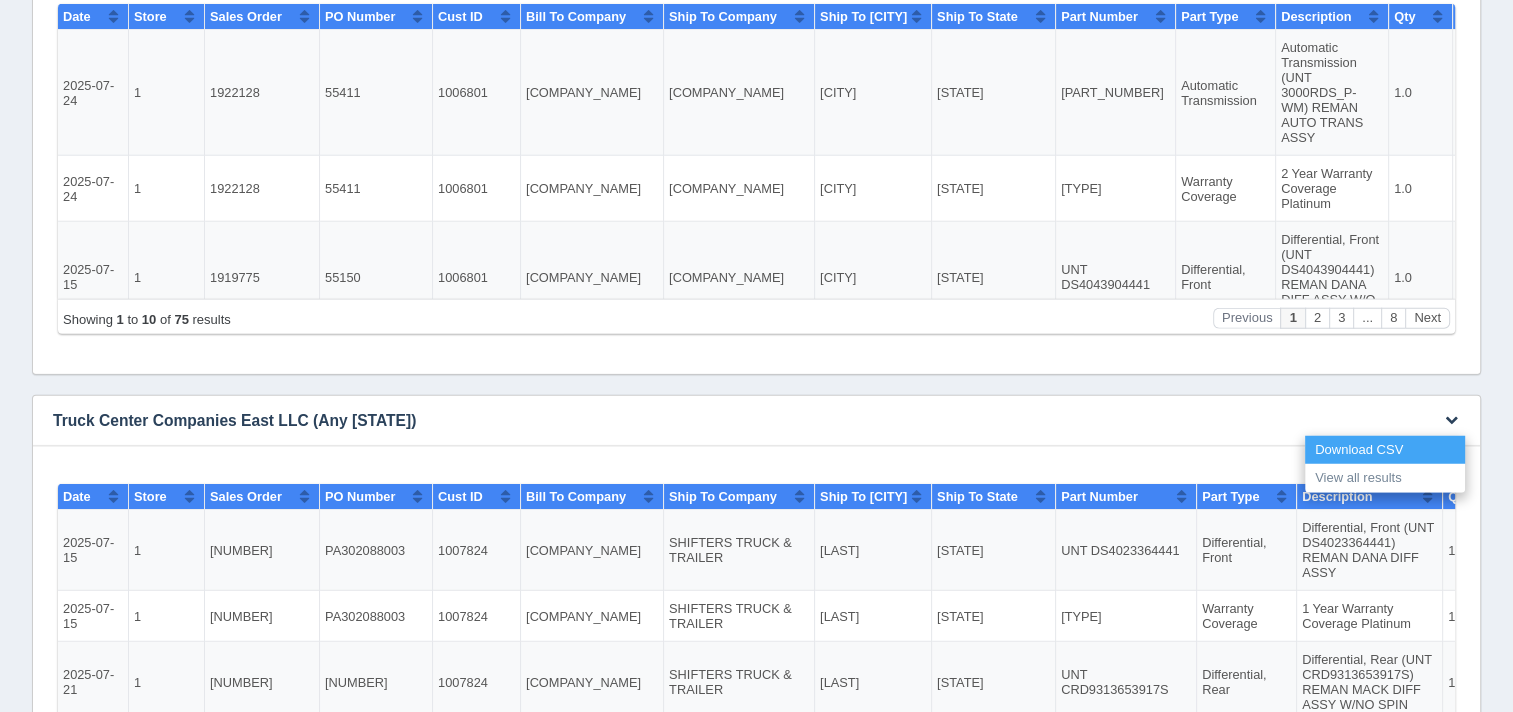 click on "Download CSV" at bounding box center [1385, 450] 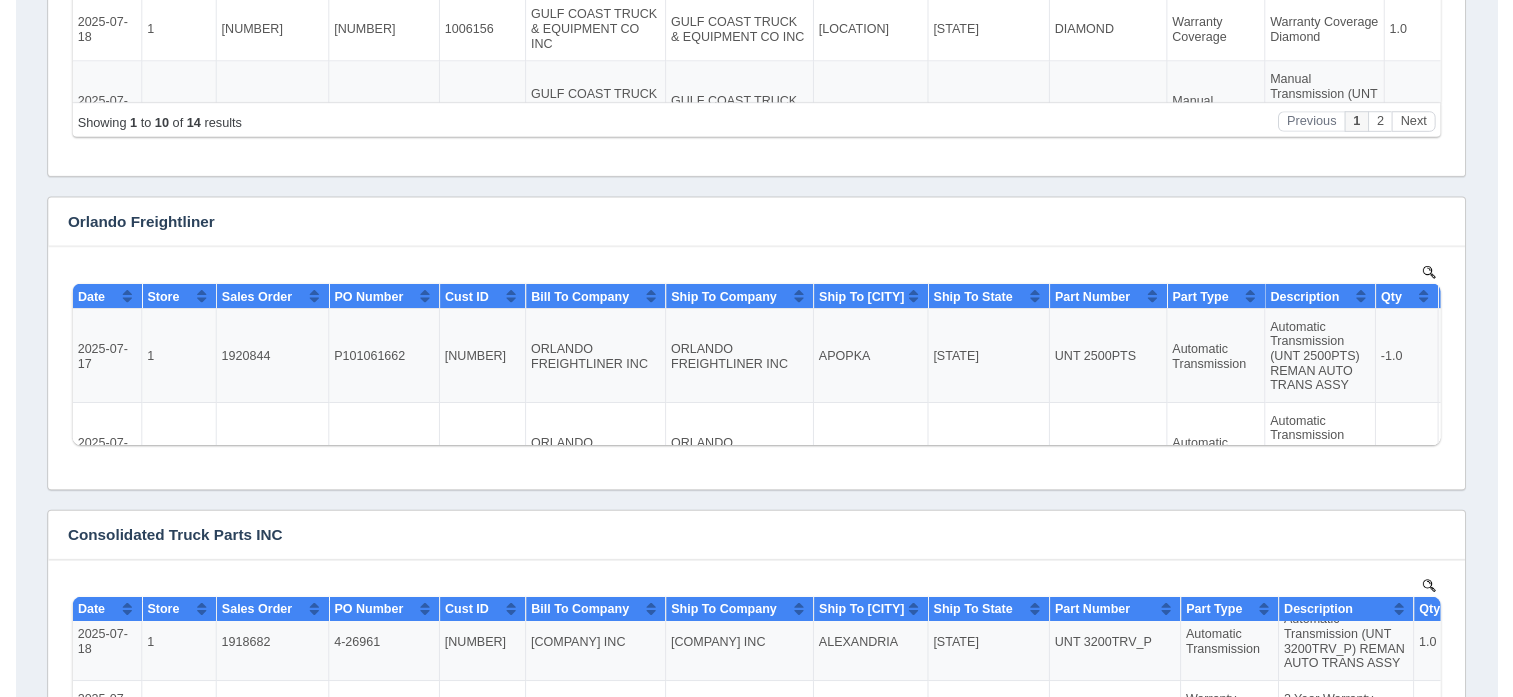 scroll, scrollTop: 0, scrollLeft: 0, axis: both 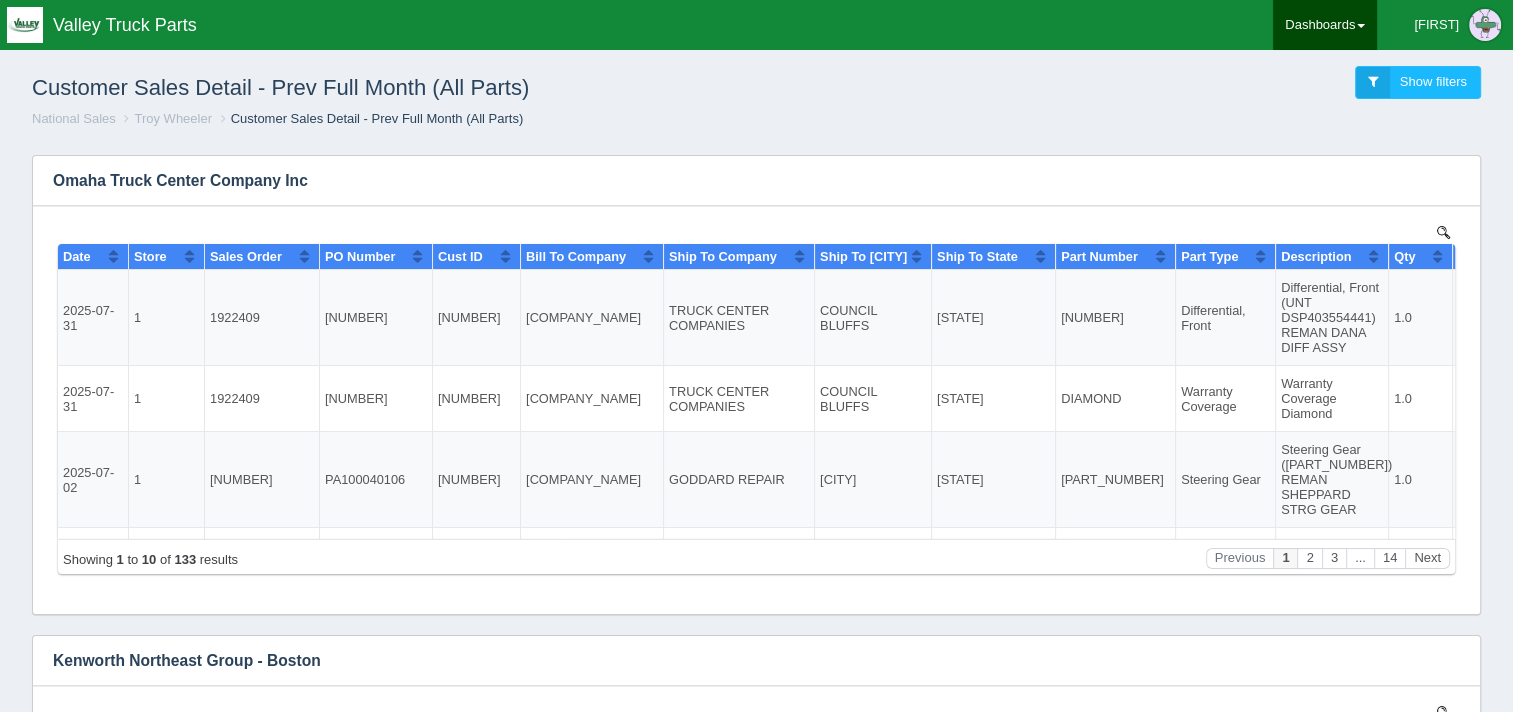 click on "Dashboards" at bounding box center (1325, 25) 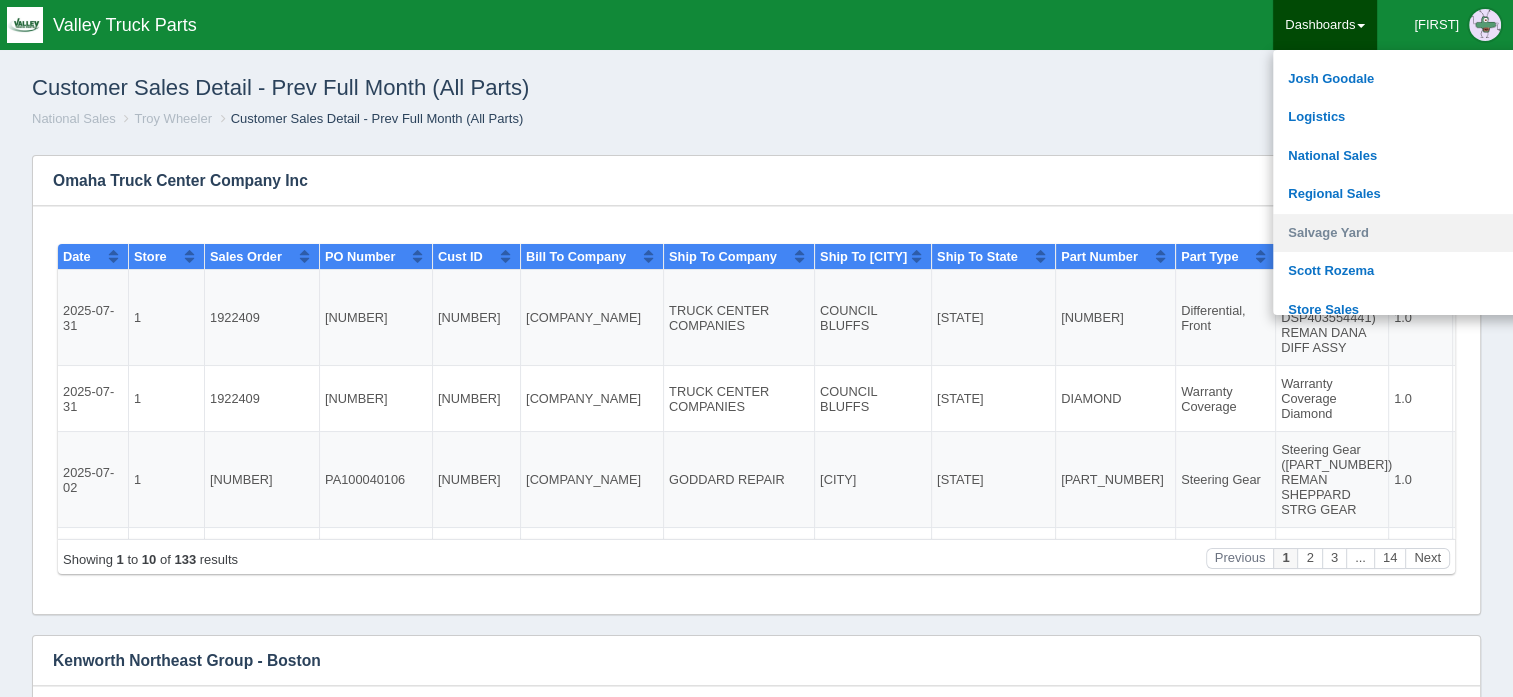scroll, scrollTop: 400, scrollLeft: 0, axis: vertical 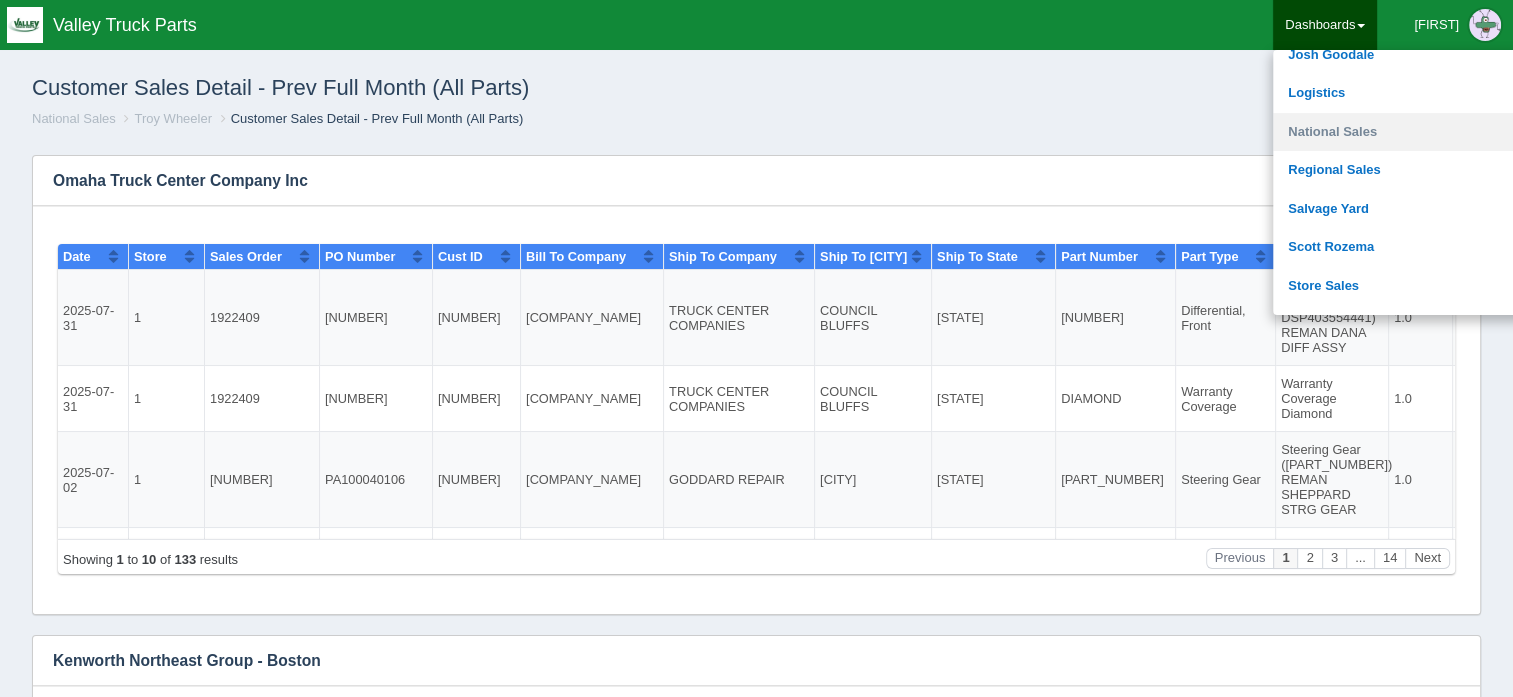 click on "National Sales" at bounding box center (1408, 132) 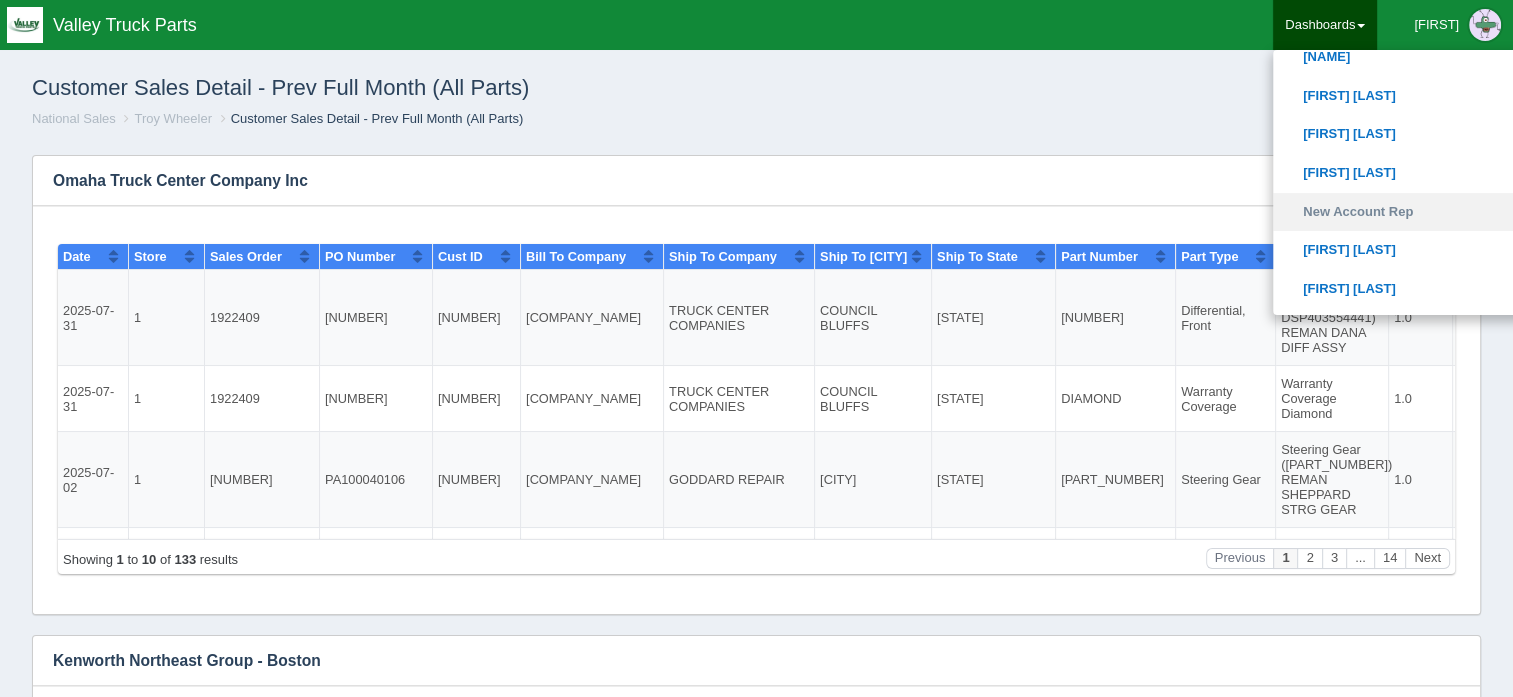 scroll, scrollTop: 800, scrollLeft: 0, axis: vertical 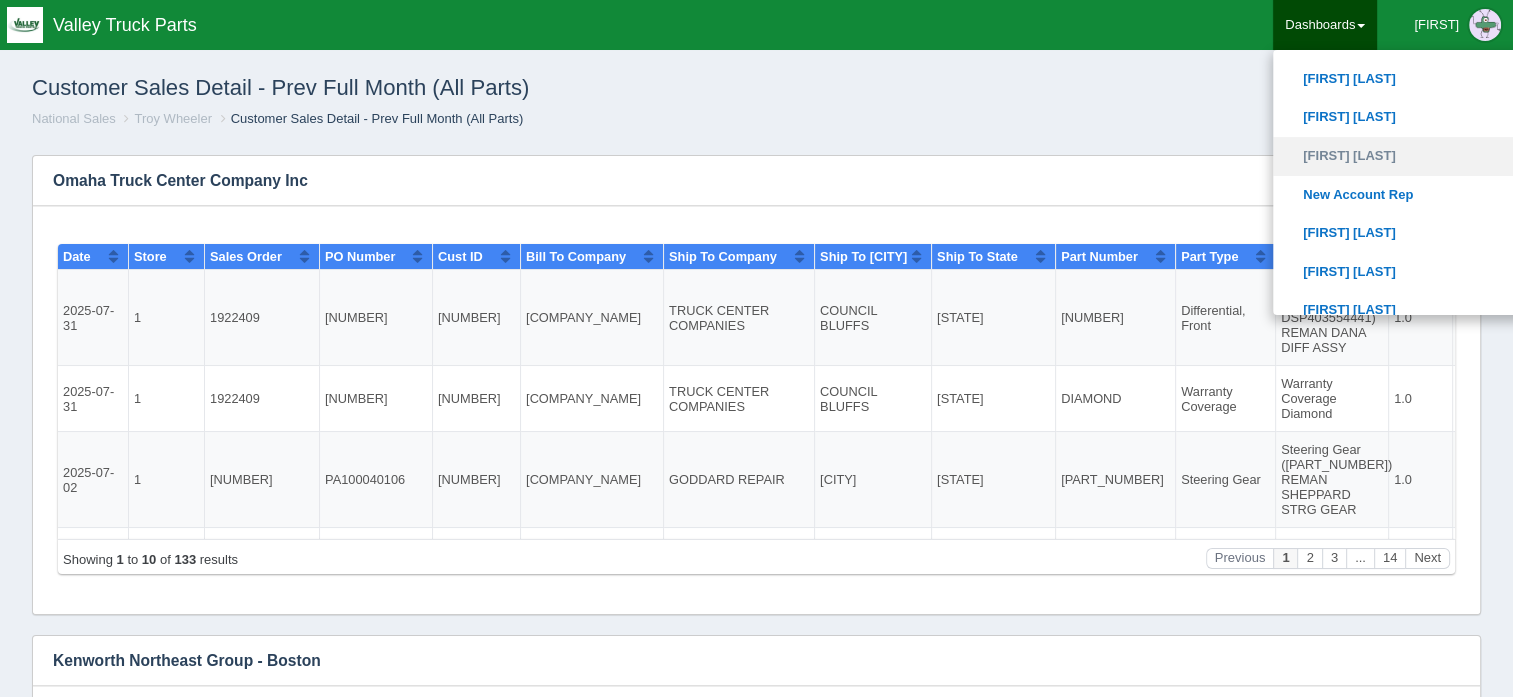 click on "[FIRST] [LAST]" at bounding box center (1408, 156) 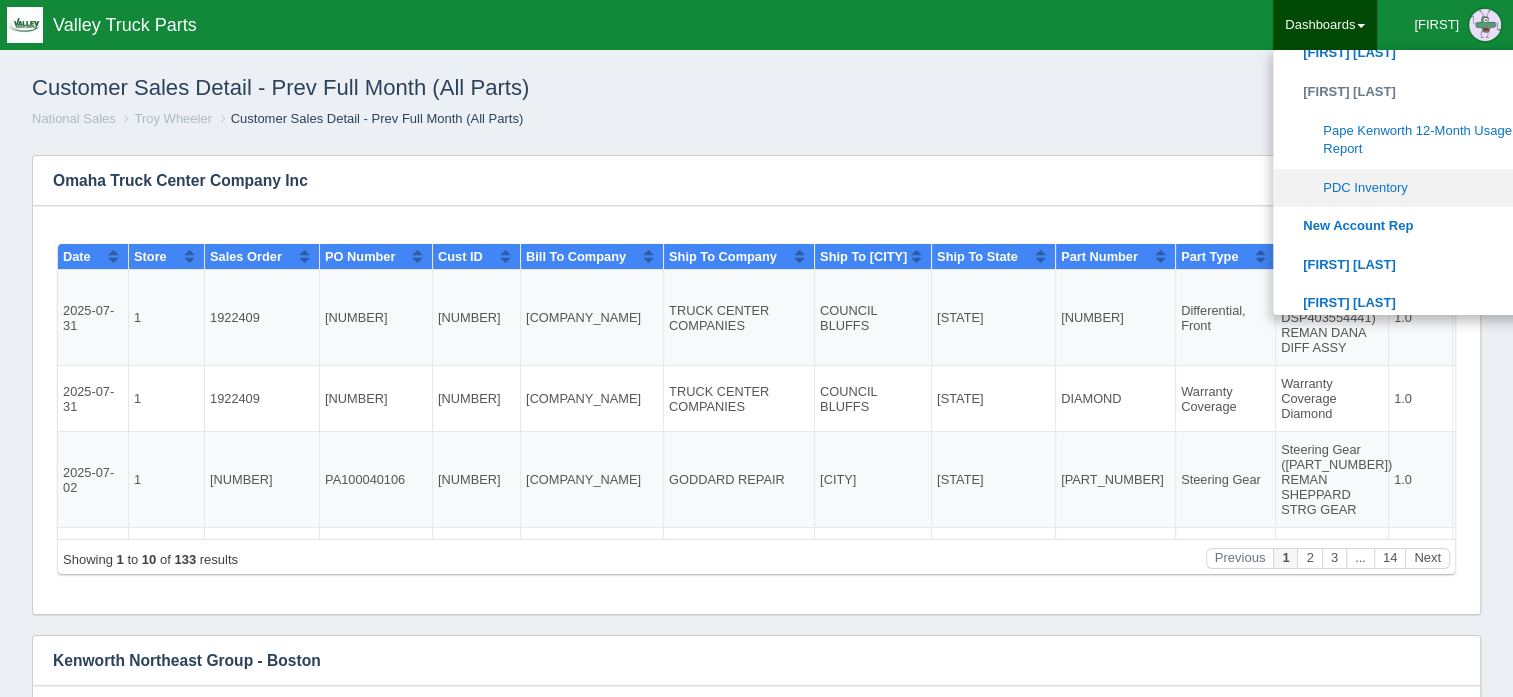 scroll, scrollTop: 900, scrollLeft: 0, axis: vertical 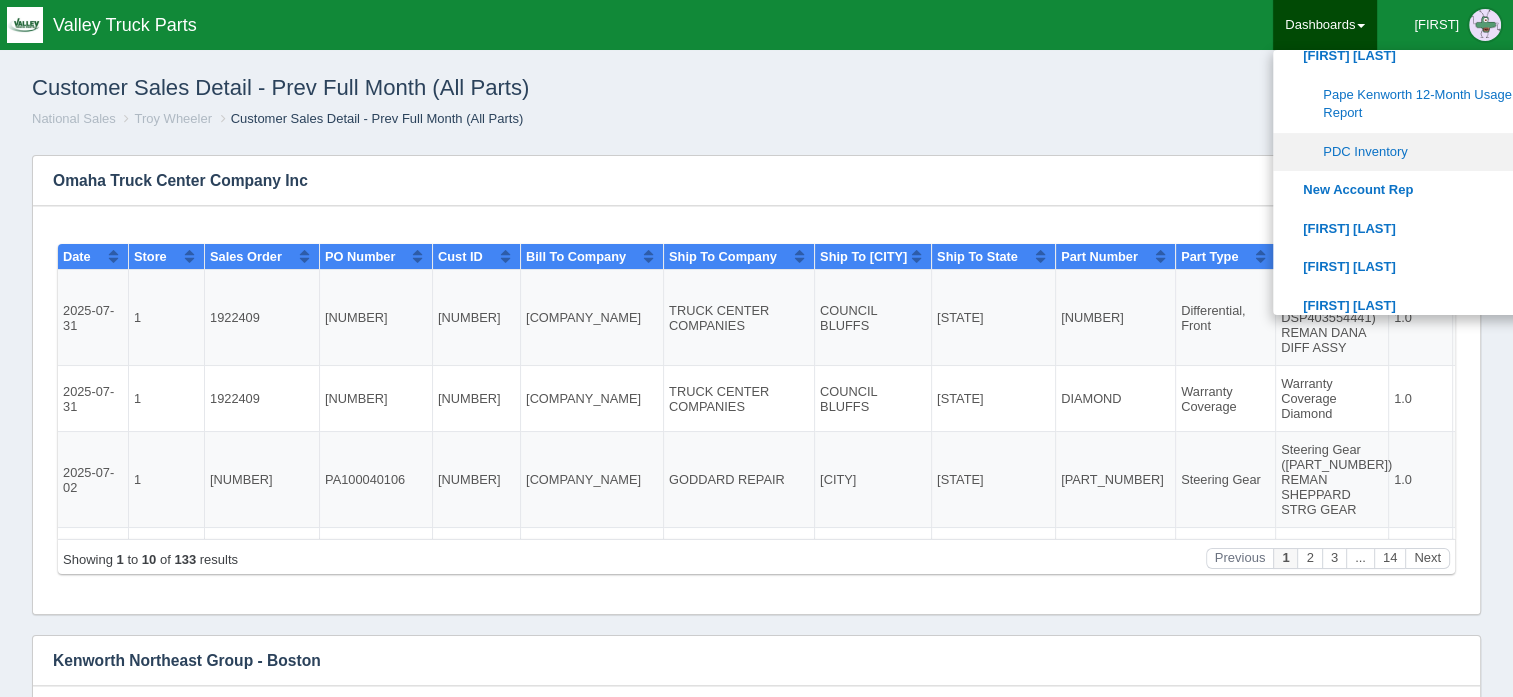 click on "PDC Inventory" at bounding box center (1408, 152) 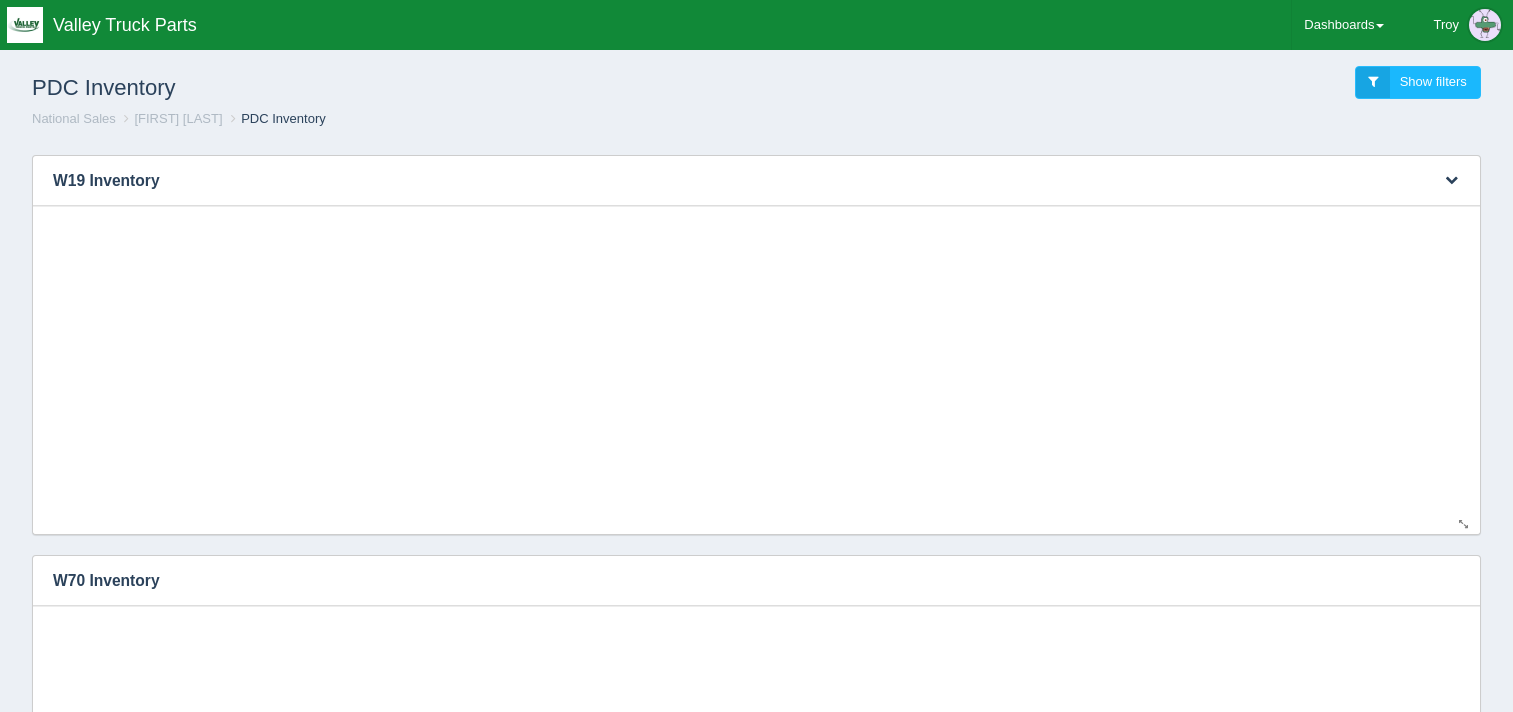 scroll, scrollTop: 0, scrollLeft: 0, axis: both 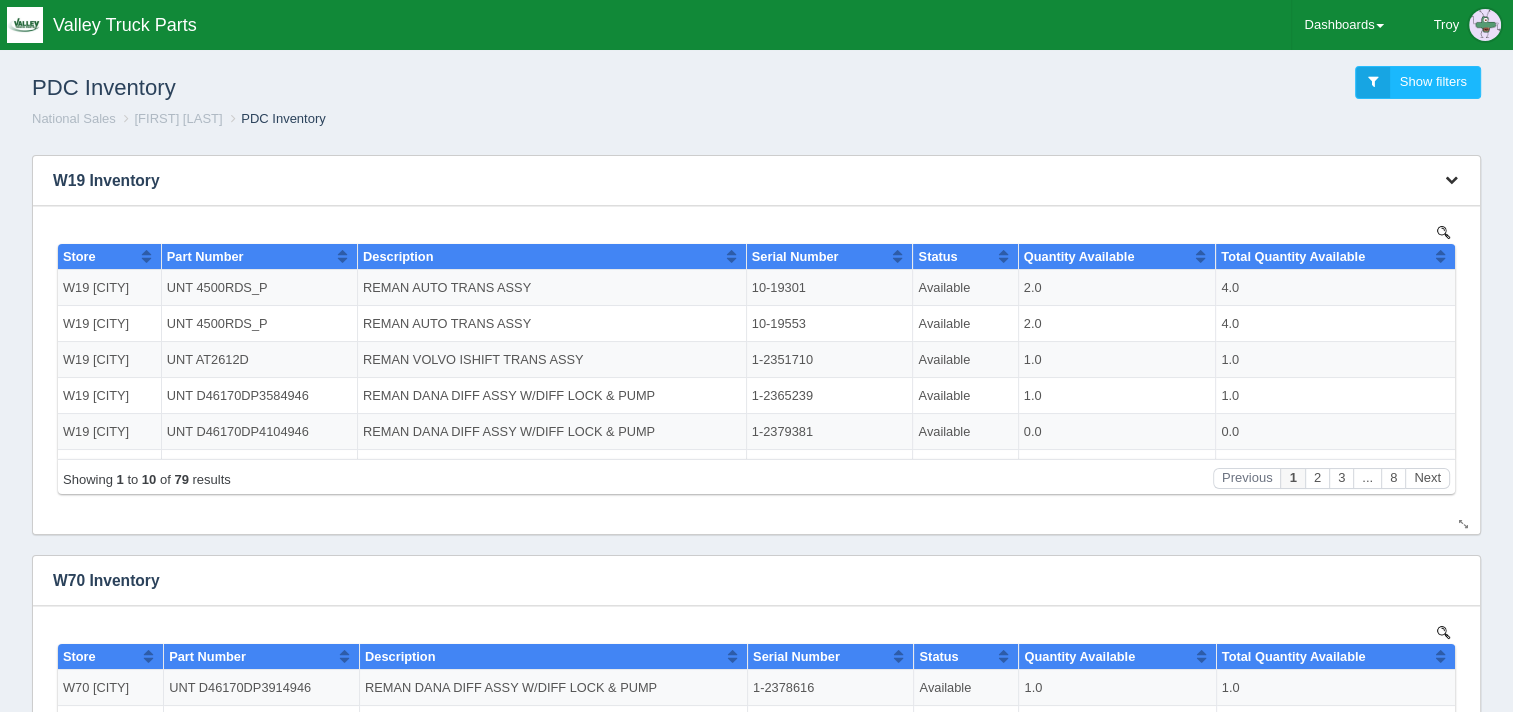 click at bounding box center [1451, 179] 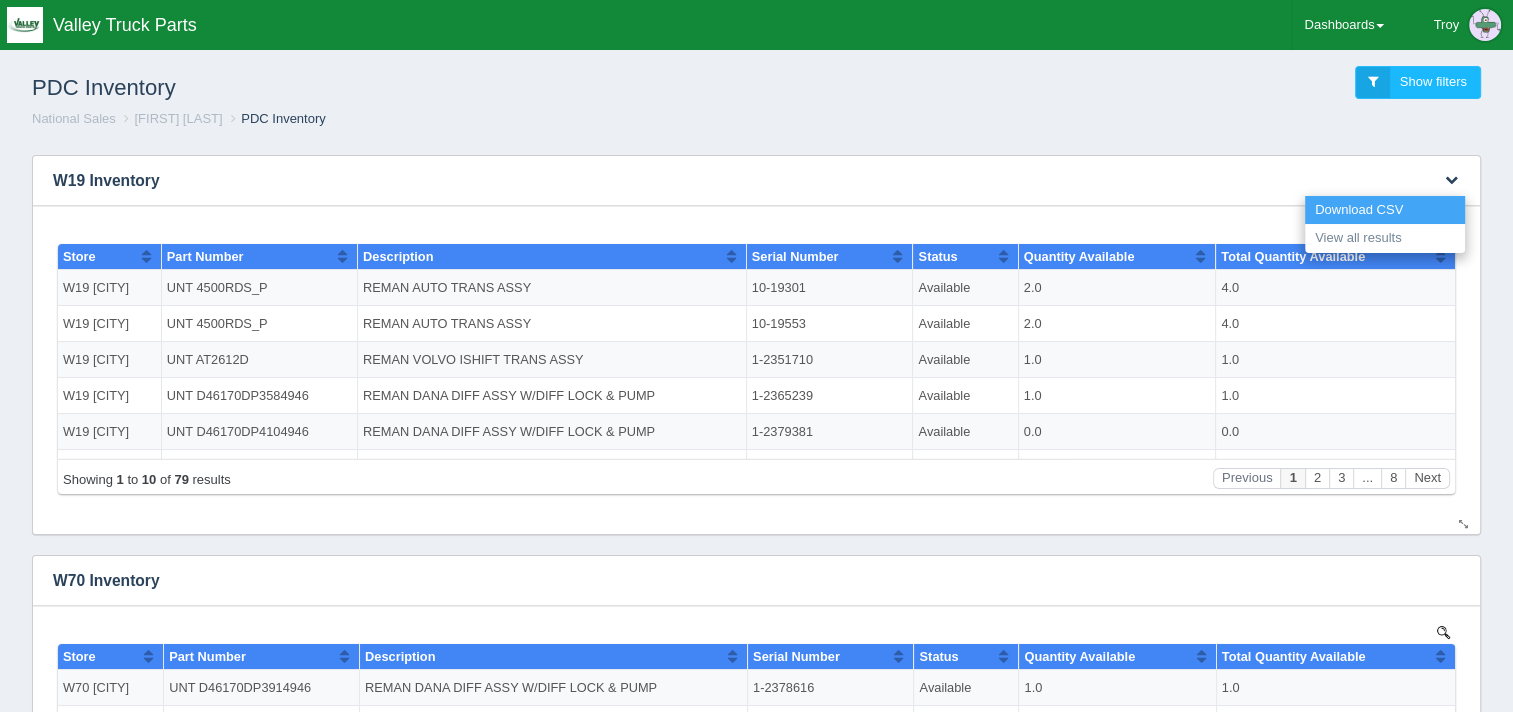 click on "Download CSV" at bounding box center (1385, 210) 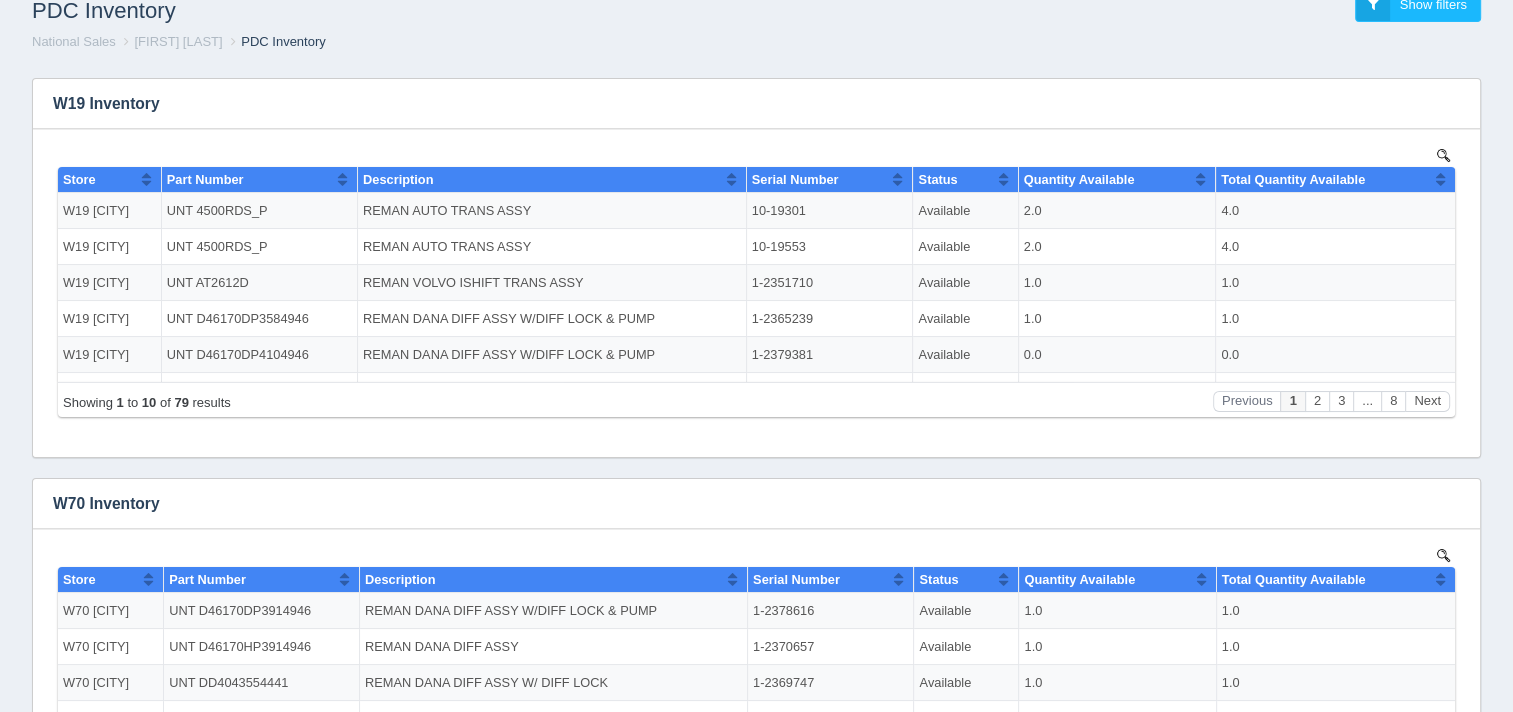 scroll, scrollTop: 200, scrollLeft: 0, axis: vertical 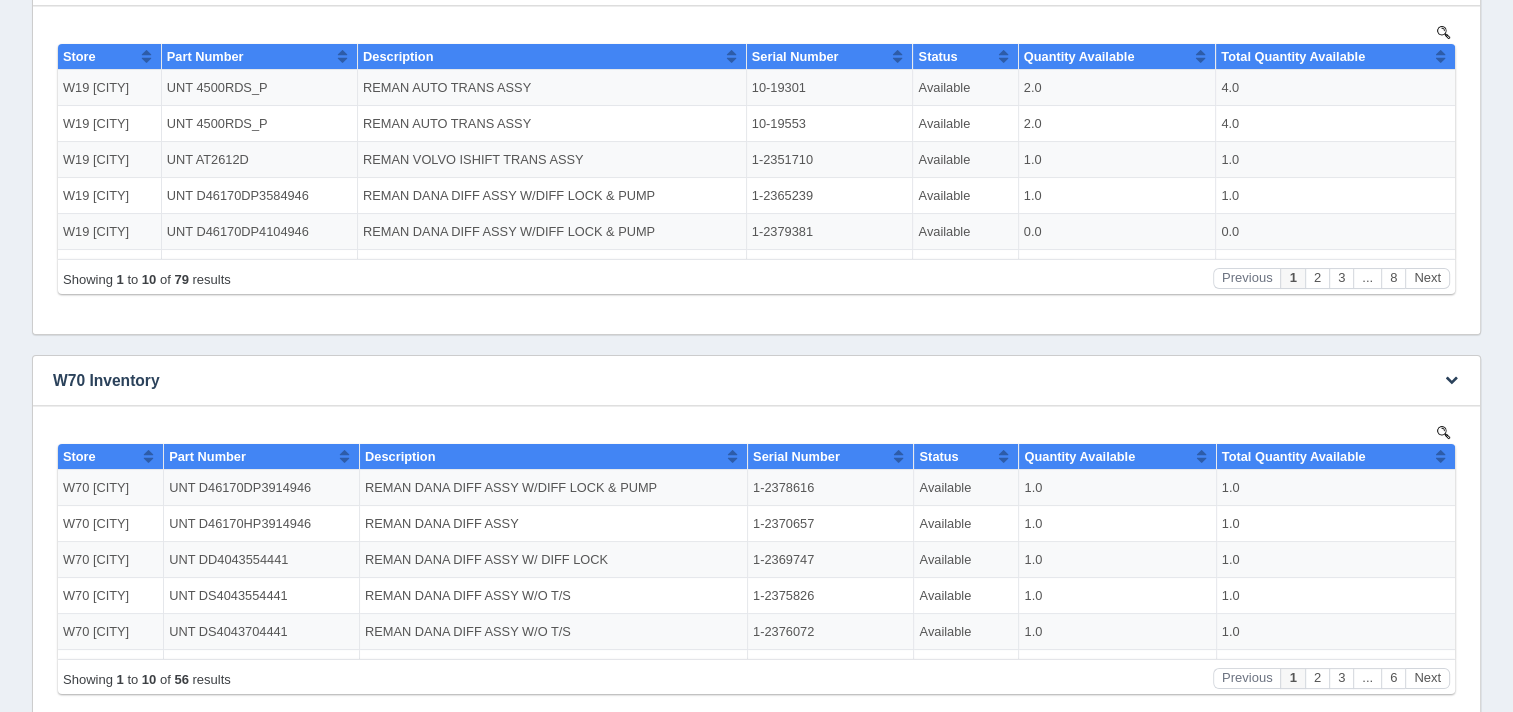click on "W70 Inventory" at bounding box center (726, 381) 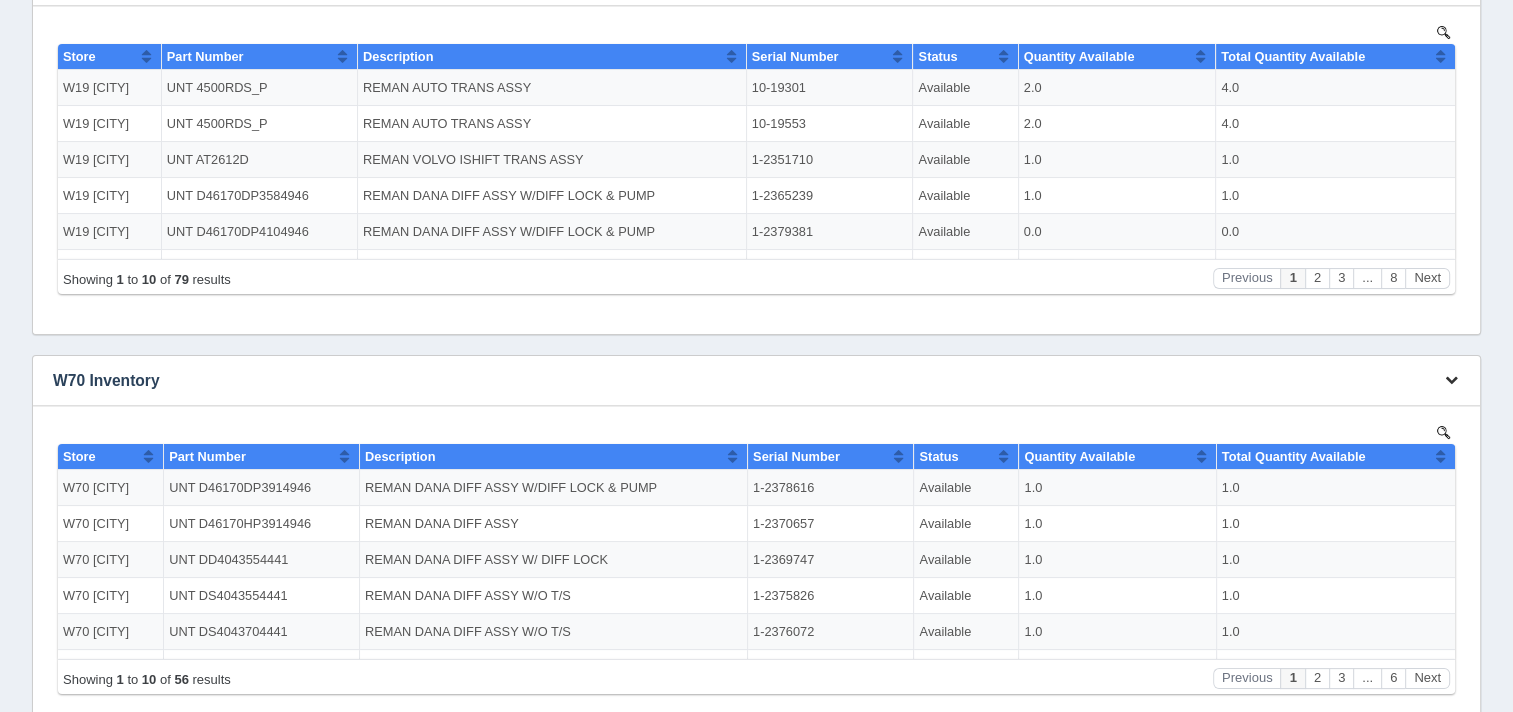 click at bounding box center [1451, 379] 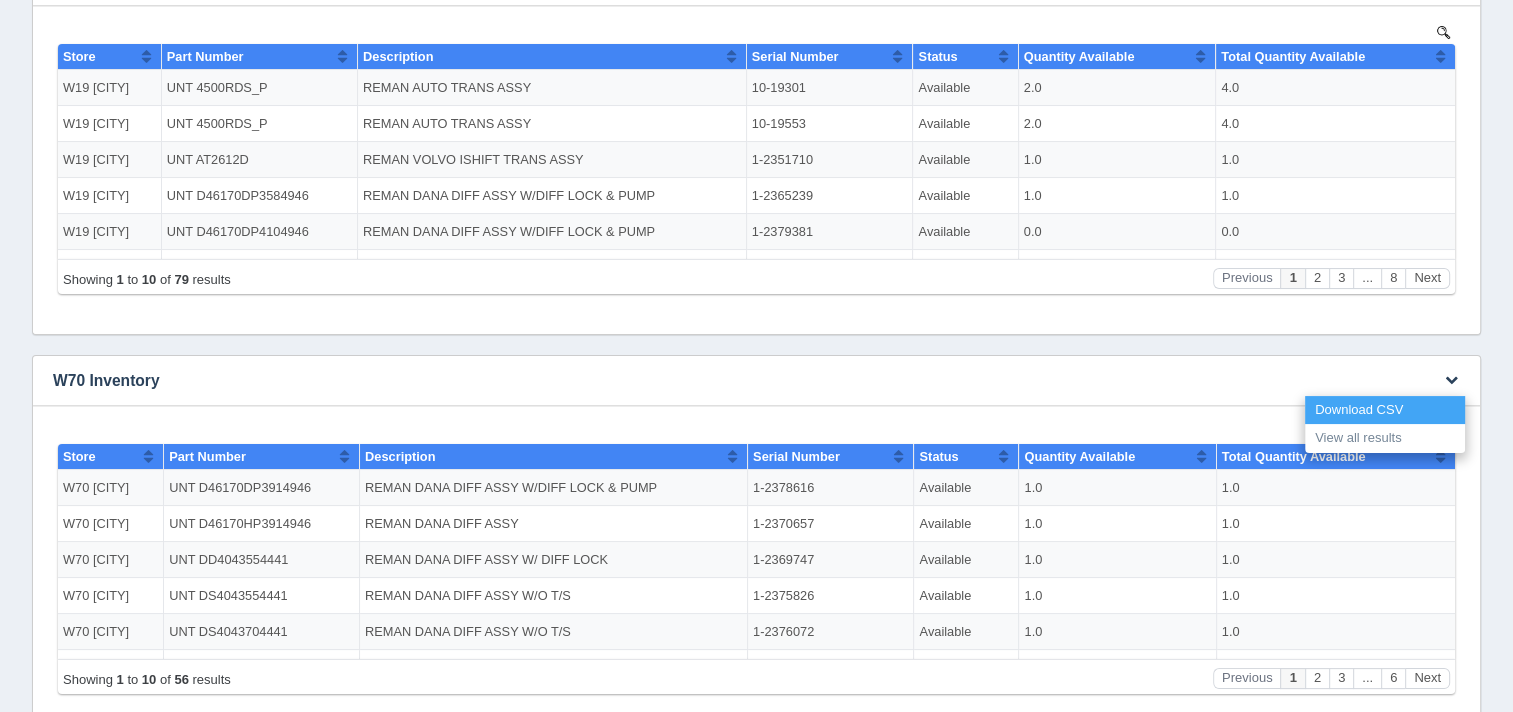 click on "Download CSV" at bounding box center (1385, 410) 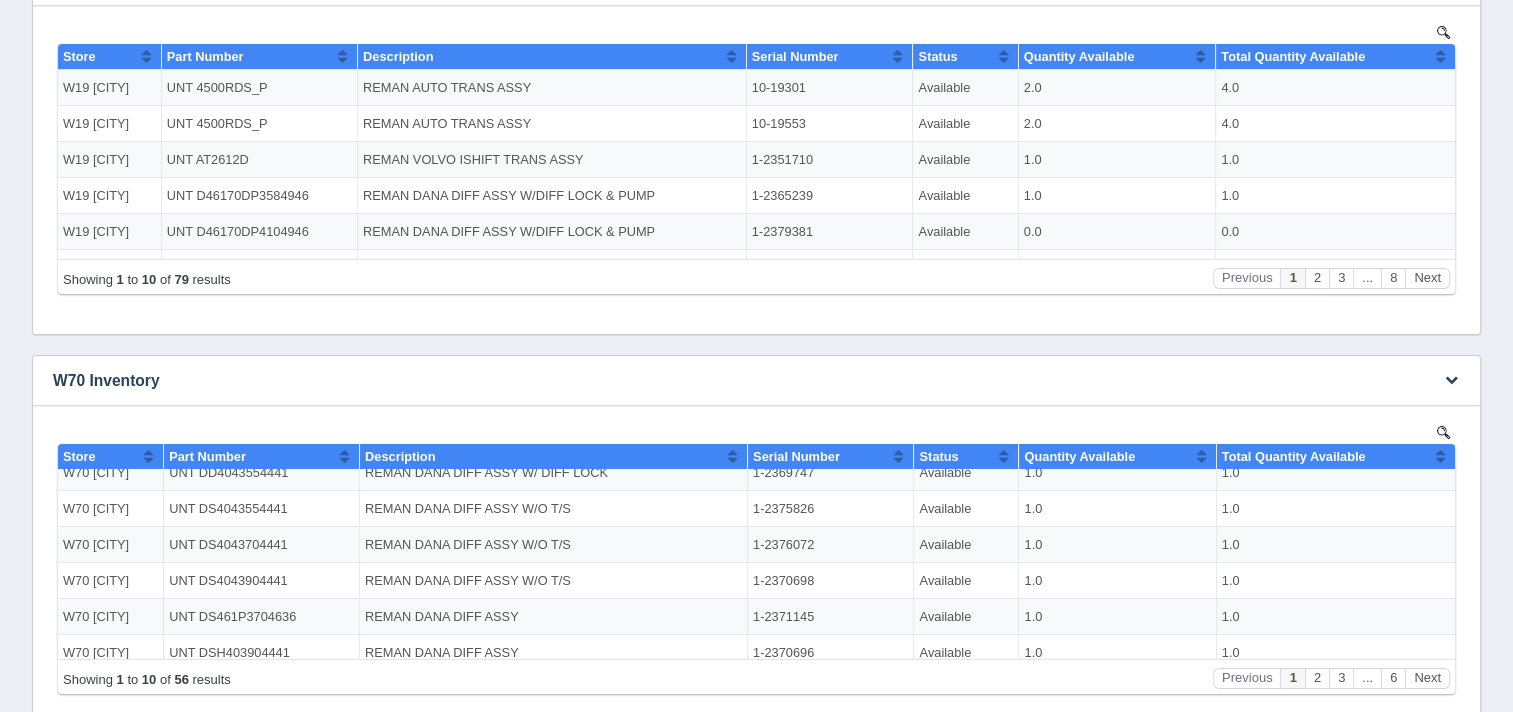 scroll, scrollTop: 161, scrollLeft: 0, axis: vertical 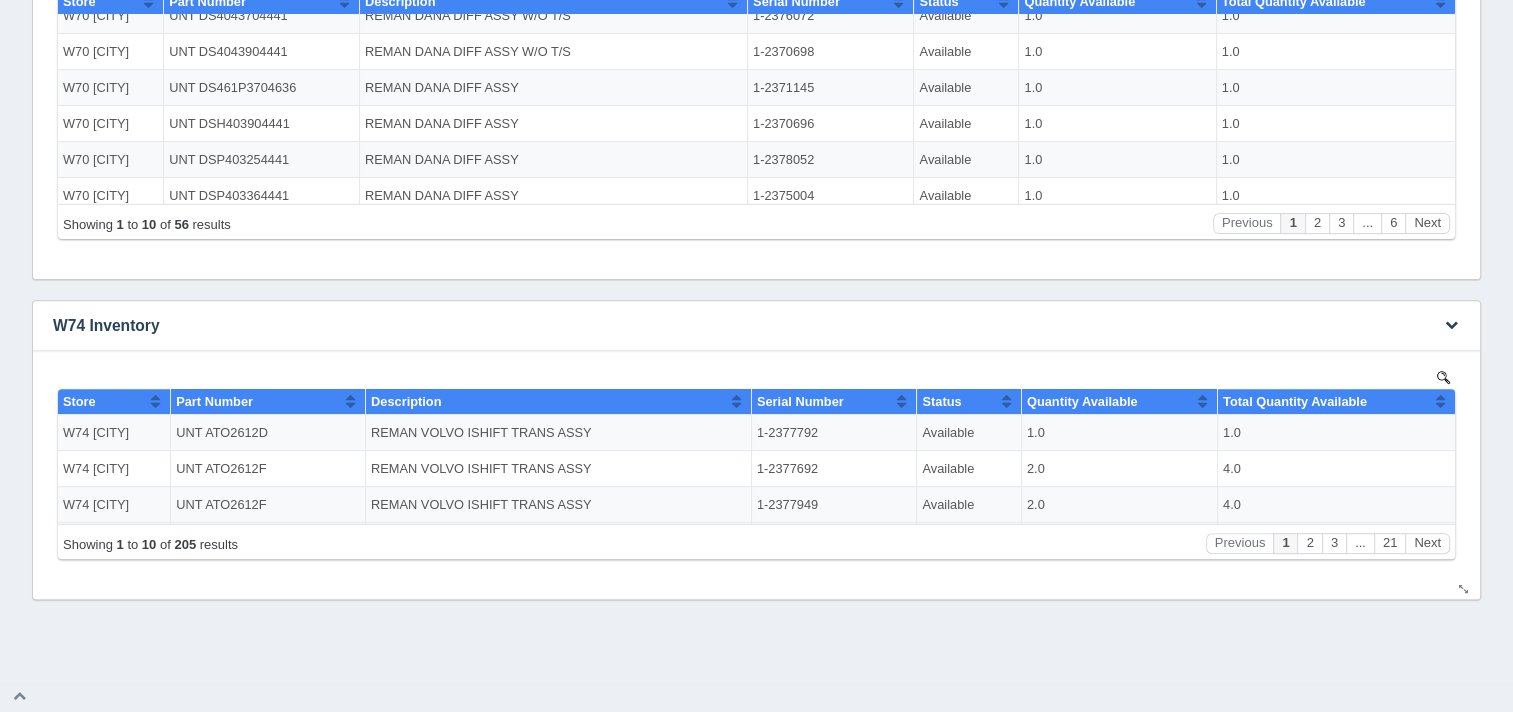 click on "W74 Inventory" at bounding box center (726, 326) 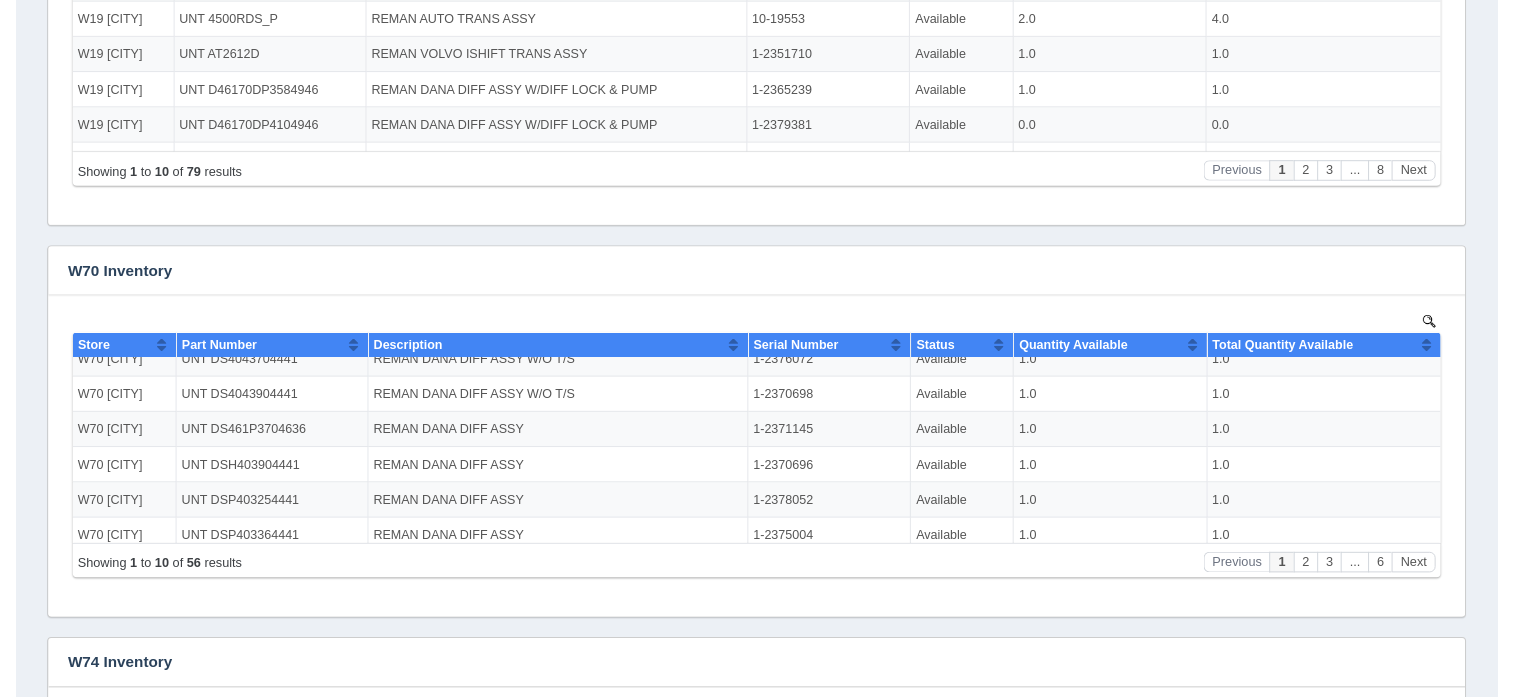 scroll, scrollTop: 0, scrollLeft: 0, axis: both 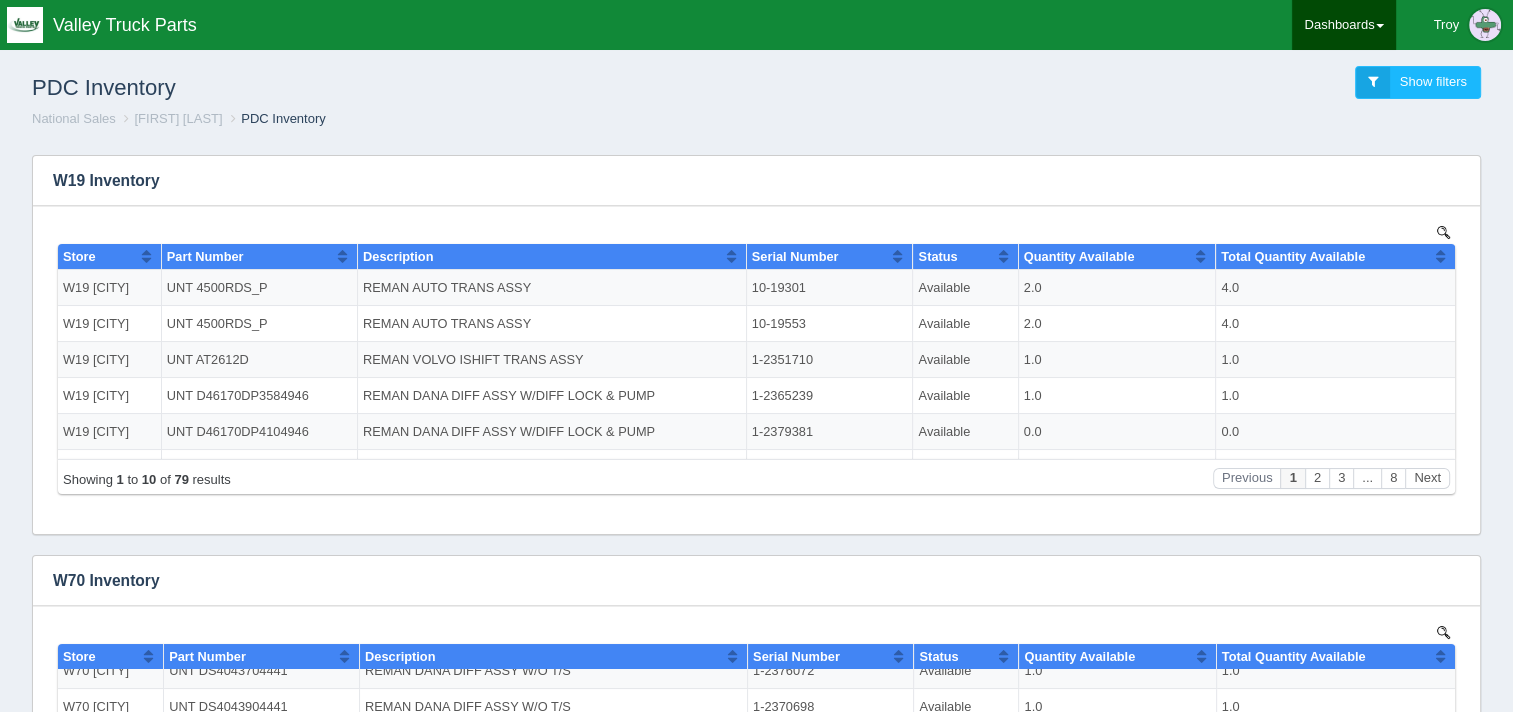 click on "Dashboards" at bounding box center (1344, 25) 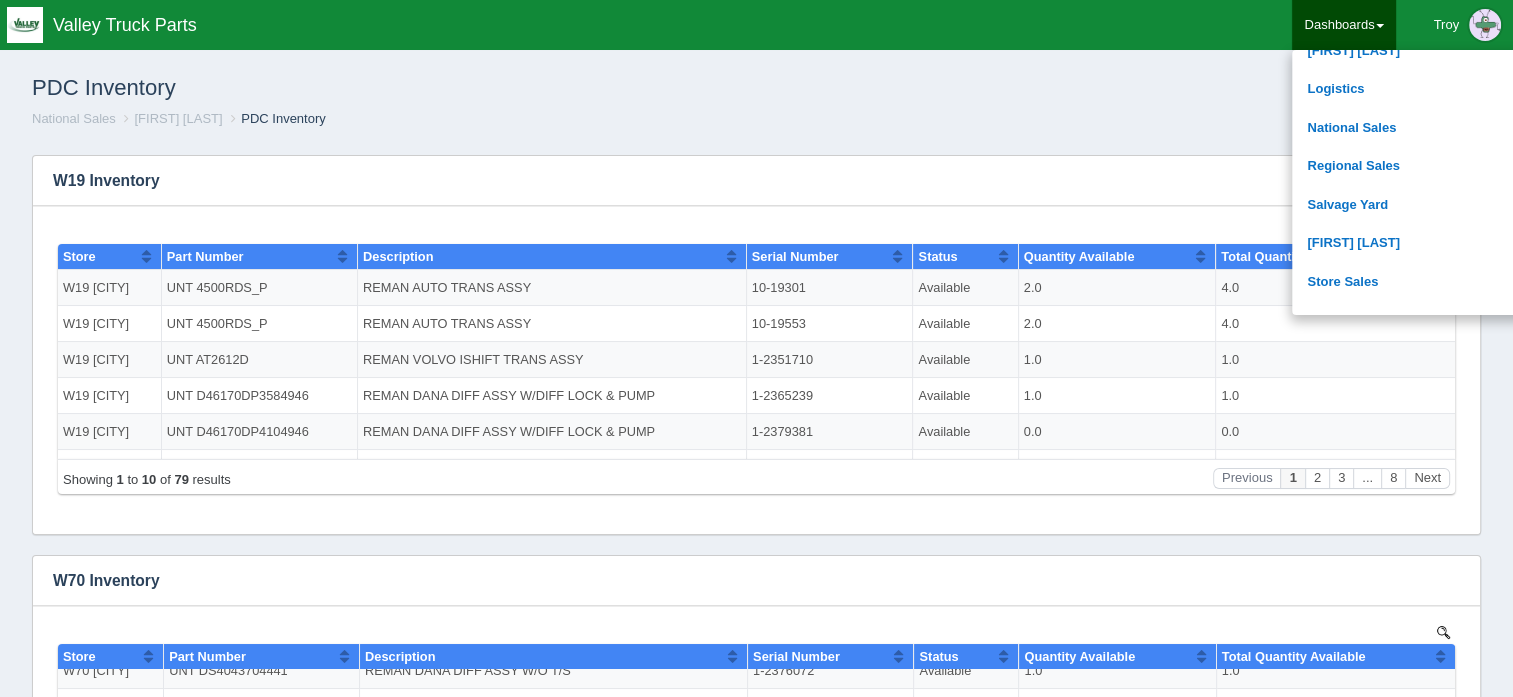 scroll, scrollTop: 400, scrollLeft: 0, axis: vertical 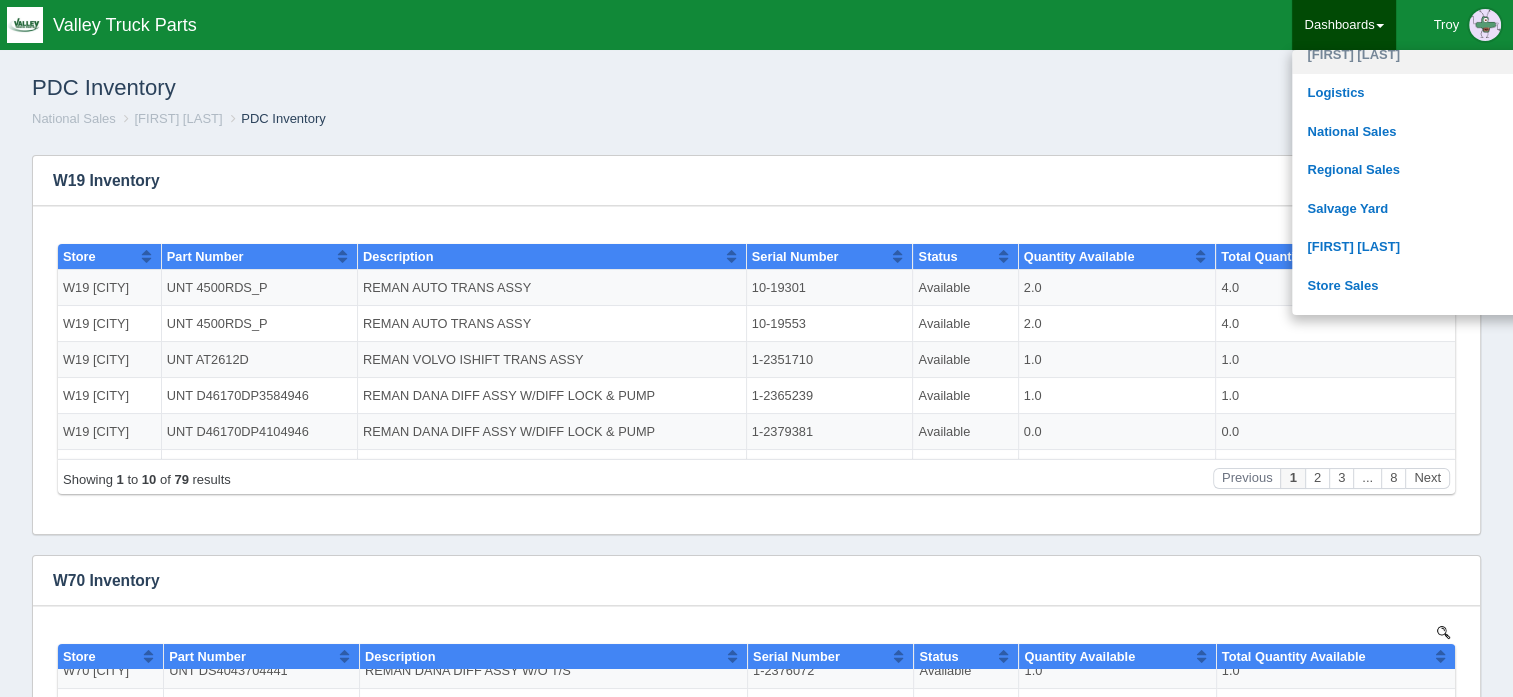 click on "Josh Goodale" at bounding box center [1427, 55] 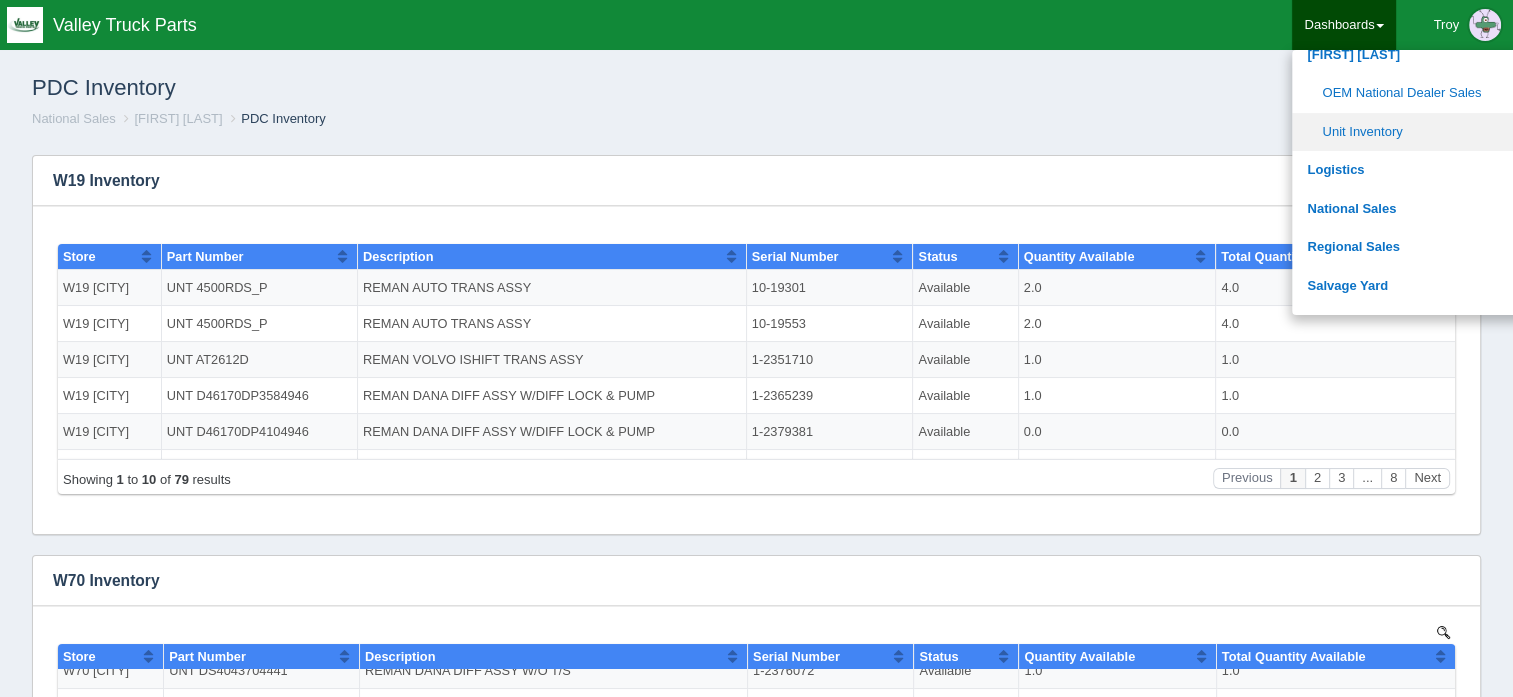 click on "Unit Inventory" at bounding box center [1427, 132] 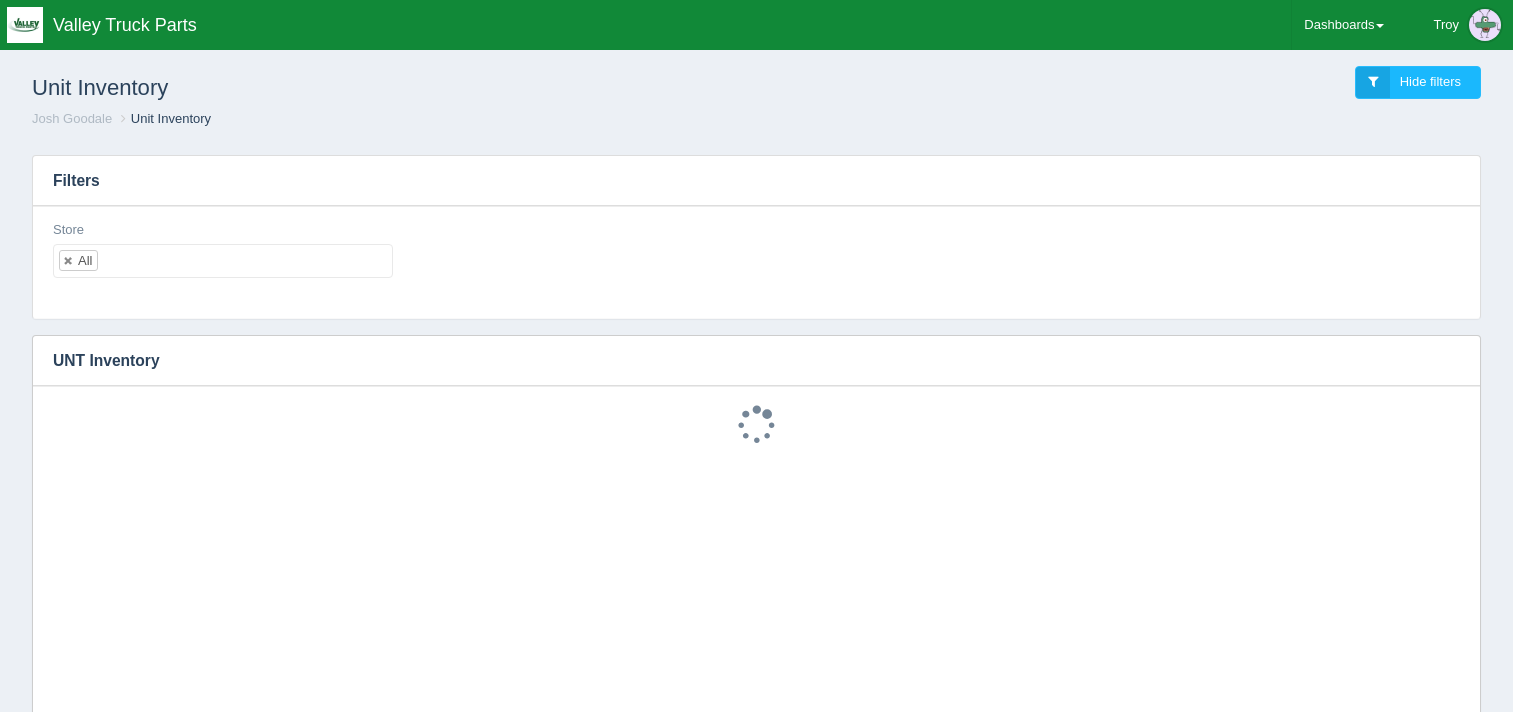 scroll, scrollTop: 0, scrollLeft: 0, axis: both 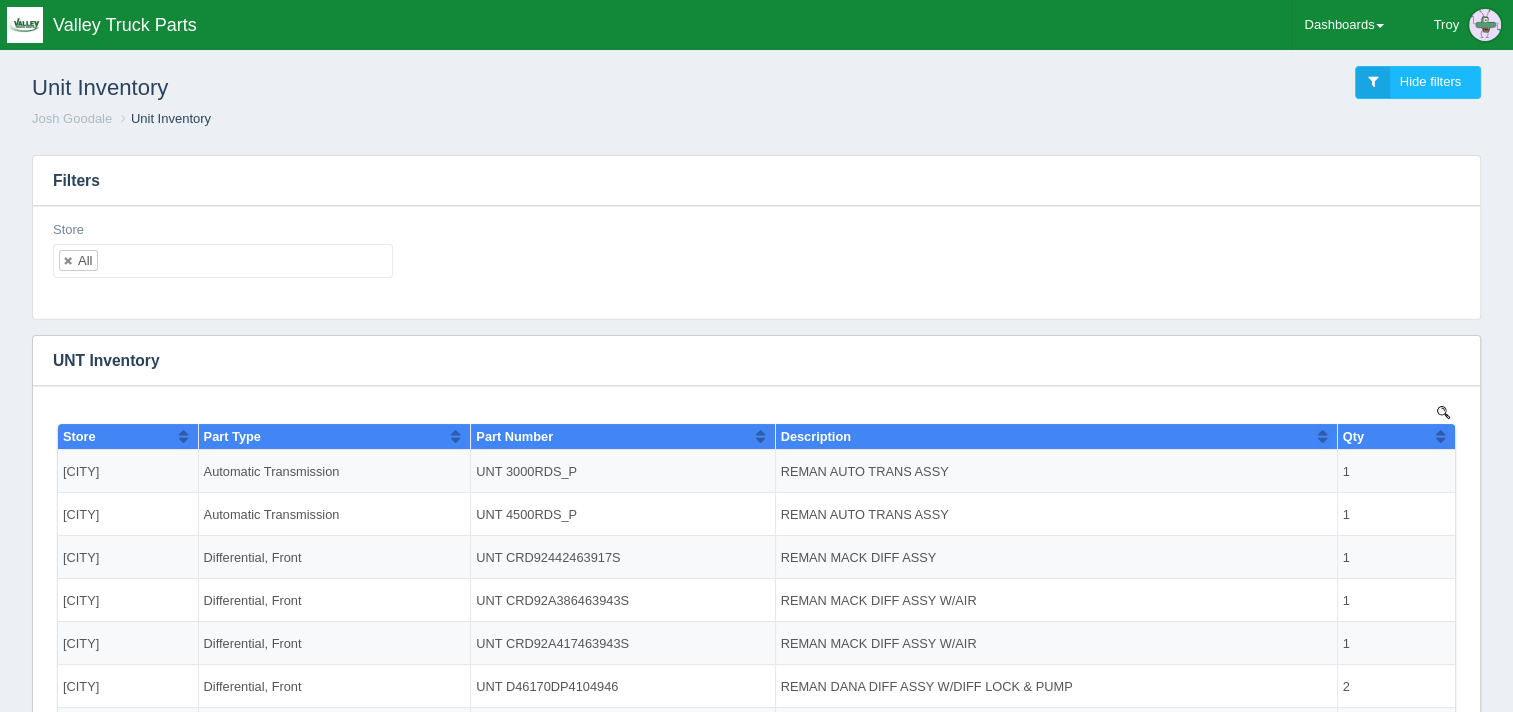 click on "All" at bounding box center (223, 261) 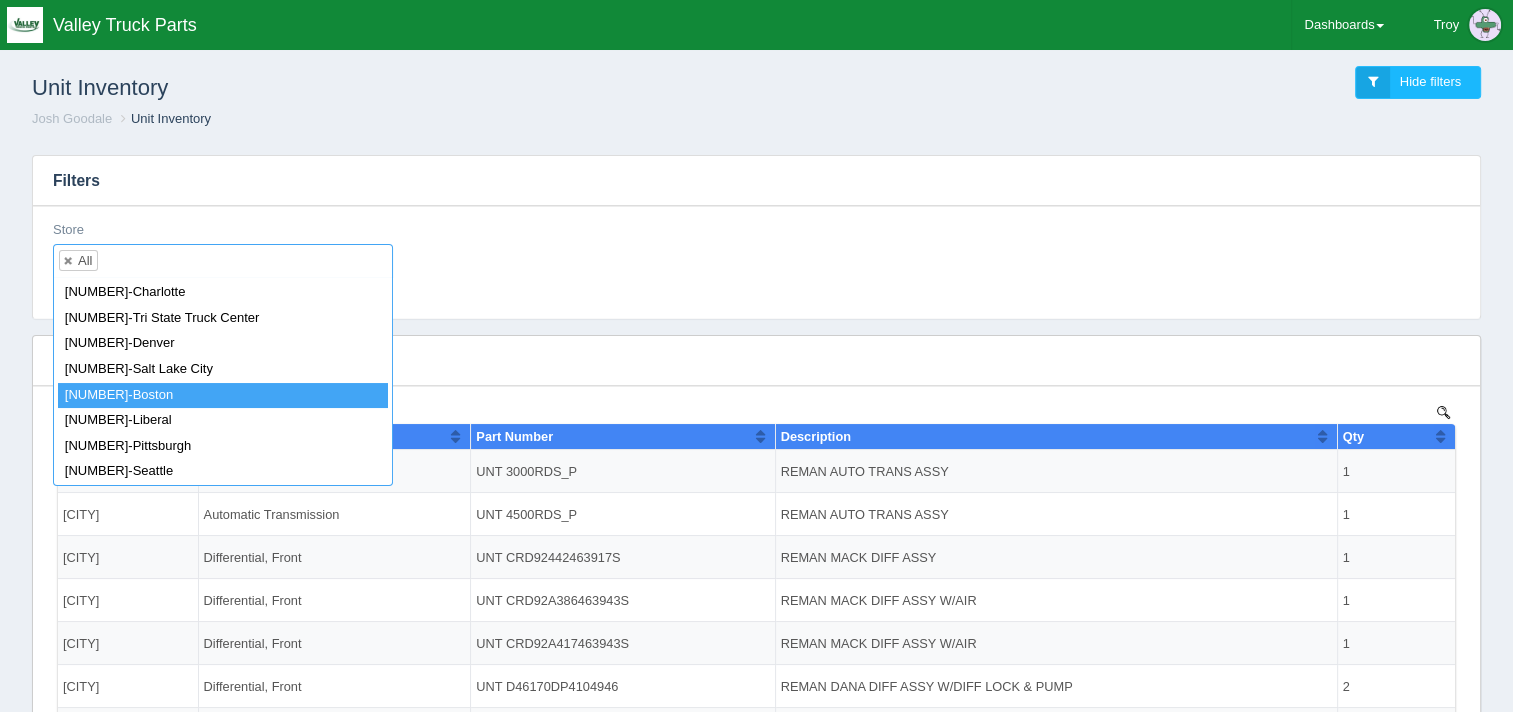 scroll, scrollTop: 100, scrollLeft: 0, axis: vertical 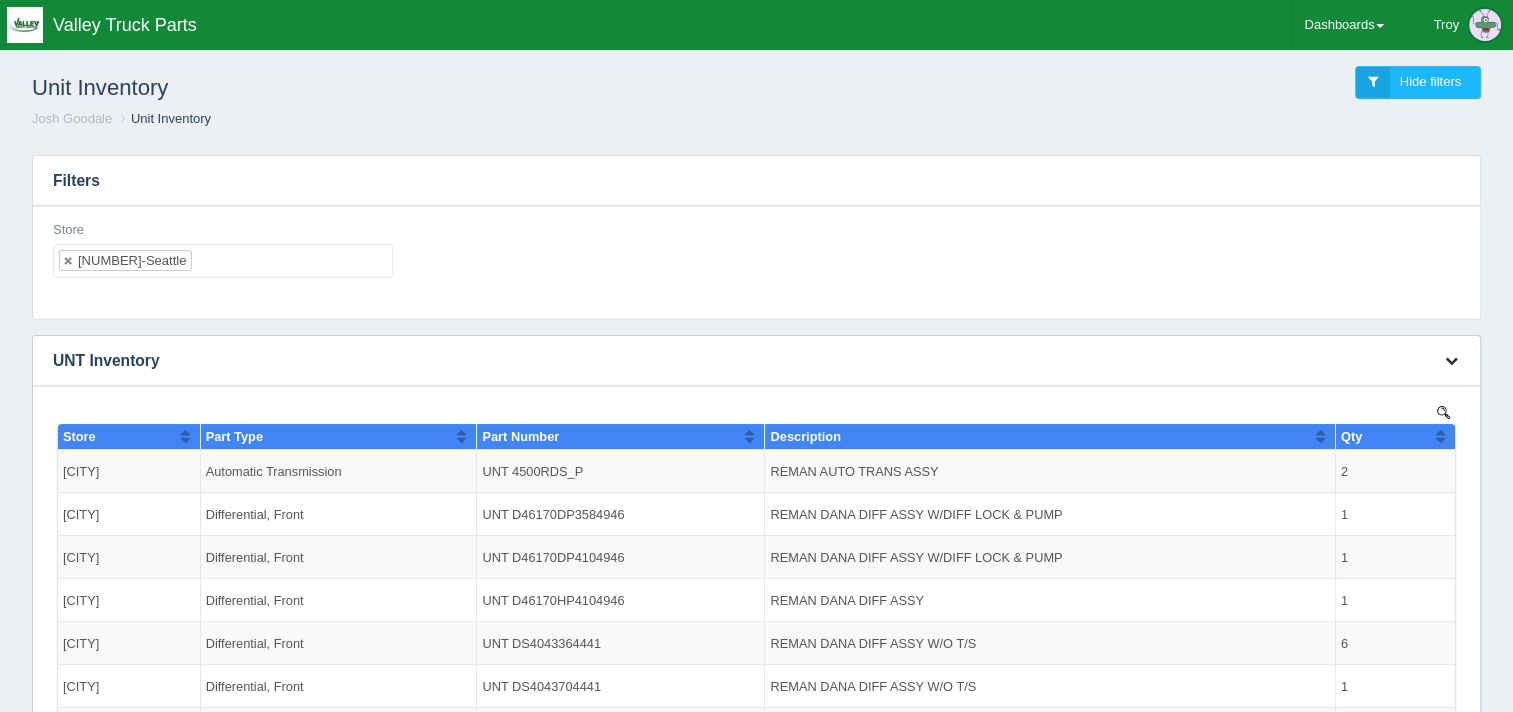 click at bounding box center (1451, 360) 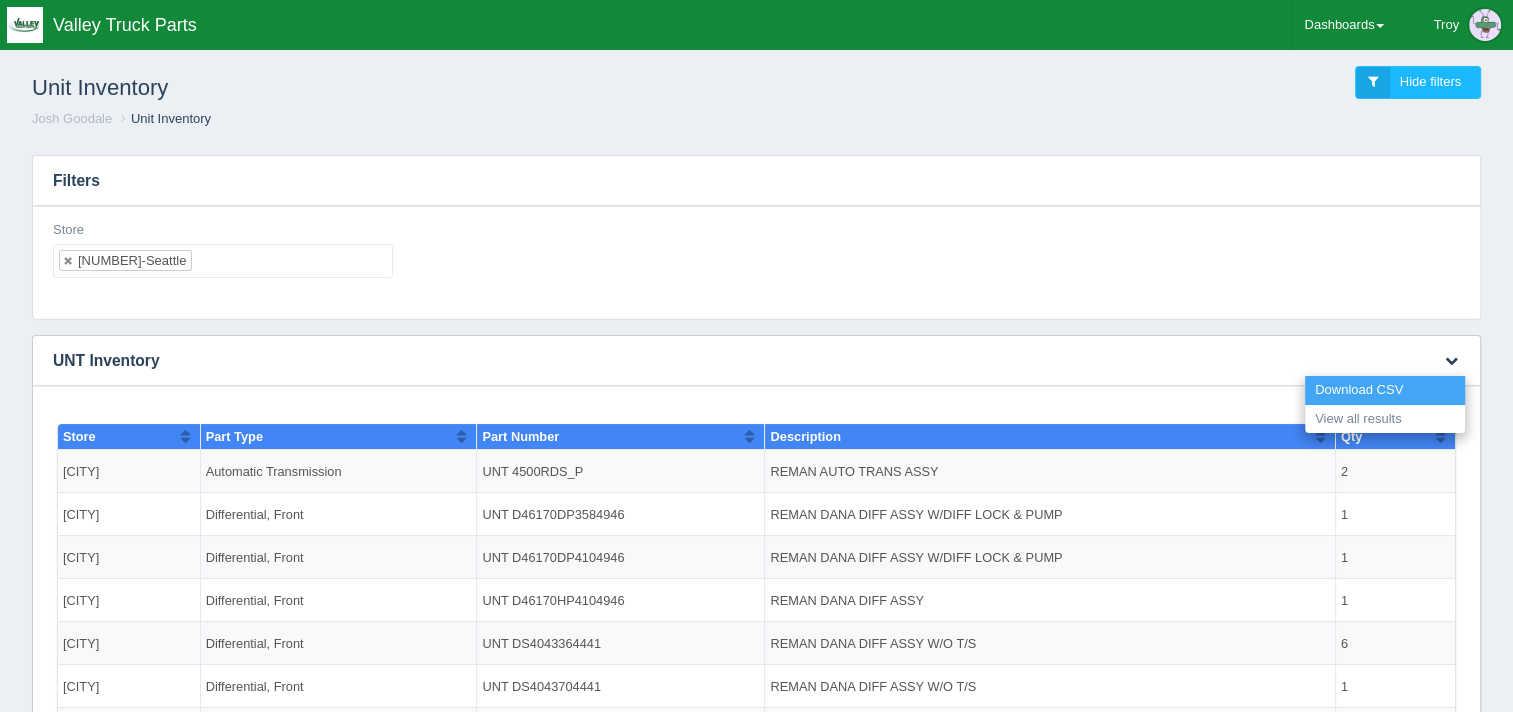 click on "Download CSV" at bounding box center (1385, 390) 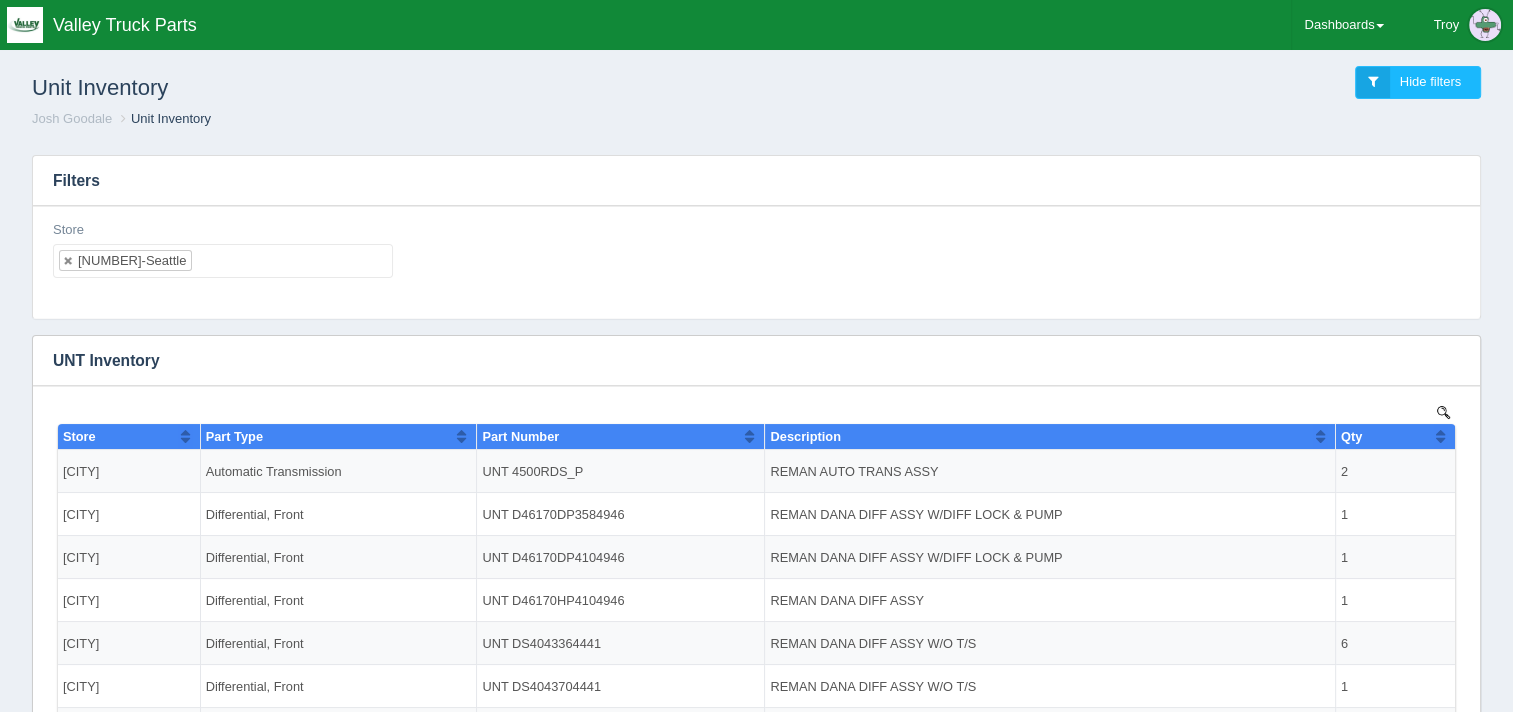 click on "[NUMBER]-Seattle" at bounding box center (223, 261) 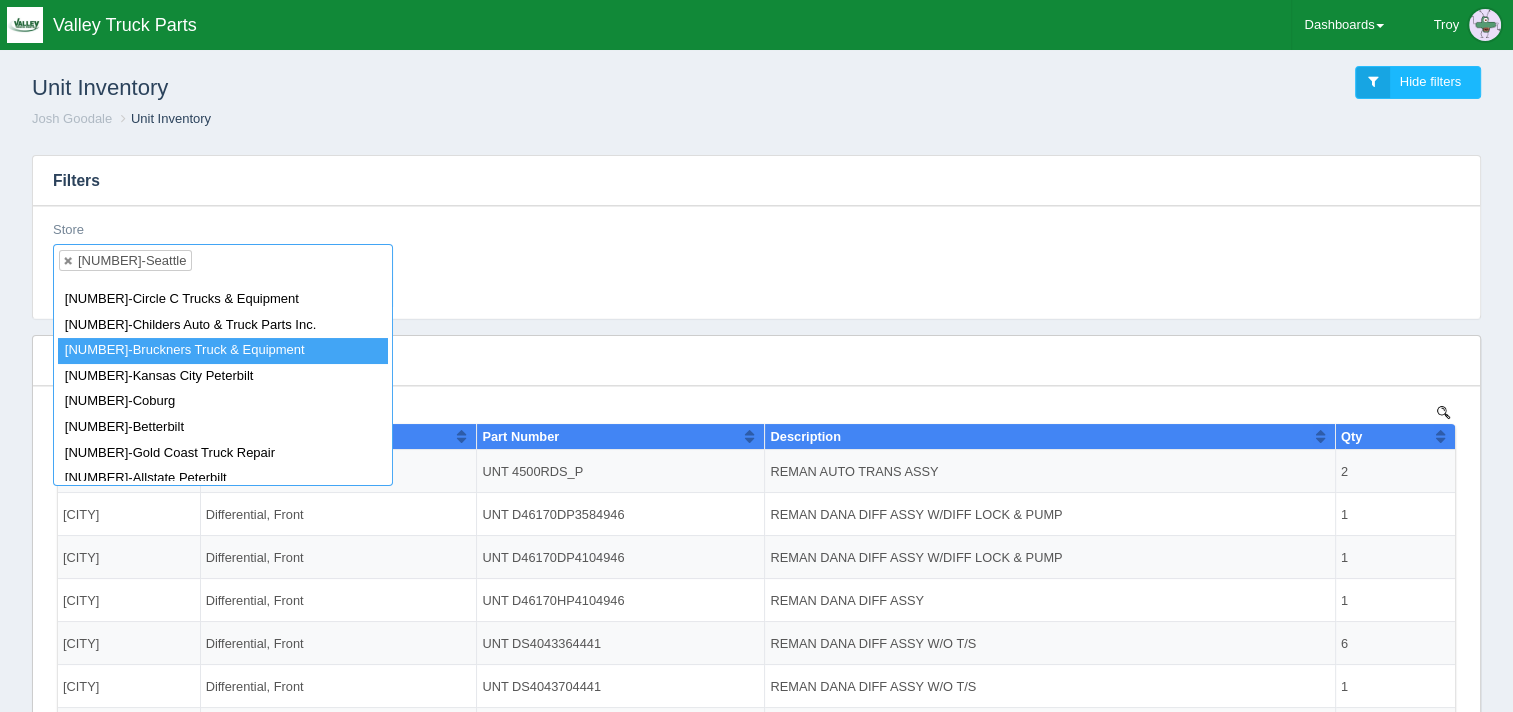 scroll, scrollTop: 1500, scrollLeft: 0, axis: vertical 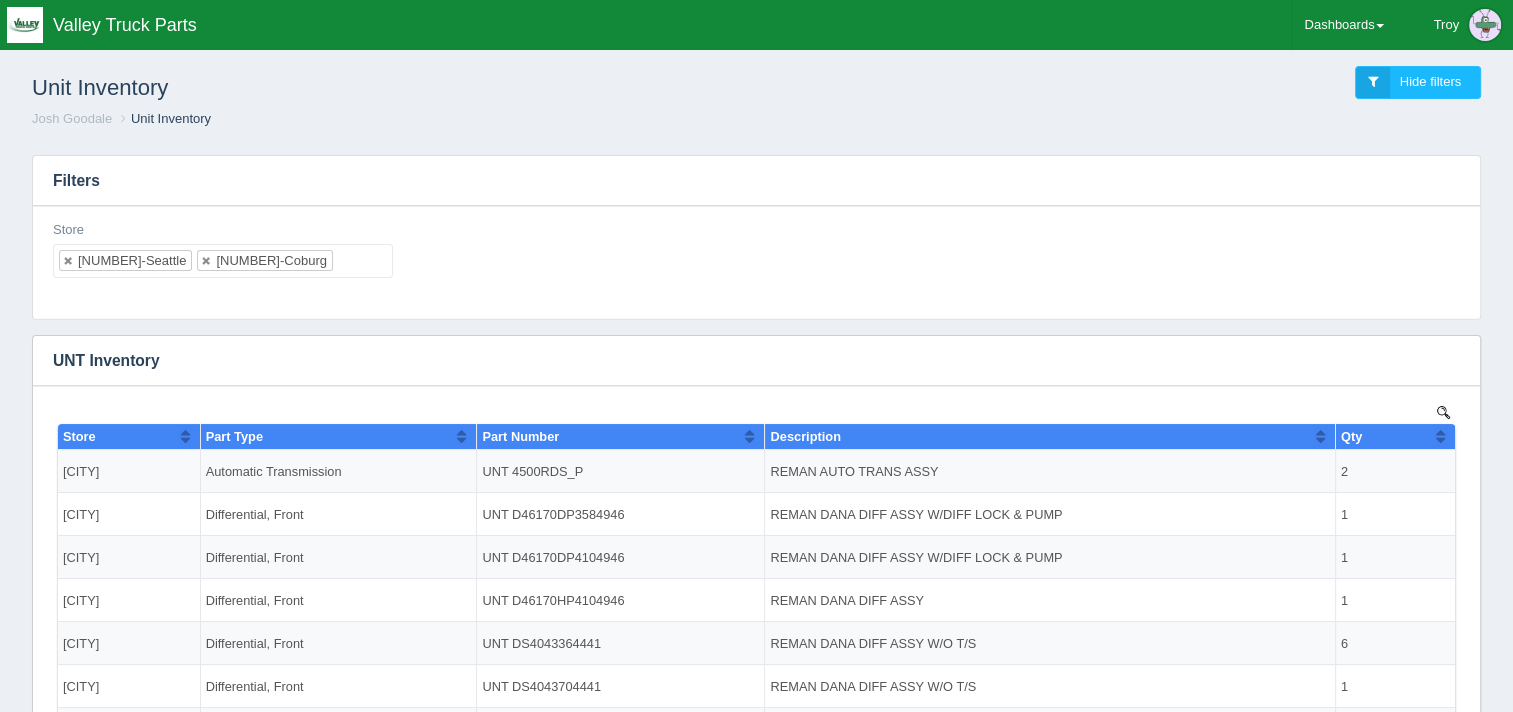 click on "[NUMBER]-Seattle           [NUMBER]-Coburg" at bounding box center [223, 261] 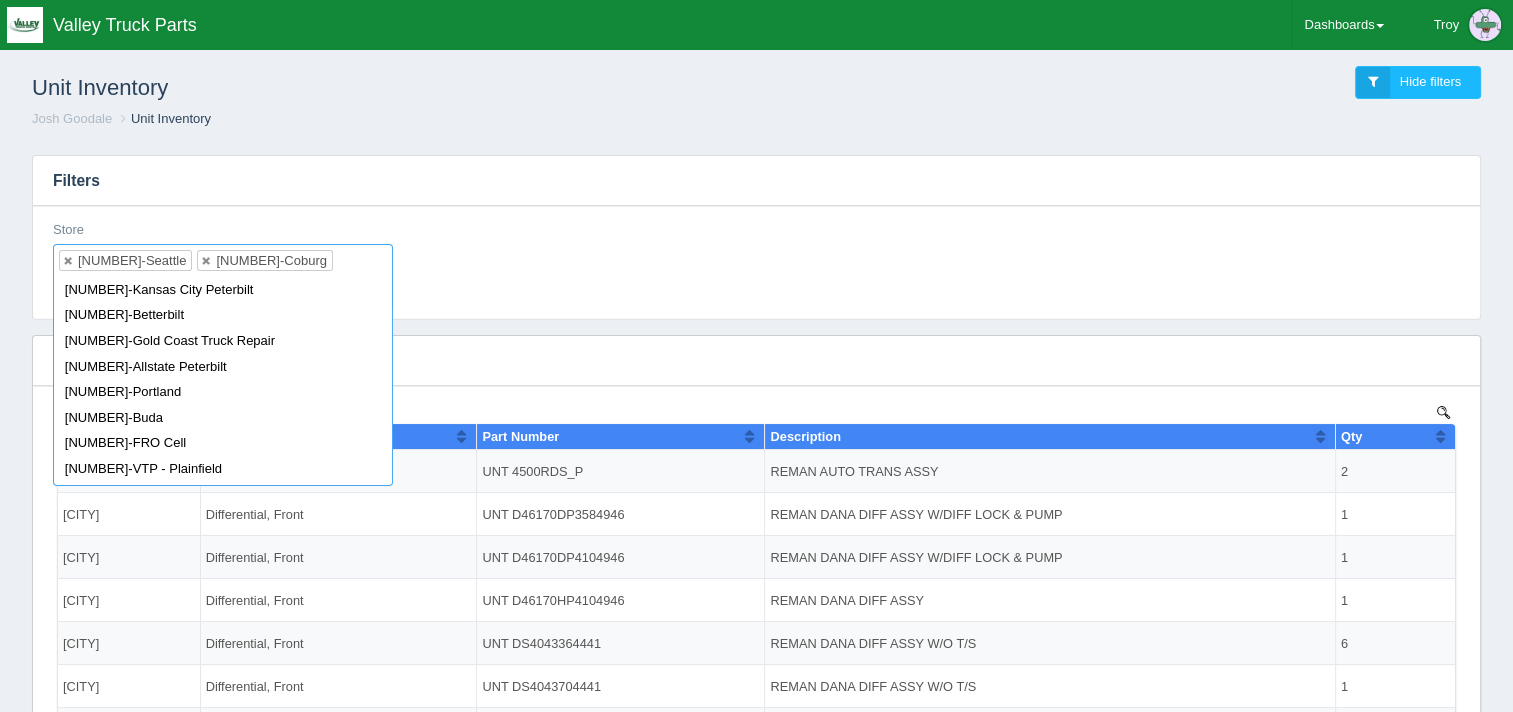 scroll, scrollTop: 1500, scrollLeft: 0, axis: vertical 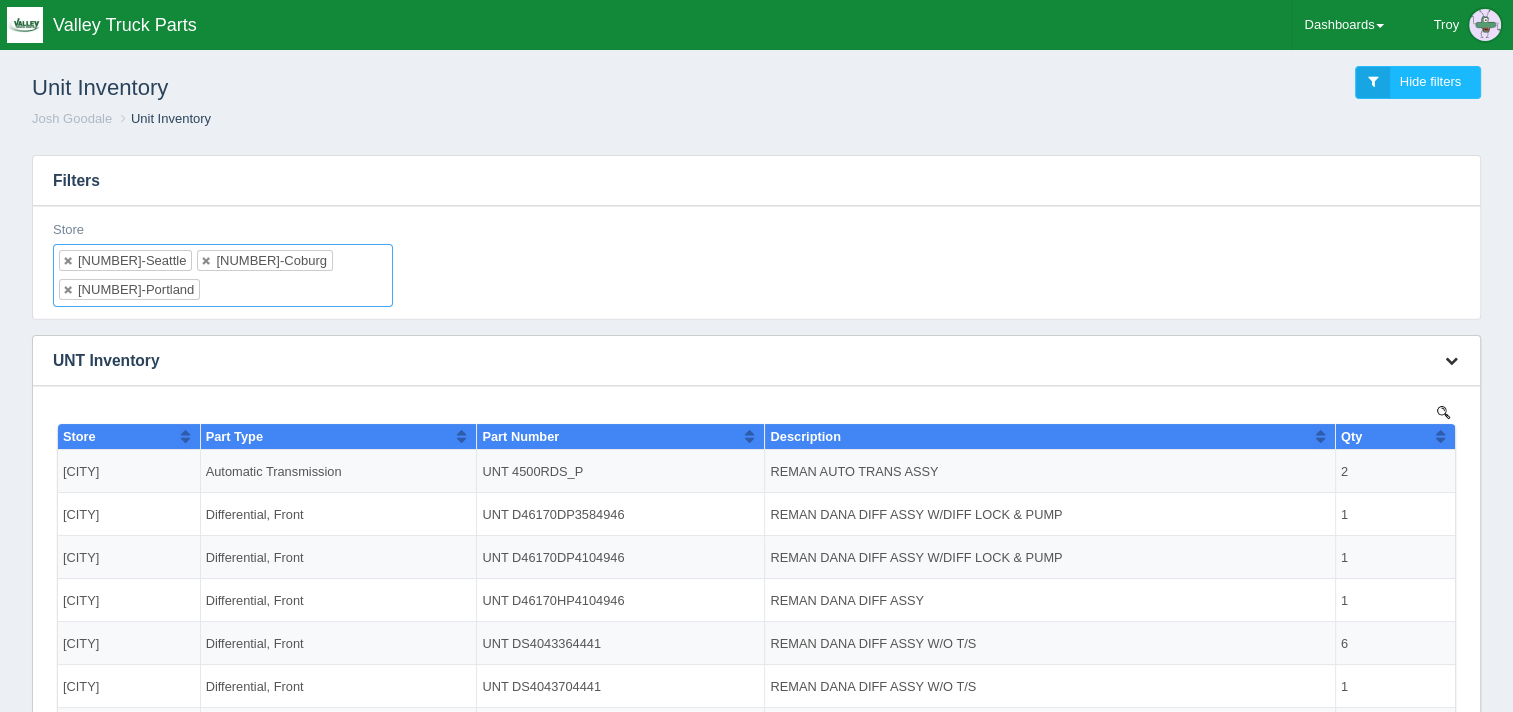 click at bounding box center [1451, 360] 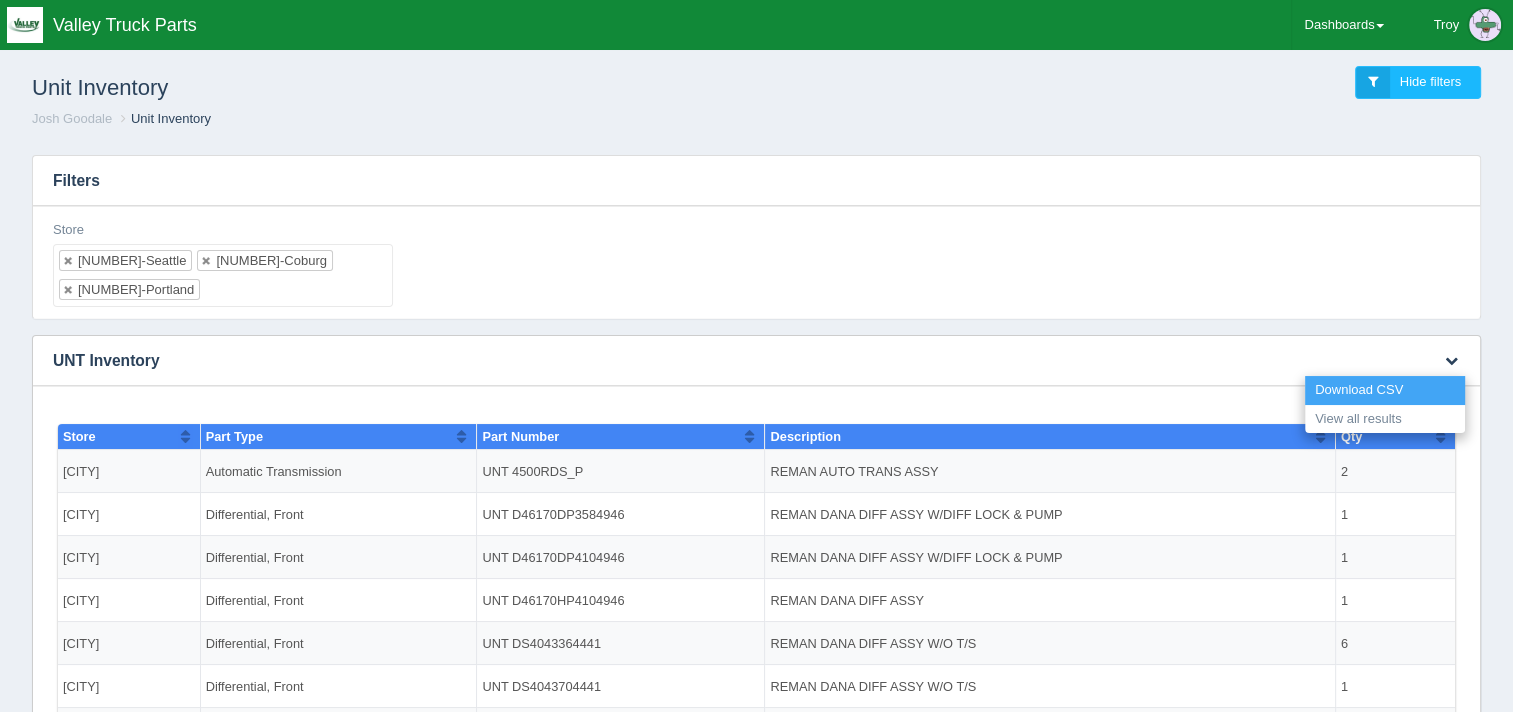 click on "Download CSV" at bounding box center (1385, 390) 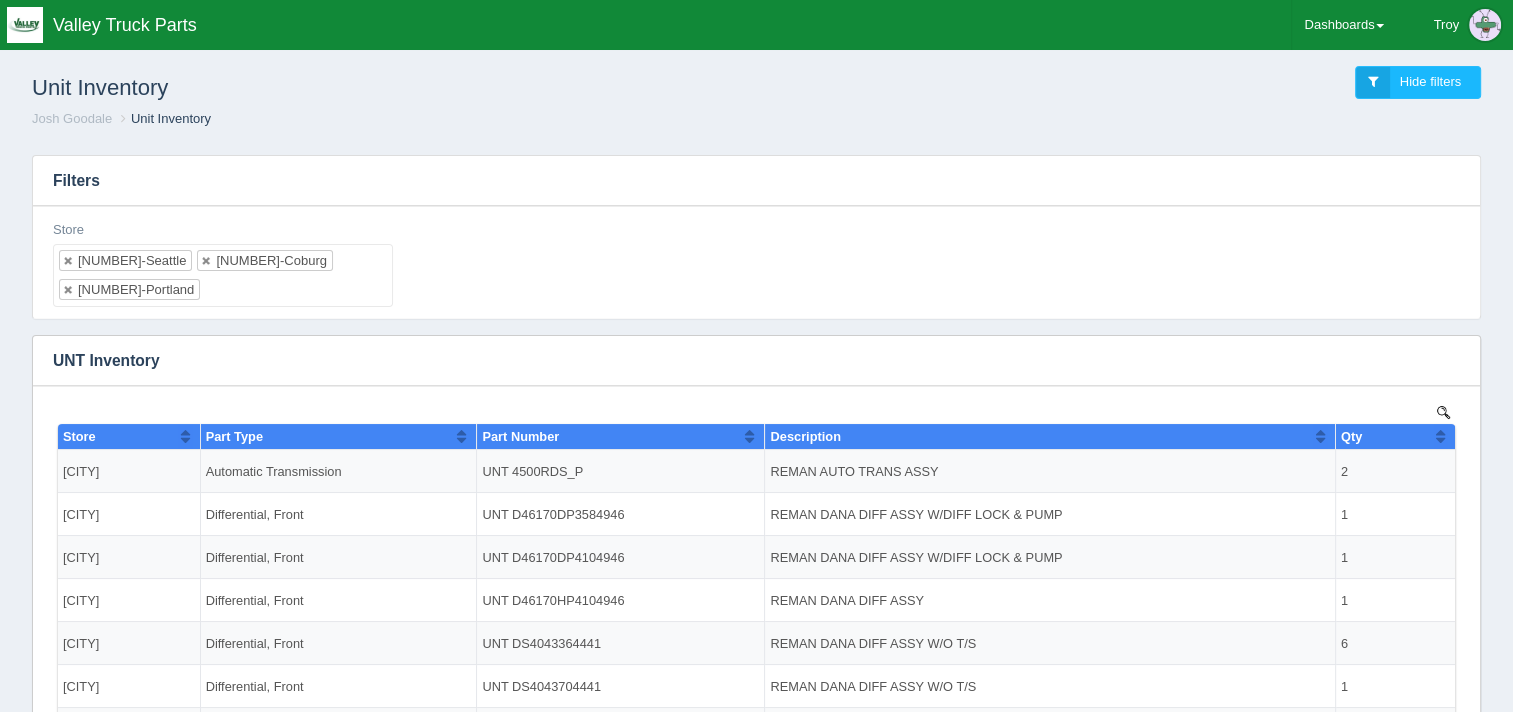 click on "Filters" at bounding box center [756, 181] 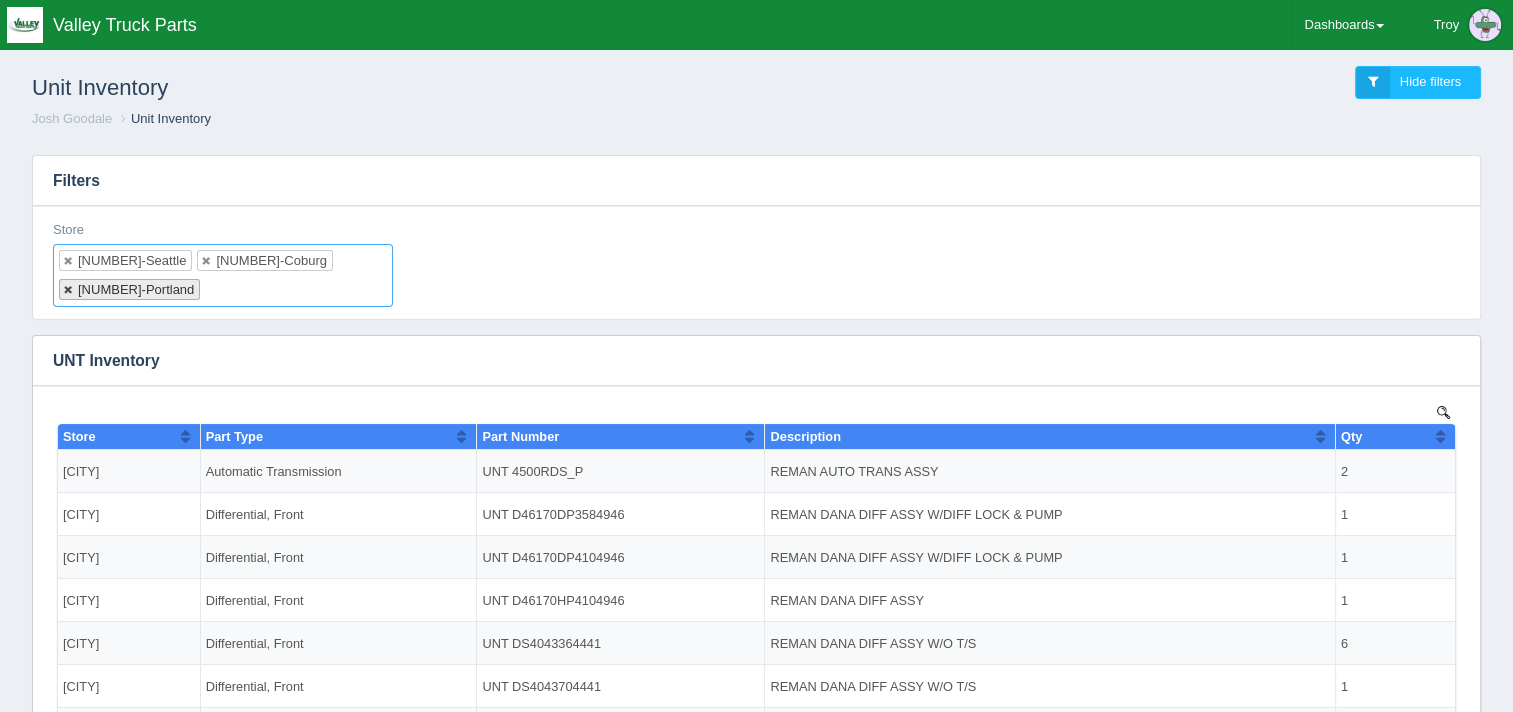 click at bounding box center [217, 290] 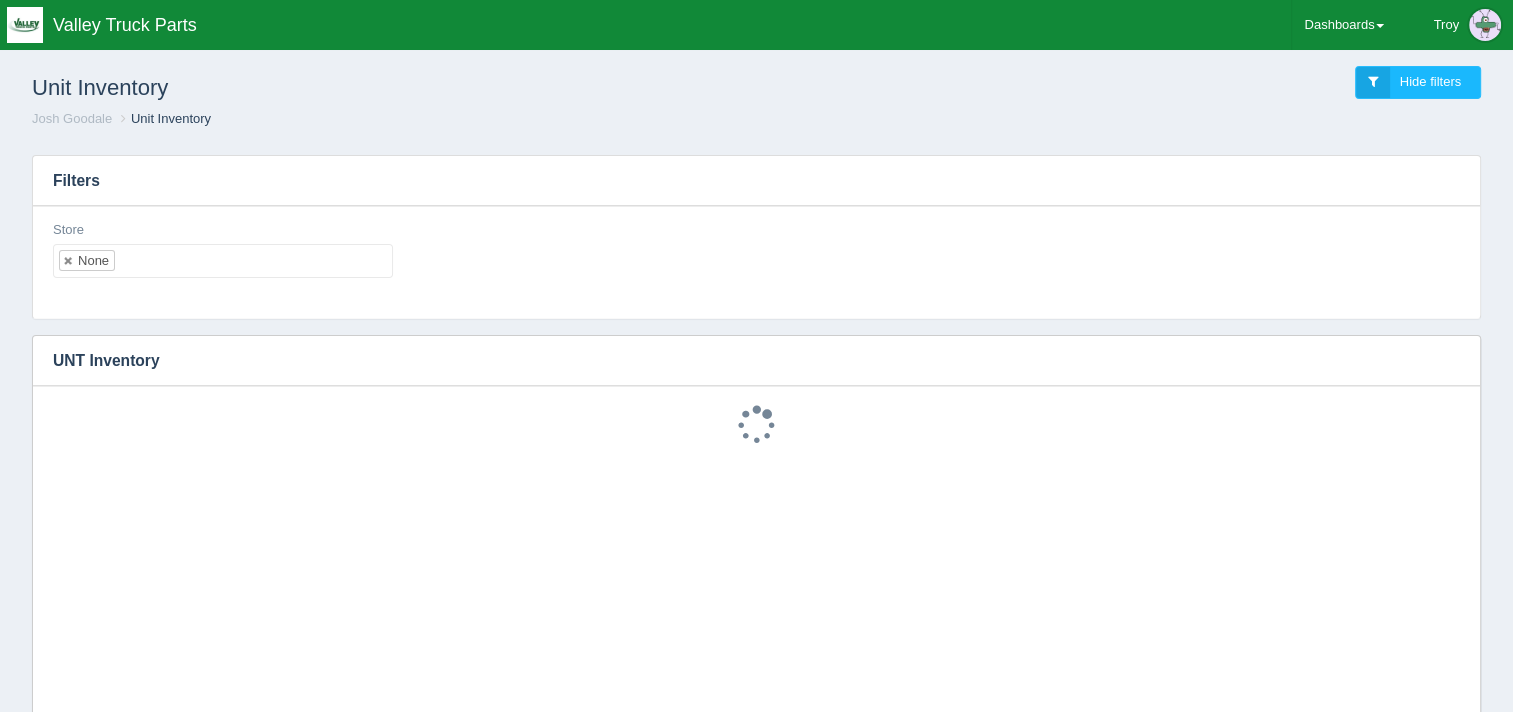 click on "None" at bounding box center [223, 261] 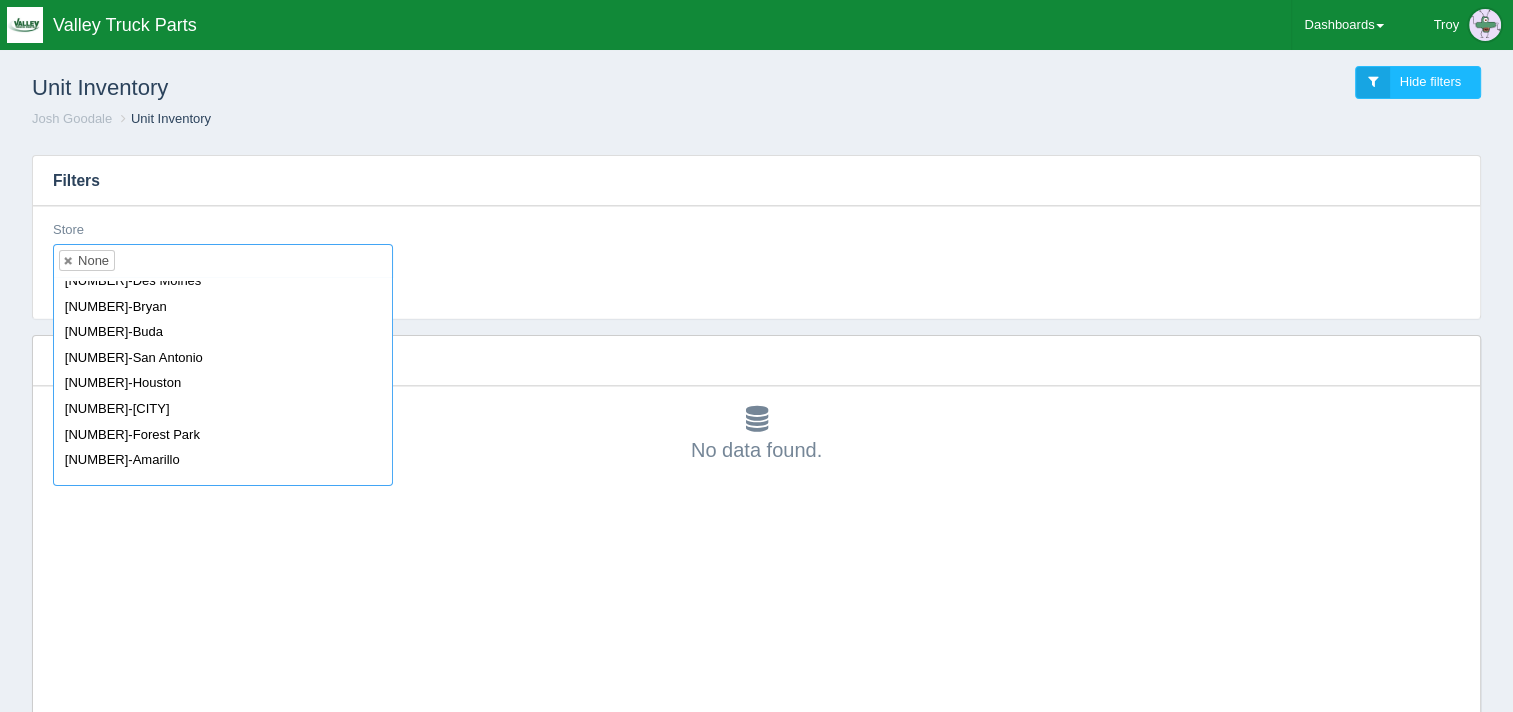 scroll, scrollTop: 500, scrollLeft: 0, axis: vertical 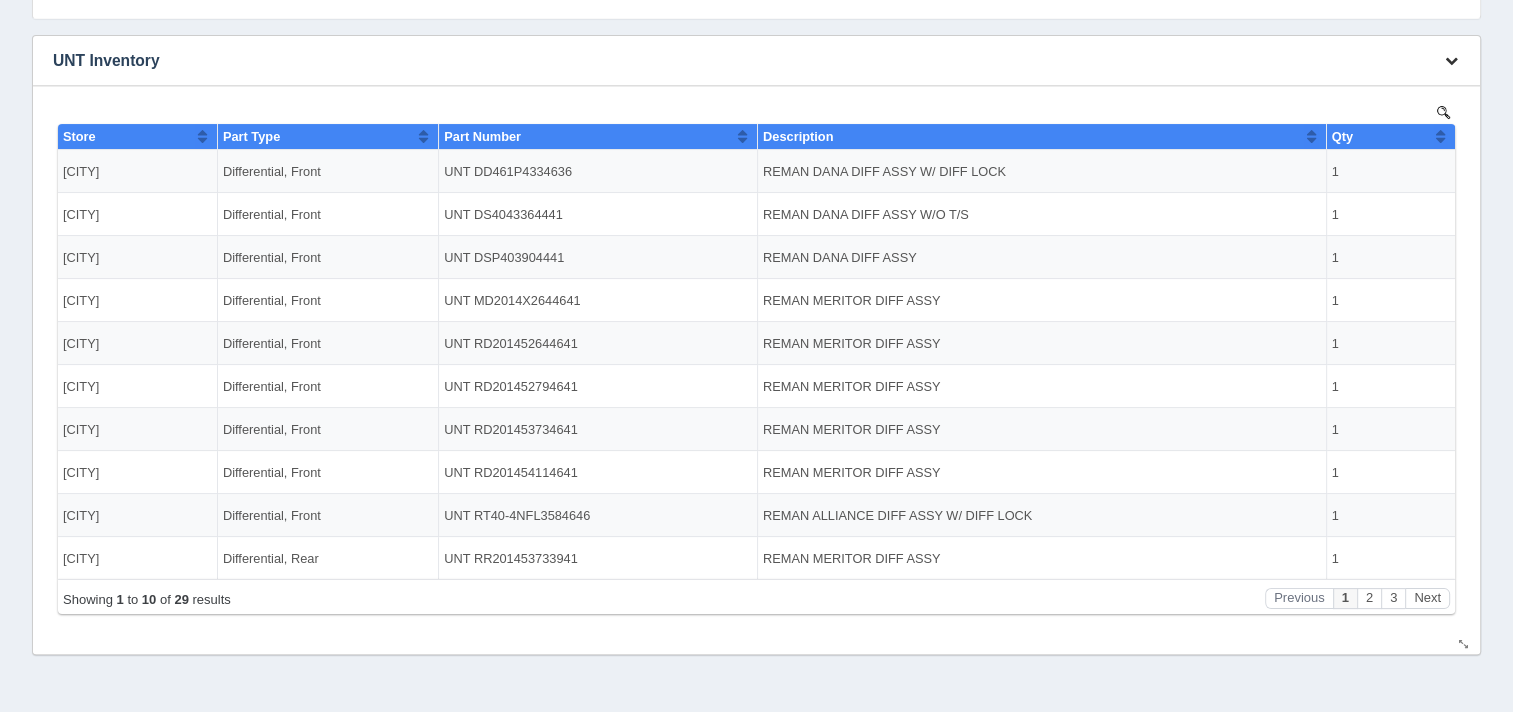 click at bounding box center [1451, 60] 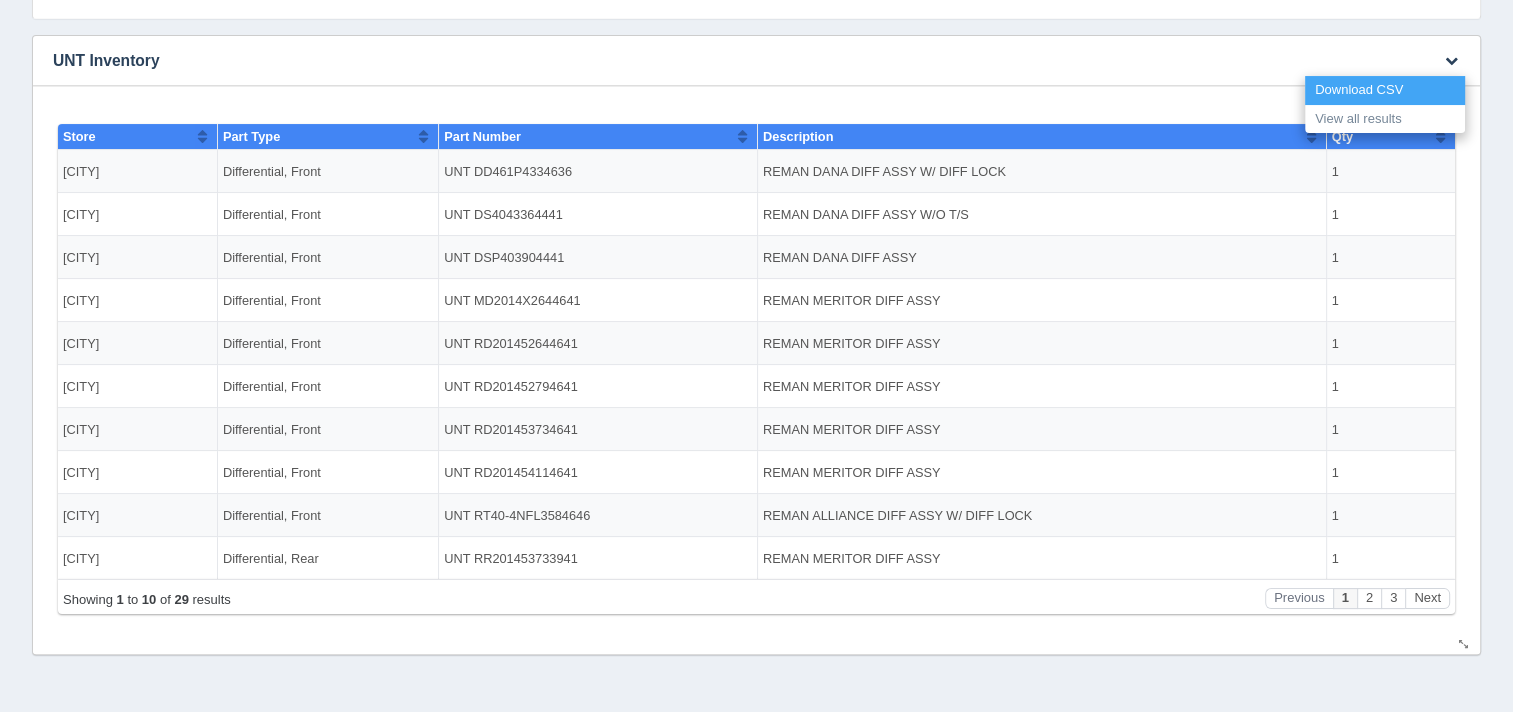 click on "Download CSV" at bounding box center (1385, 90) 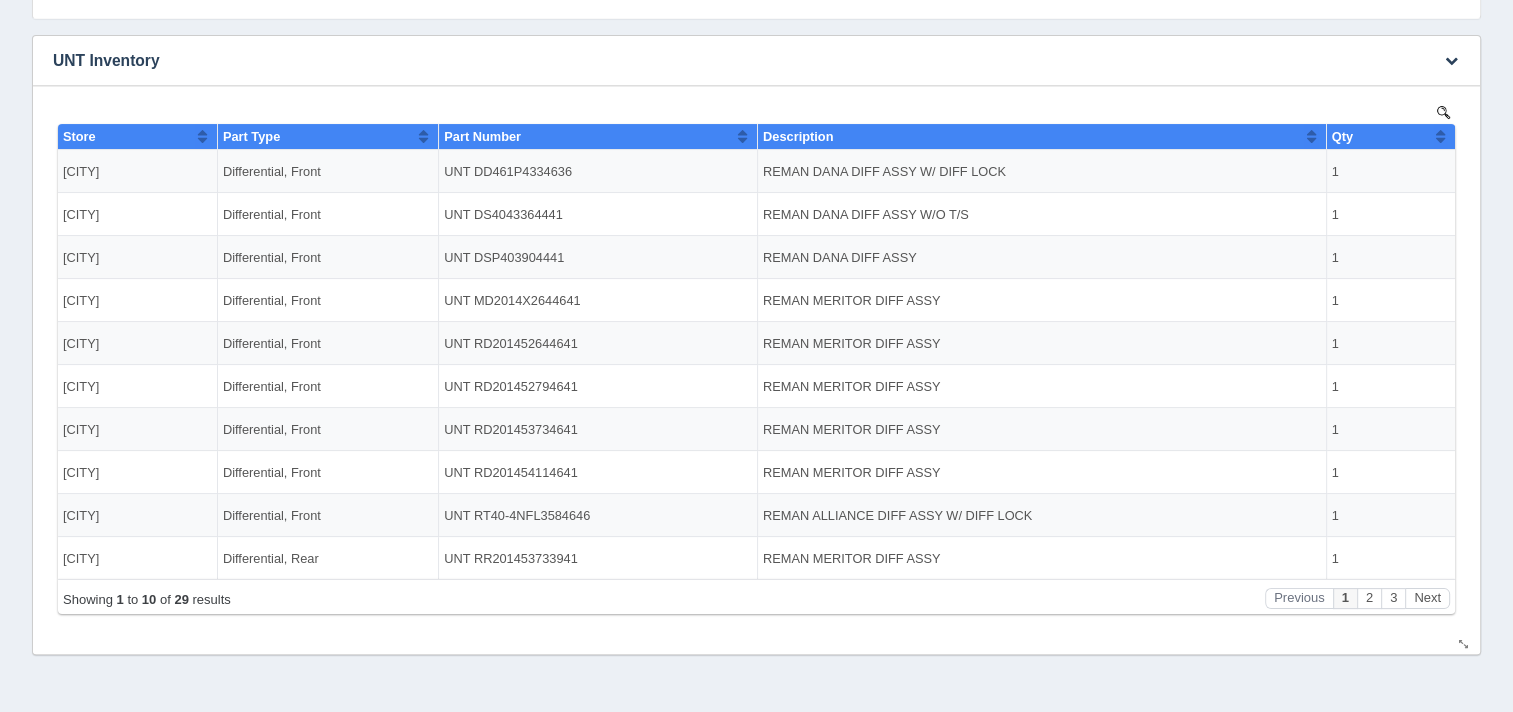 click on "UNT Inventory" at bounding box center (726, 61) 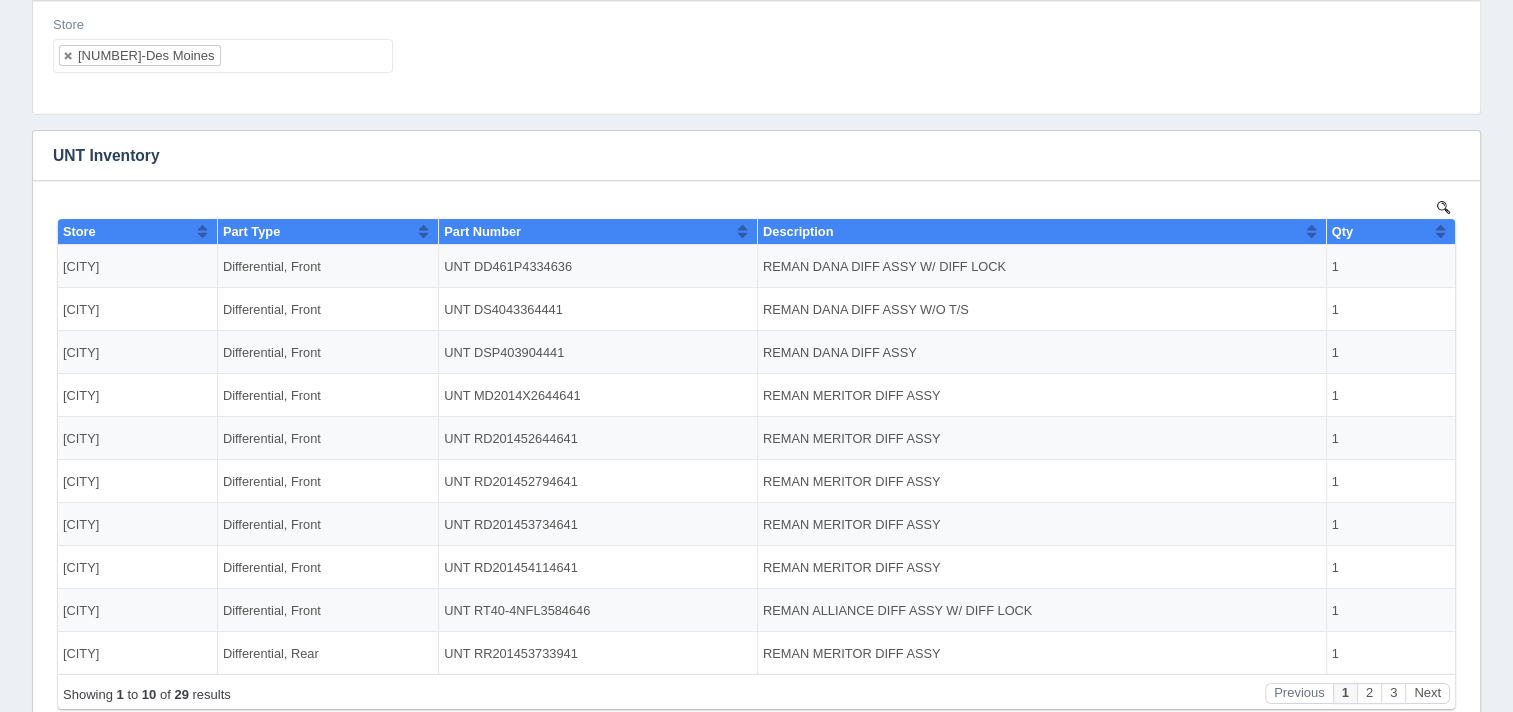 scroll, scrollTop: 0, scrollLeft: 0, axis: both 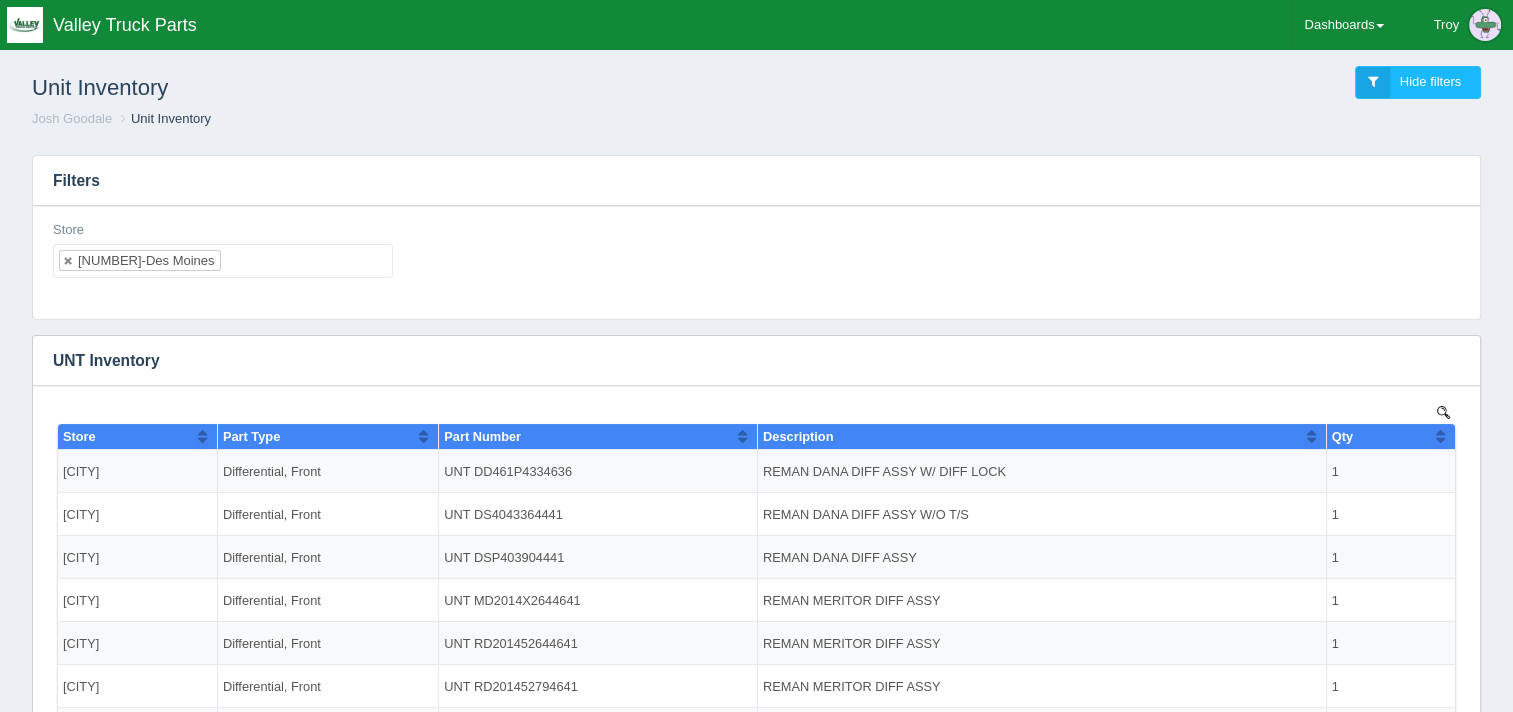 click on "[NUMBER]-Des Moines" at bounding box center [223, 261] 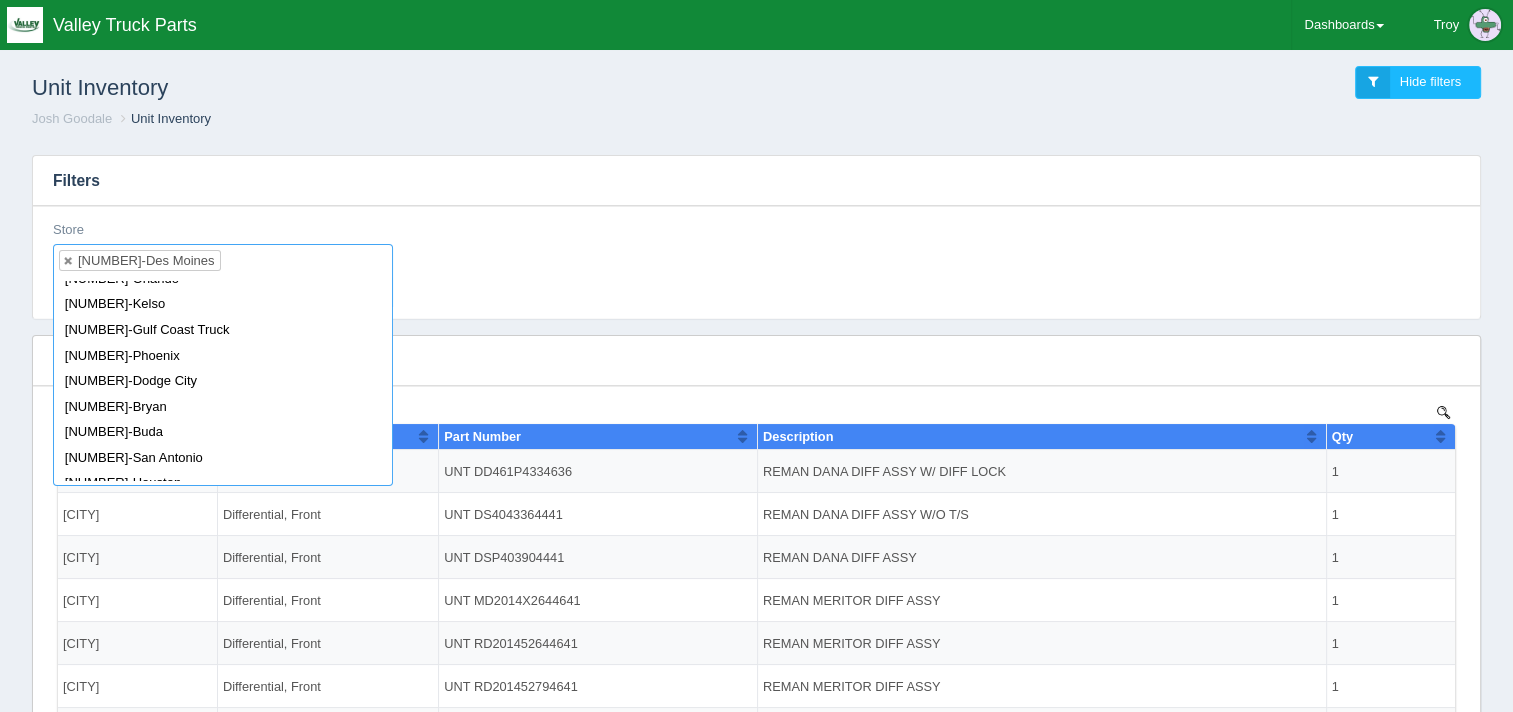 scroll, scrollTop: 600, scrollLeft: 0, axis: vertical 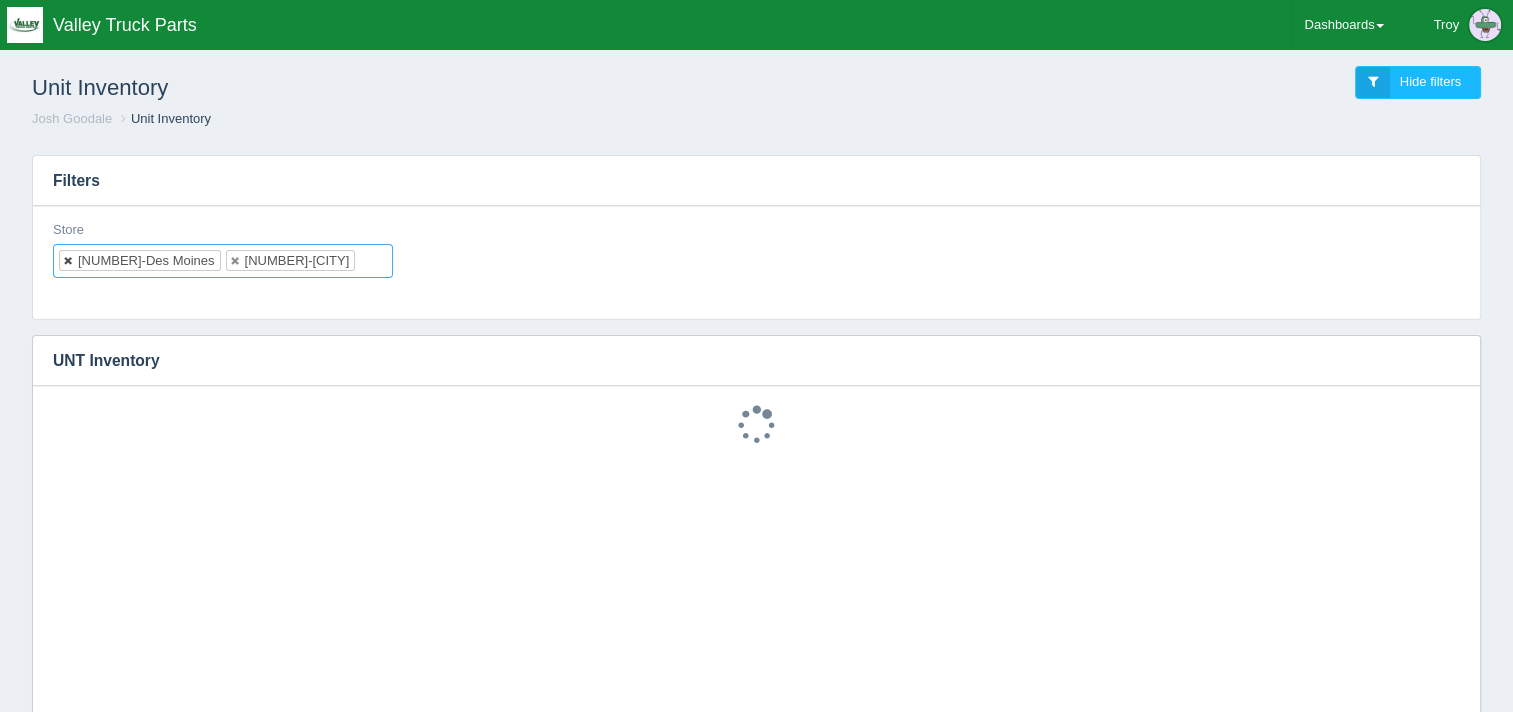 click at bounding box center (69, 260) 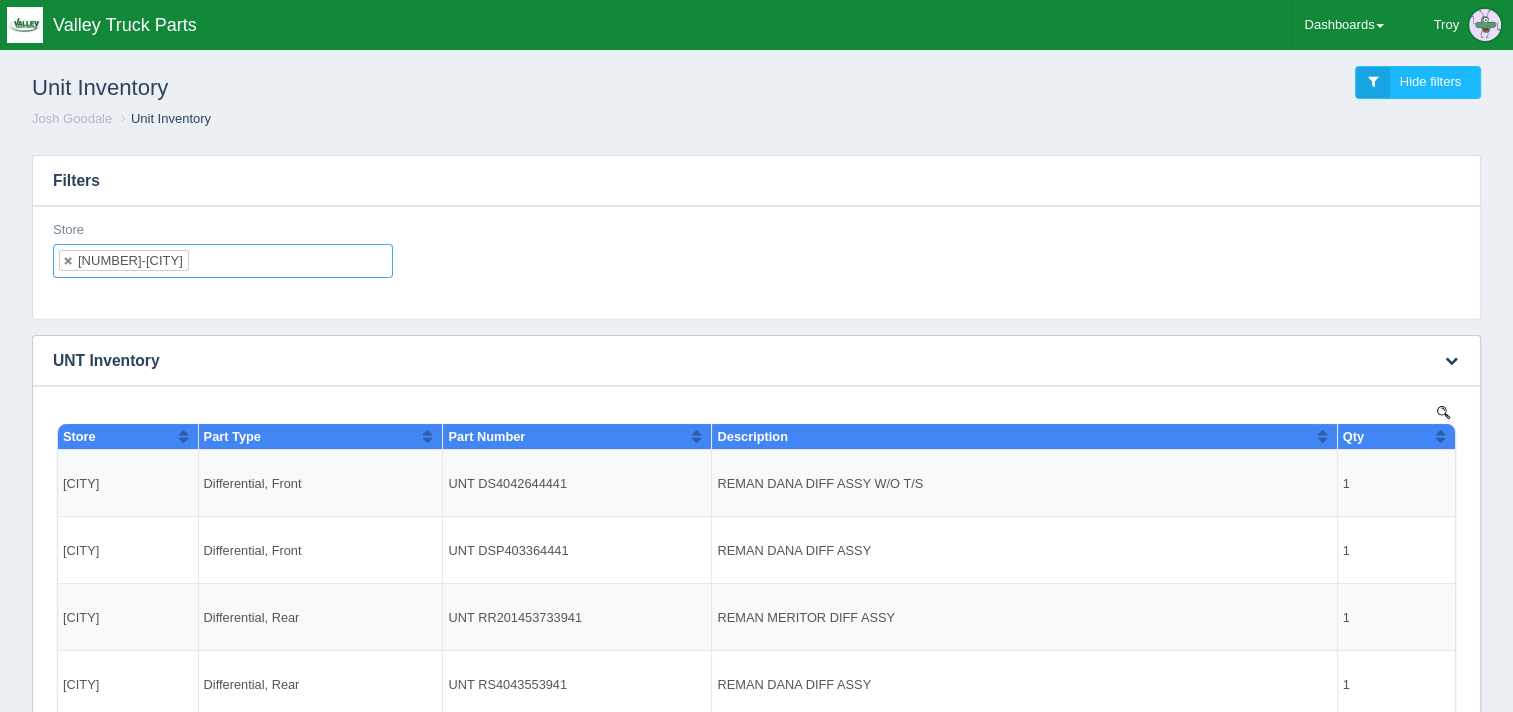 scroll, scrollTop: 0, scrollLeft: 0, axis: both 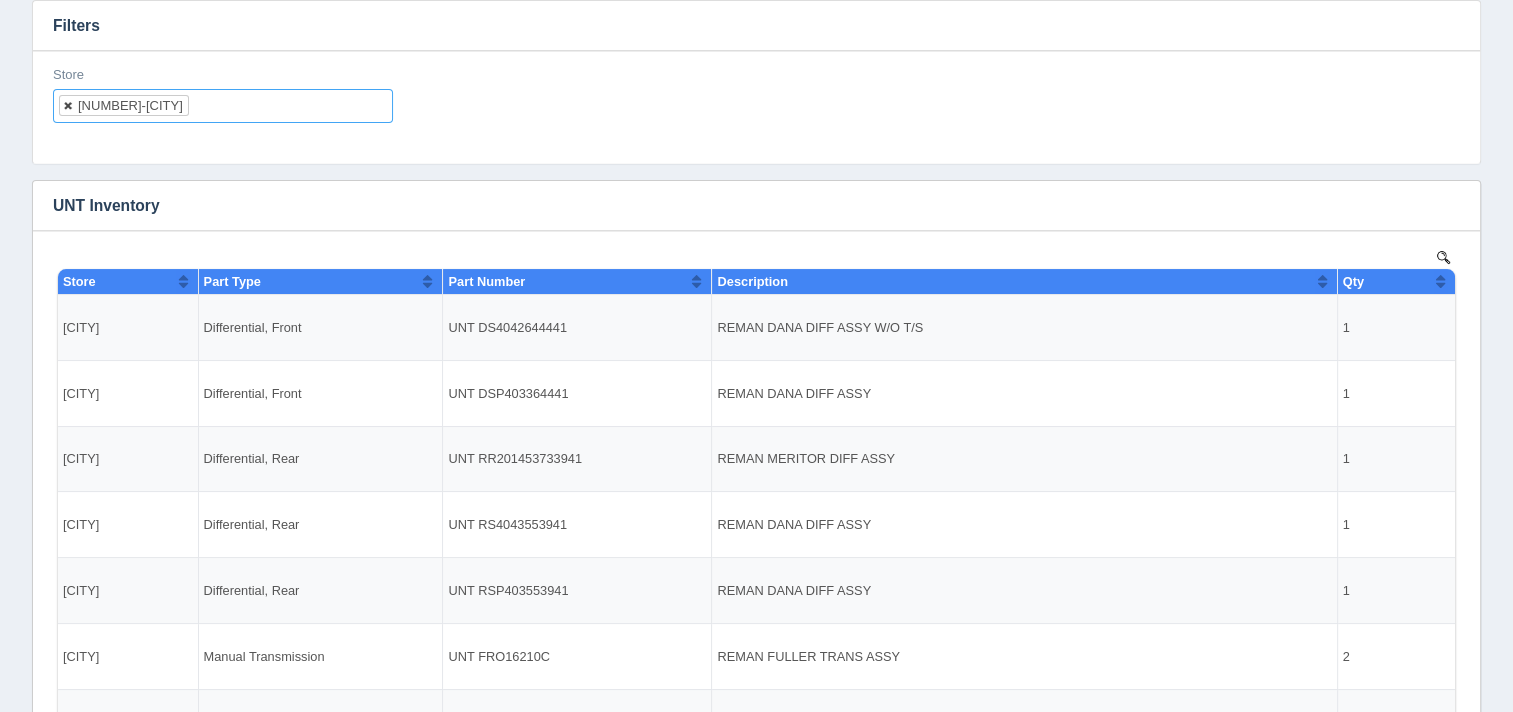 click at bounding box center [69, 105] 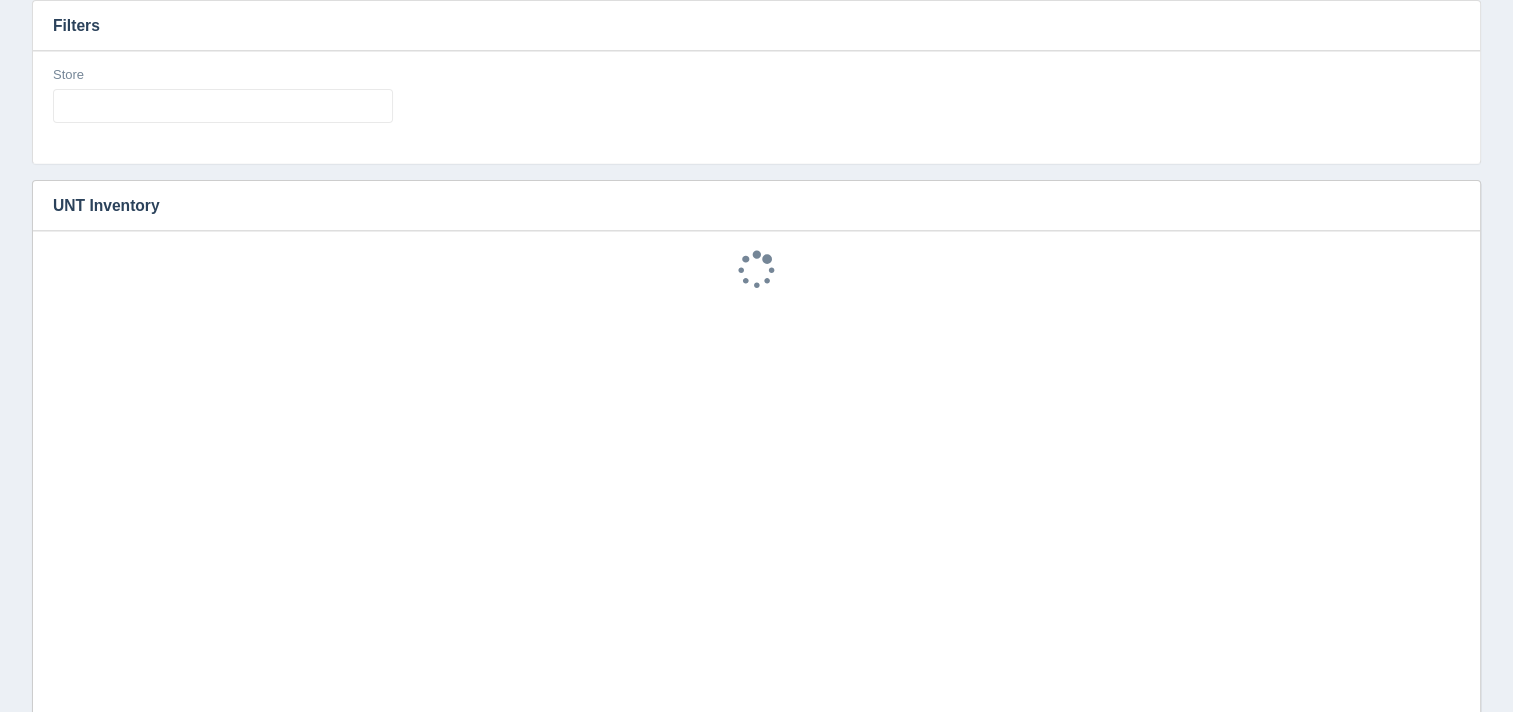 click at bounding box center (223, 106) 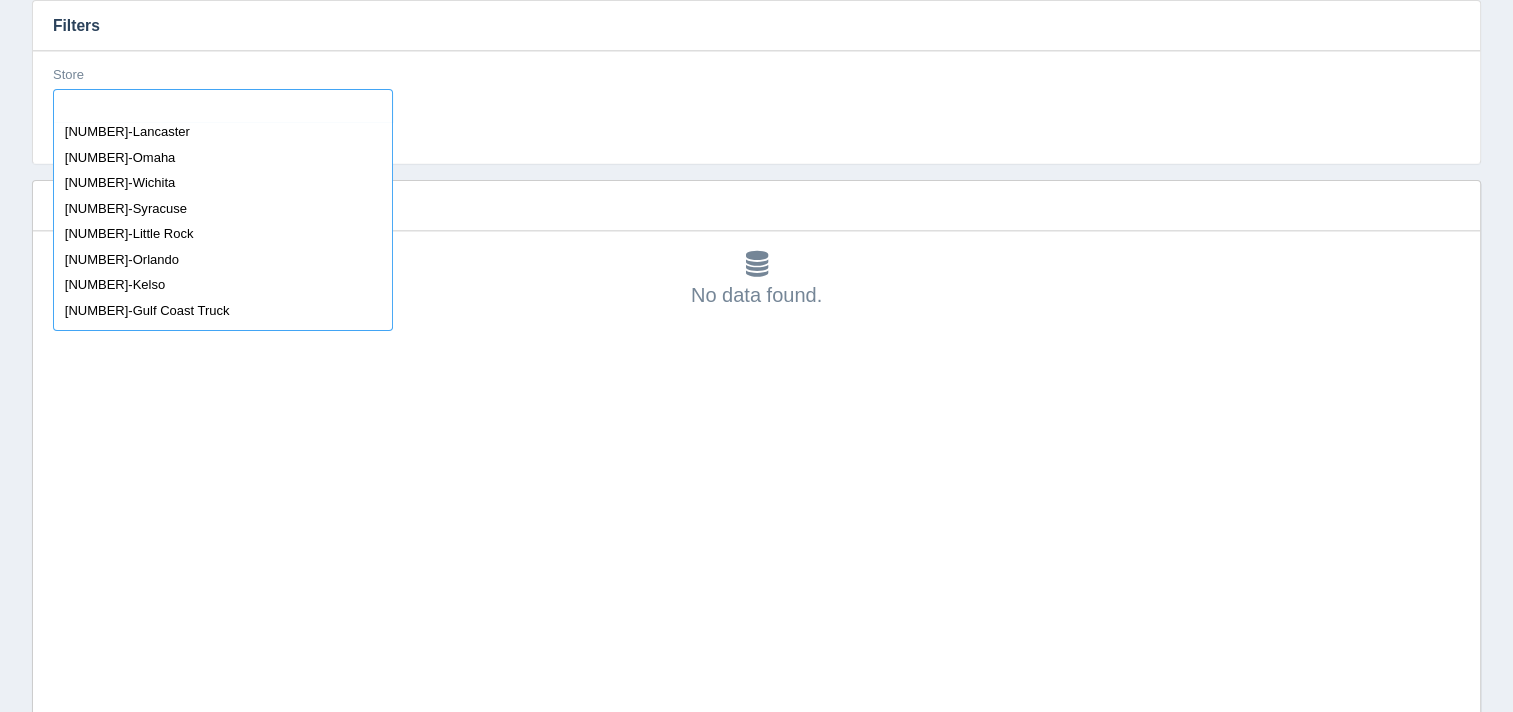 scroll, scrollTop: 400, scrollLeft: 0, axis: vertical 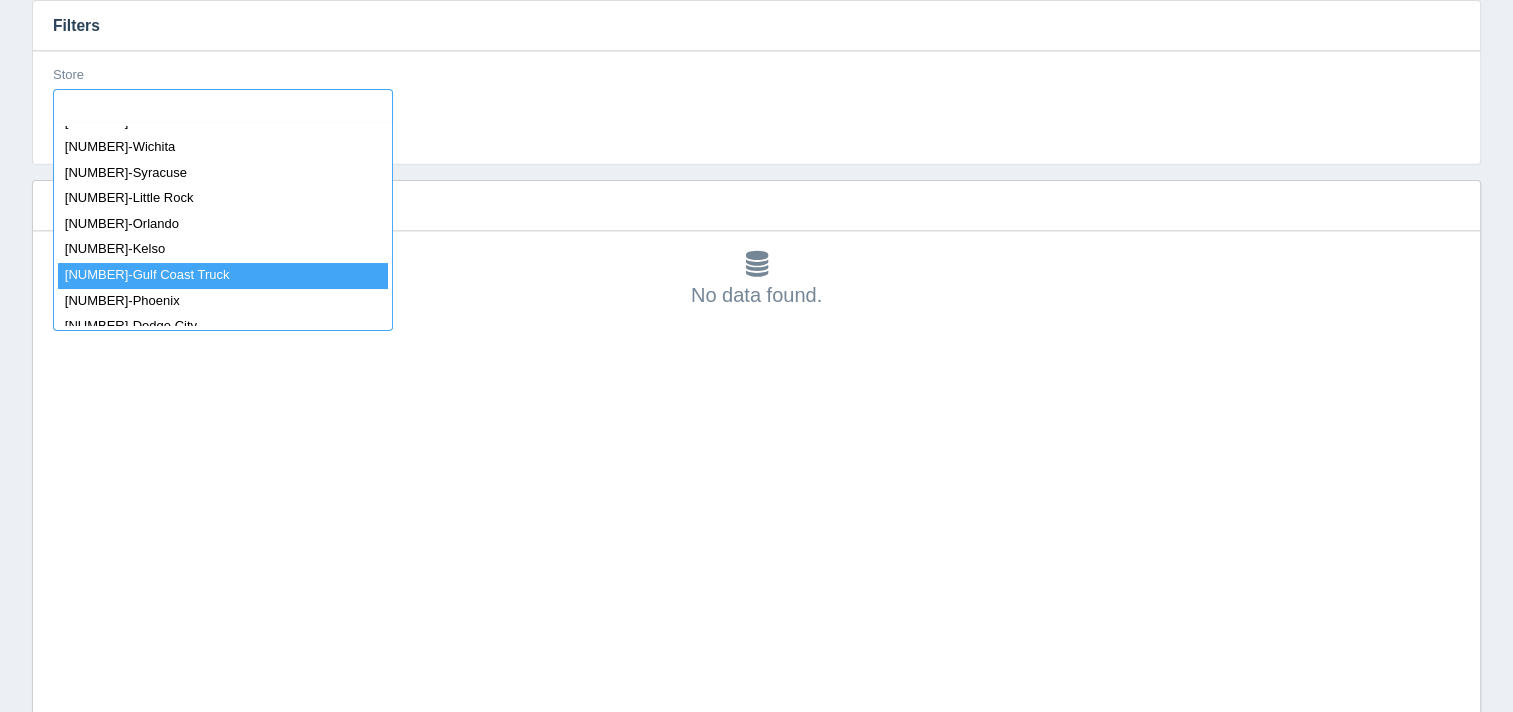 select on "[NUMBER]-Gulf Coast Truck" 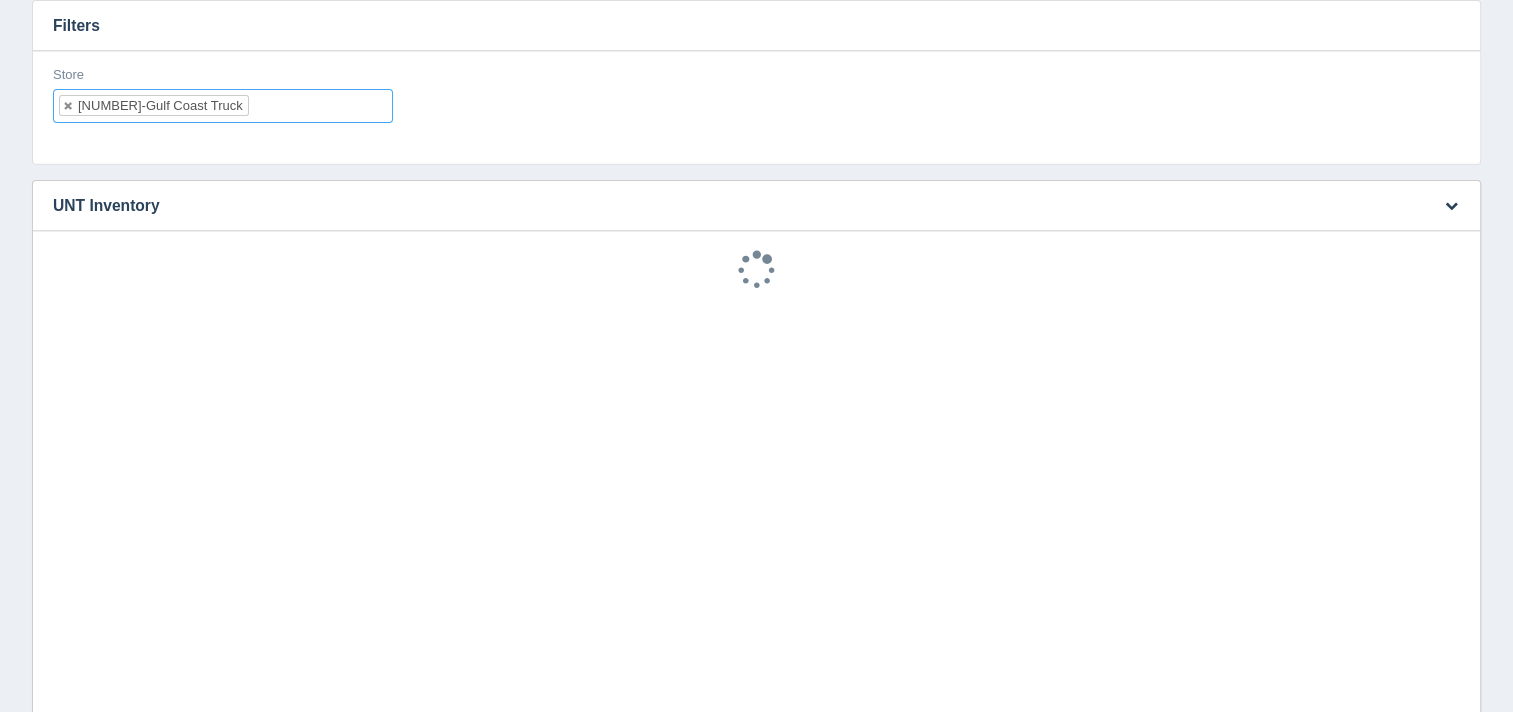 scroll, scrollTop: 0, scrollLeft: 0, axis: both 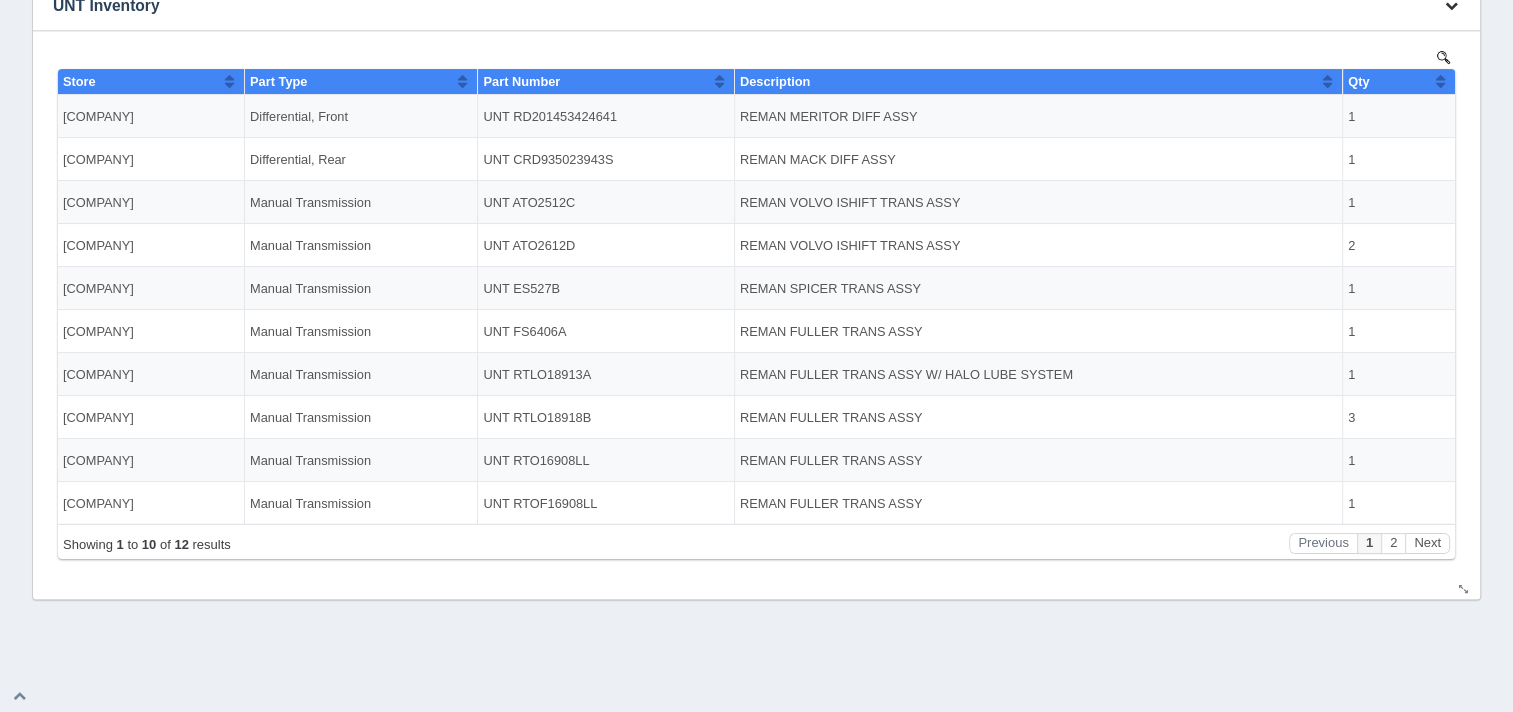 click at bounding box center (1451, 6) 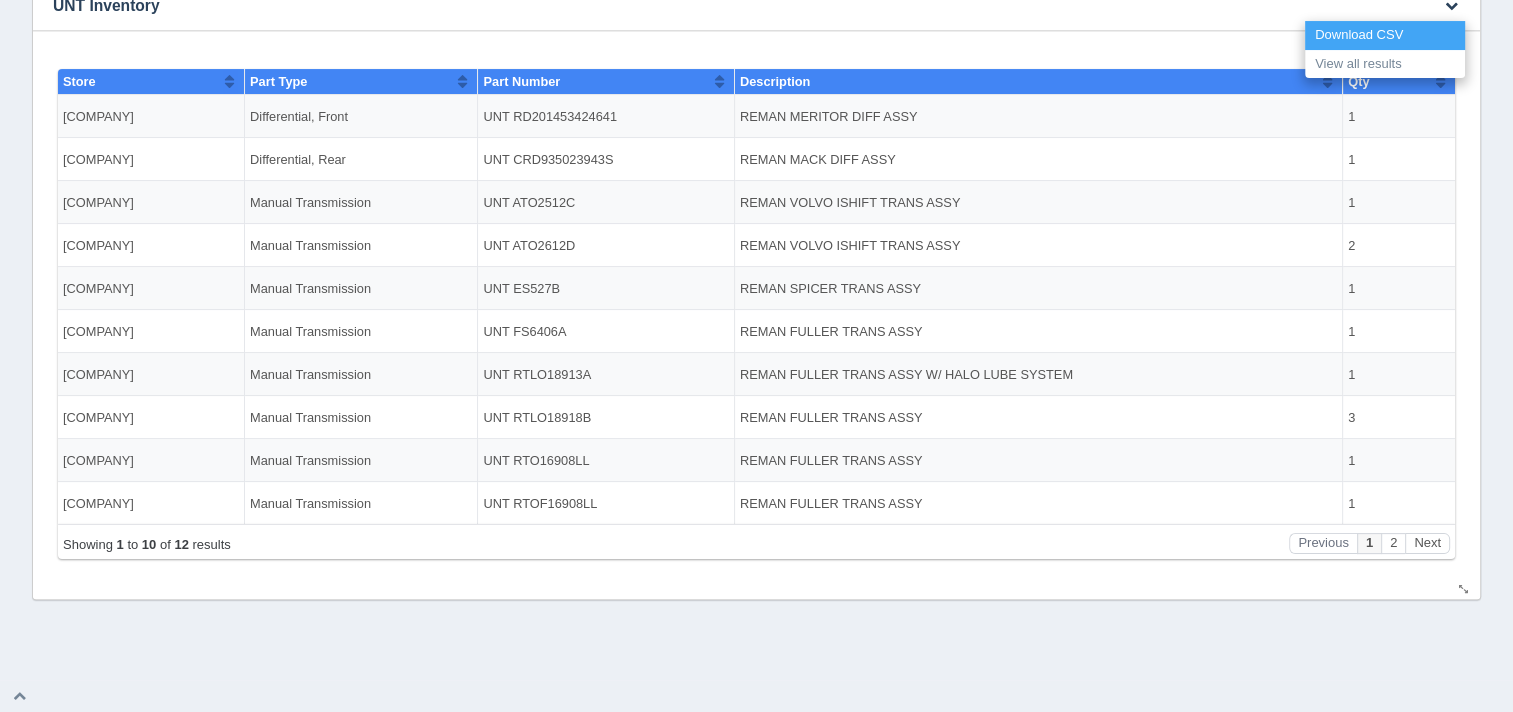 click on "Download CSV" at bounding box center (1385, 35) 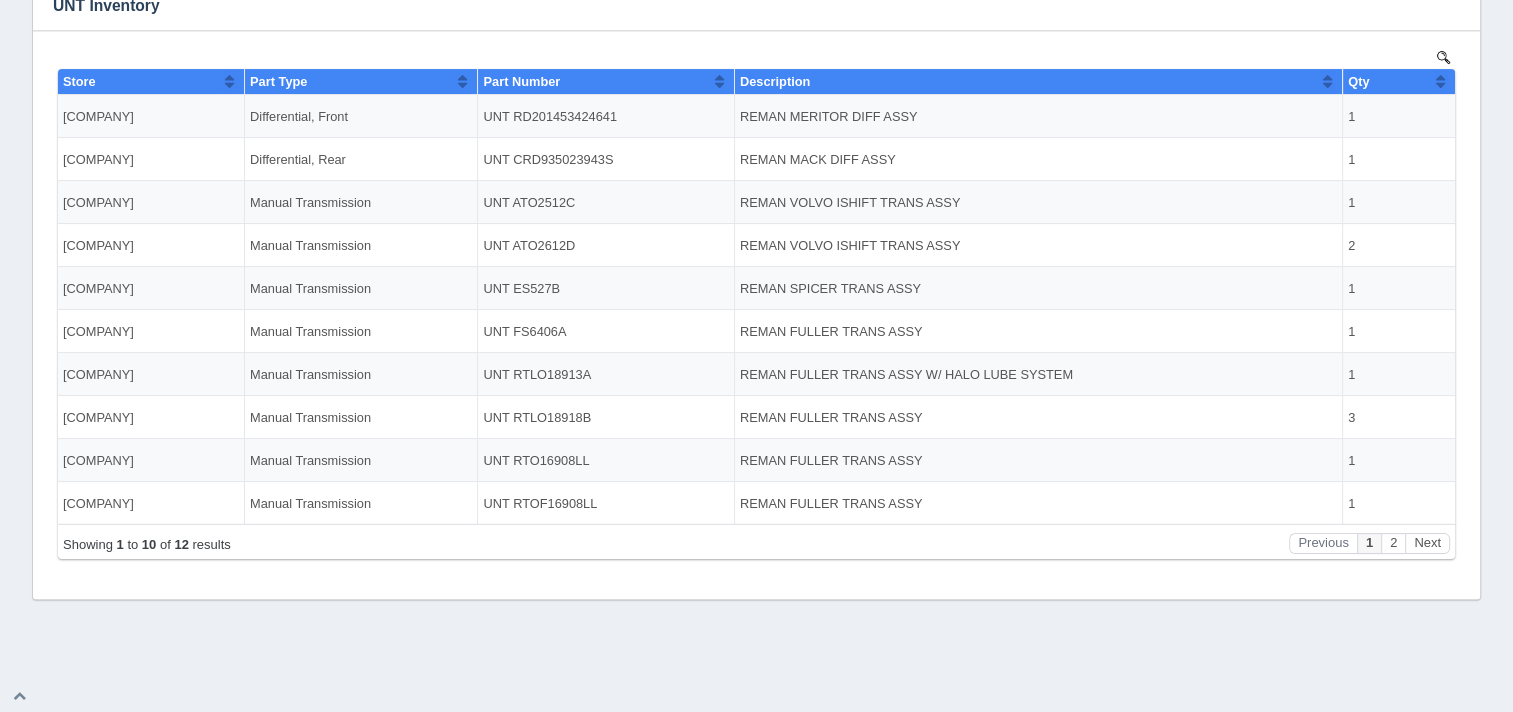 scroll, scrollTop: 339, scrollLeft: 0, axis: vertical 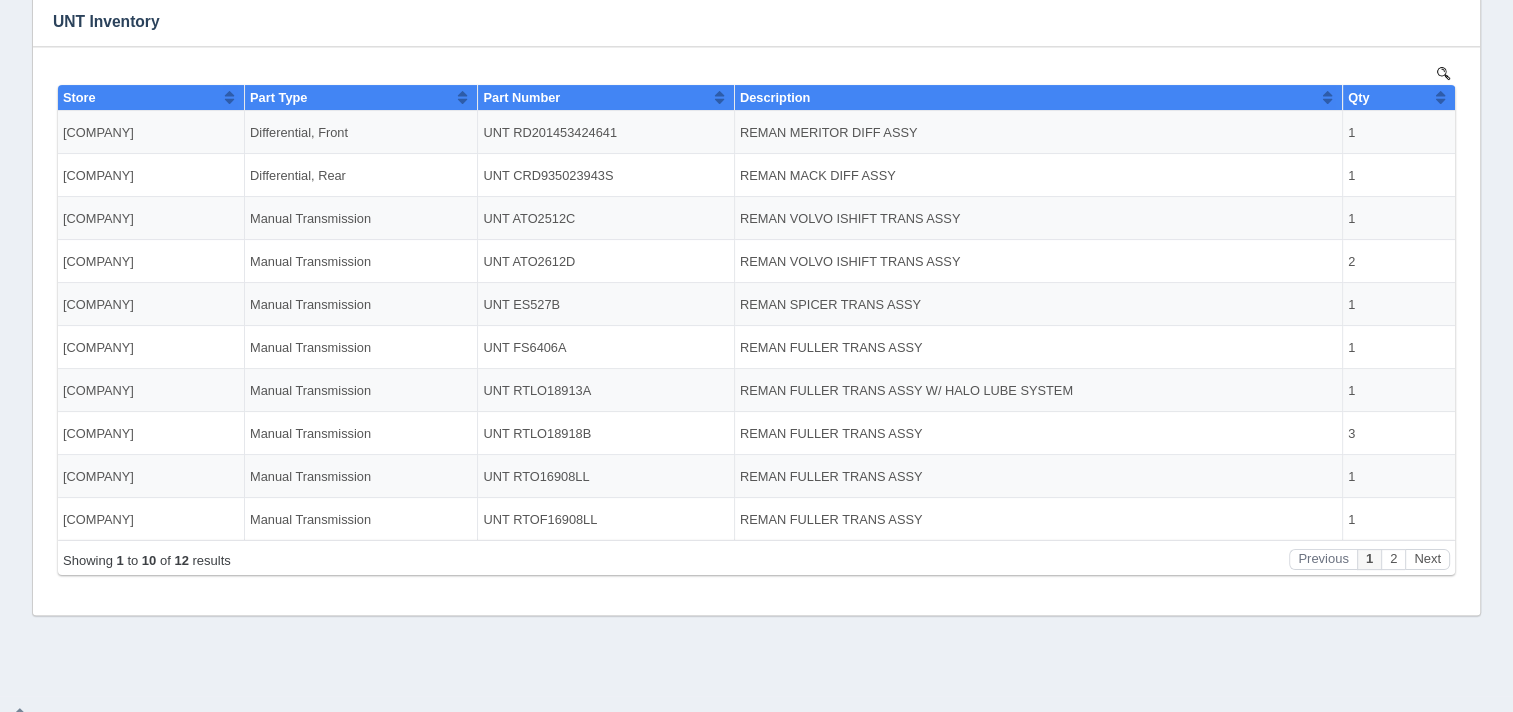 click on "Filters
Store
[NUMBER]-[COMPANY]
All None
[NUMBER]-Dallas
[NUMBER]-Charlotte
[NUMBER]-Tri State Truck Center
[NUMBER]-Denver
[NUMBER]-Salt Lake City
[NUMBER]-Boston
[NUMBER]-Liberal
[NUMBER]-Pittsburgh
[NUMBER]-Seattle
[NUMBER]-Minneapolis
[NUMBER]-Gillette
[NUMBER]-Knoxville
[NUMBER]-Lancaster
[NUMBER]-Omaha
[NUMBER]-Wichita
[NUMBER]-Syracuse
[NUMBER]-Little Rock
[NUMBER]-Orlando
[NUMBER]-Kelso
[NUMBER]-Gulf Coast Truck
[NUMBER]-Phoenix
[NUMBER]-Dodge City
[NUMBER]-Des Moines
[NUMBER]-Bryan
[NUMBER]-Buda
[NUMBER]-San Antonio
[NUMBER]-Houston
[NUMBER]-Clear Lake
[NUMBER]-Forest Park
[NUMBER]-Amarillo
[NUMBER]-Norfolk
[NUMBER]-Tuscumbia
[NUMBER]-Lubbock
[NUMBER]-Odessa
[NUMBER]-Albuquerque
[NUMBER]-Oklahoma City
[NUMBER]-Las Vegas
[NUMBER]-Albuquerque
[NUMBER]-Tye
[NUMBER]-Roseburg
[NUMBER]-Rydemore
[NUMBER]-Total Truck
[NUMBER]-Kansas City Peterbilt
[NUMBER]-Premier Truck Group
[NUMBER]-Godfrey Brake
[NUMBER]-Kenworth NE Elmira" at bounding box center [756, 208] 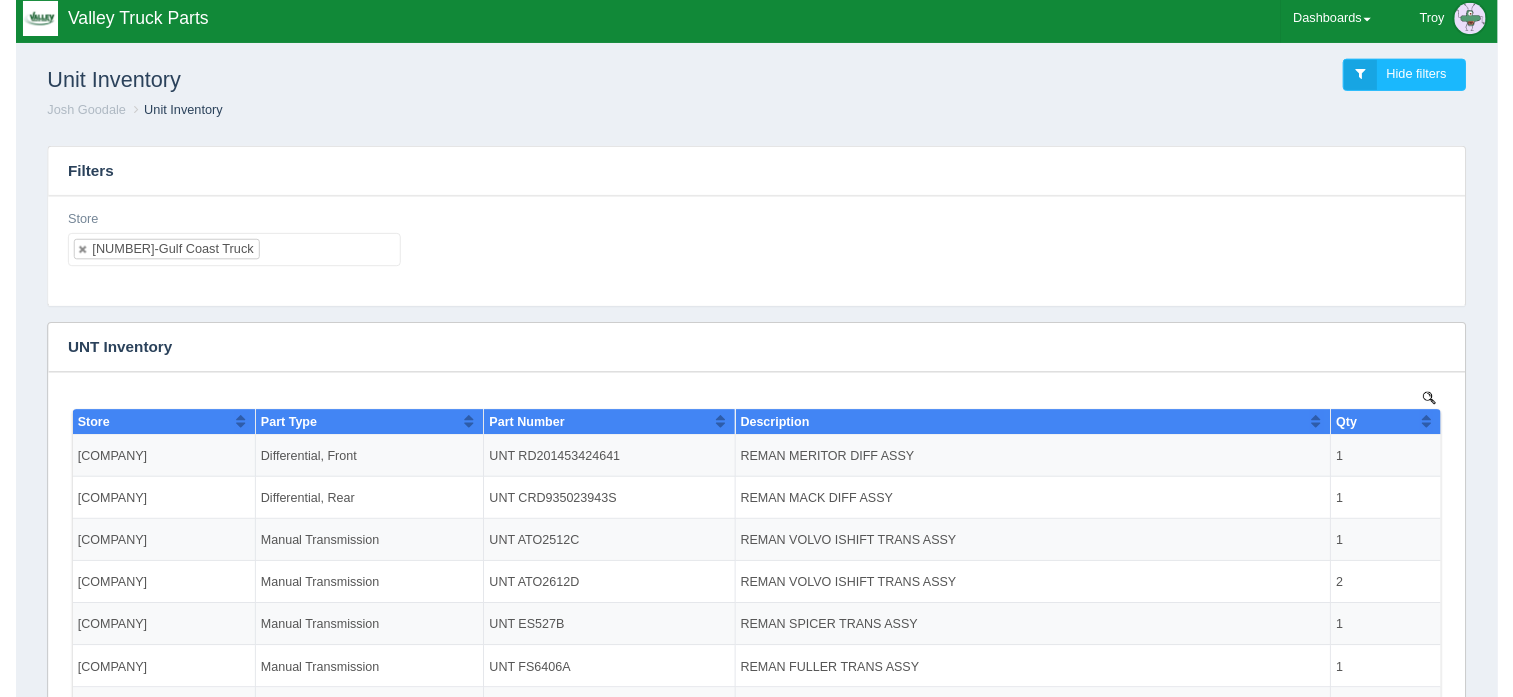 scroll, scrollTop: 0, scrollLeft: 0, axis: both 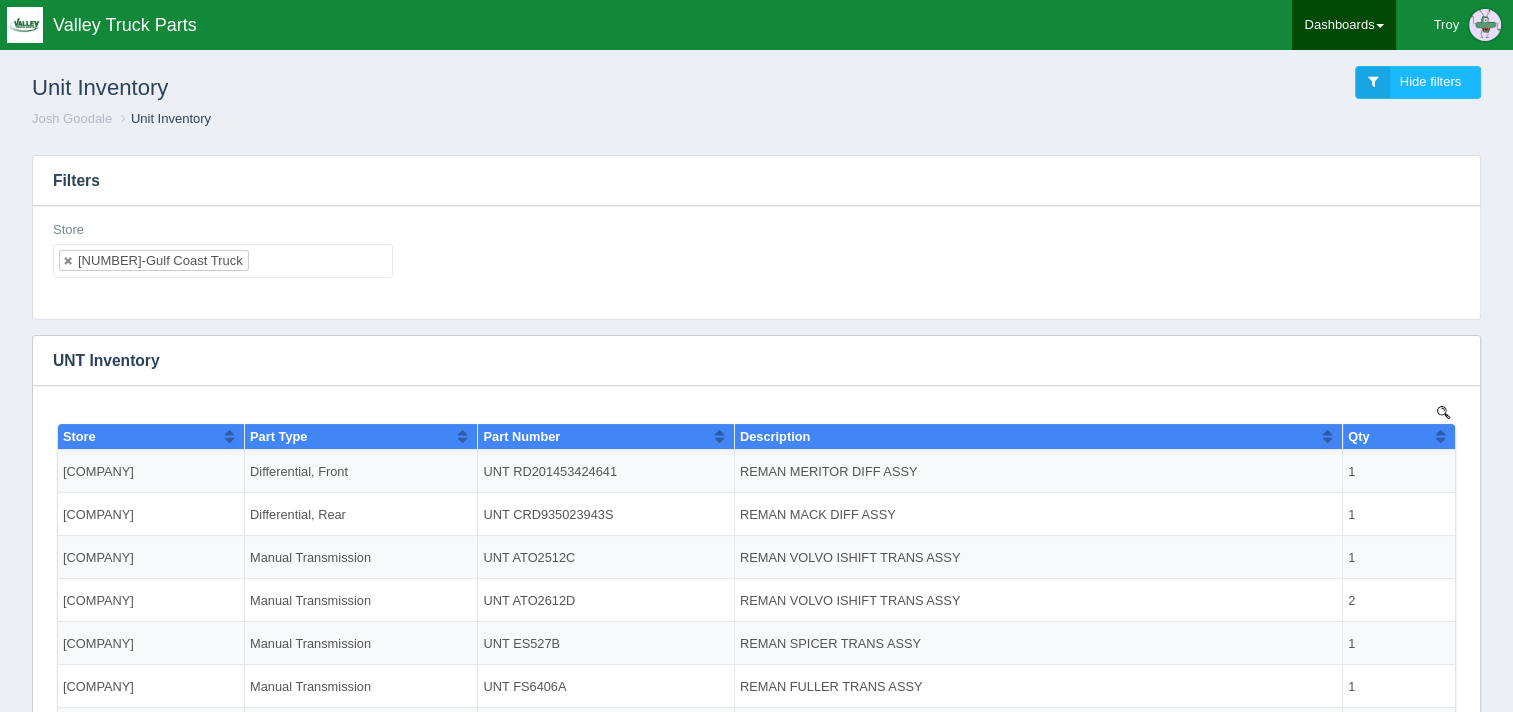 click on "Dashboards" at bounding box center (1344, 25) 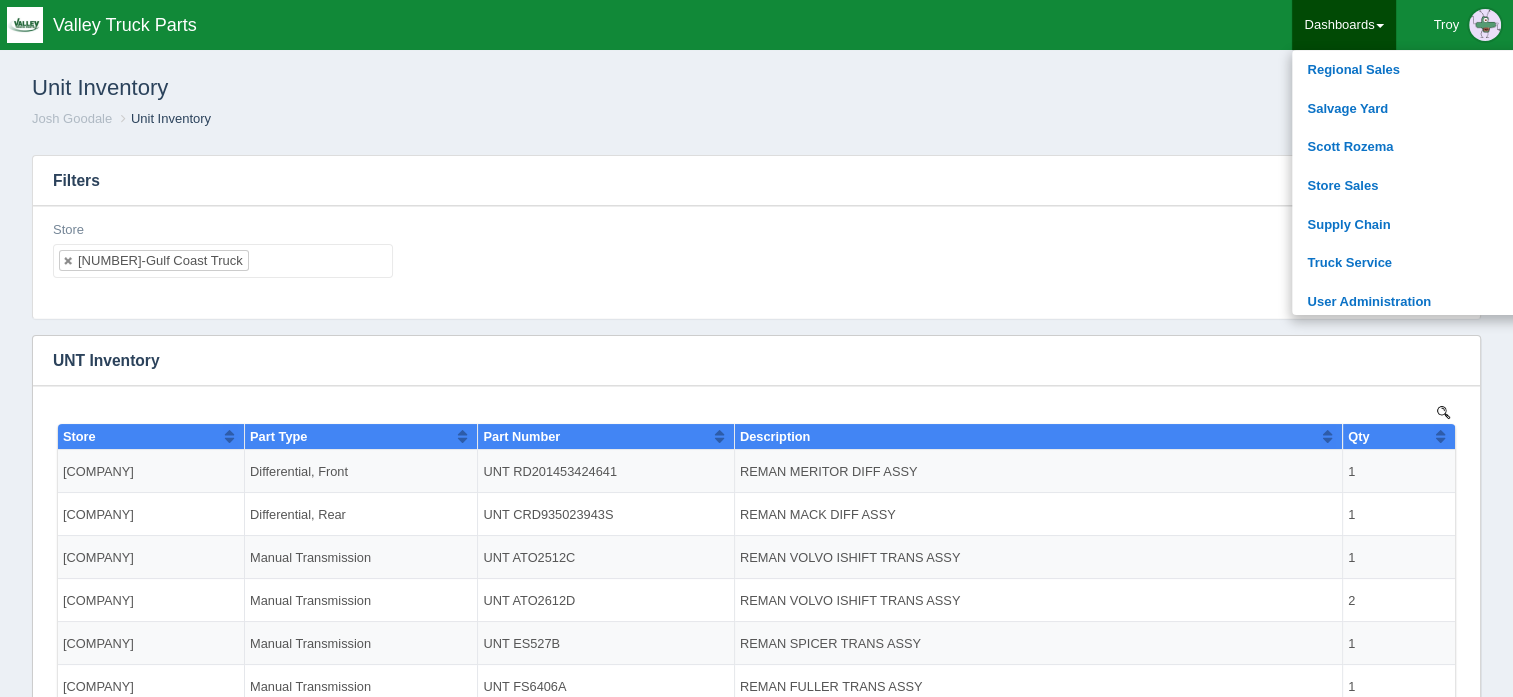 scroll, scrollTop: 400, scrollLeft: 0, axis: vertical 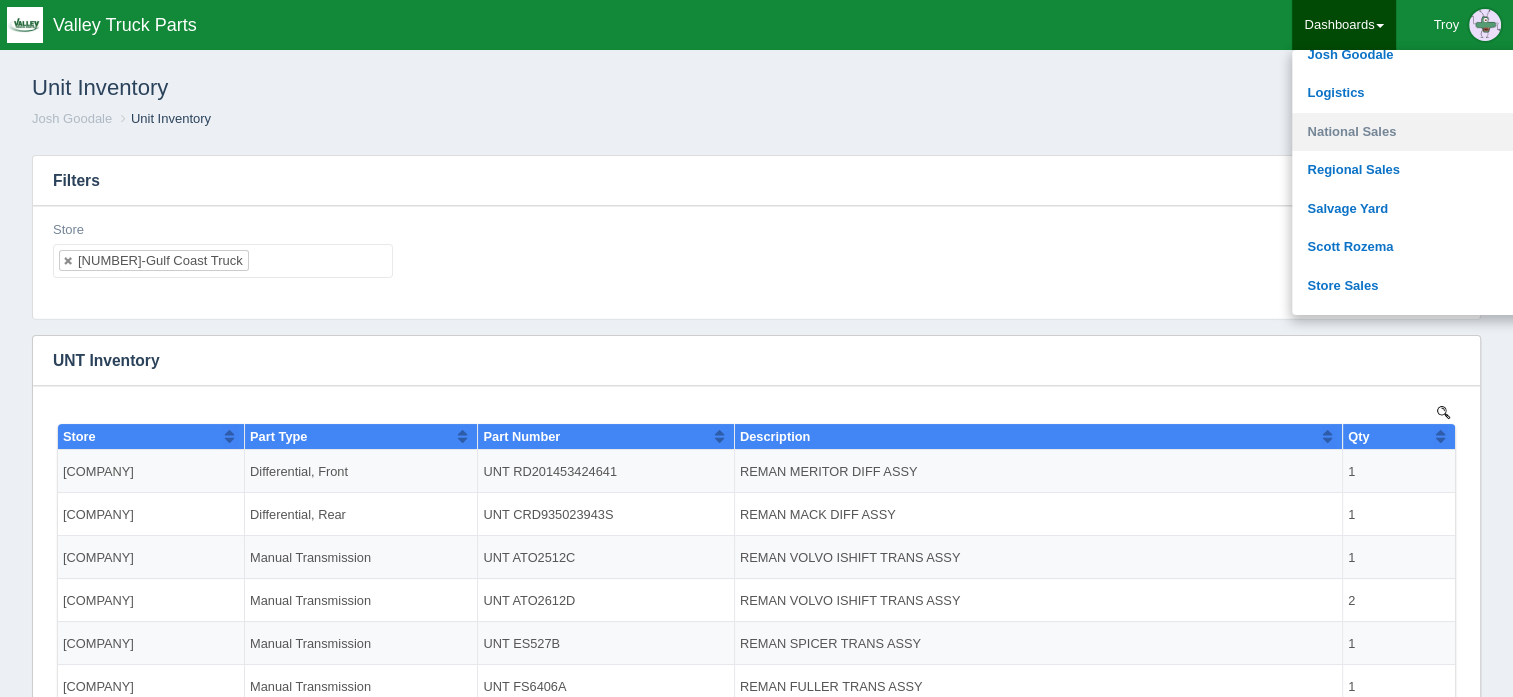 click on "National Sales" at bounding box center [1427, 132] 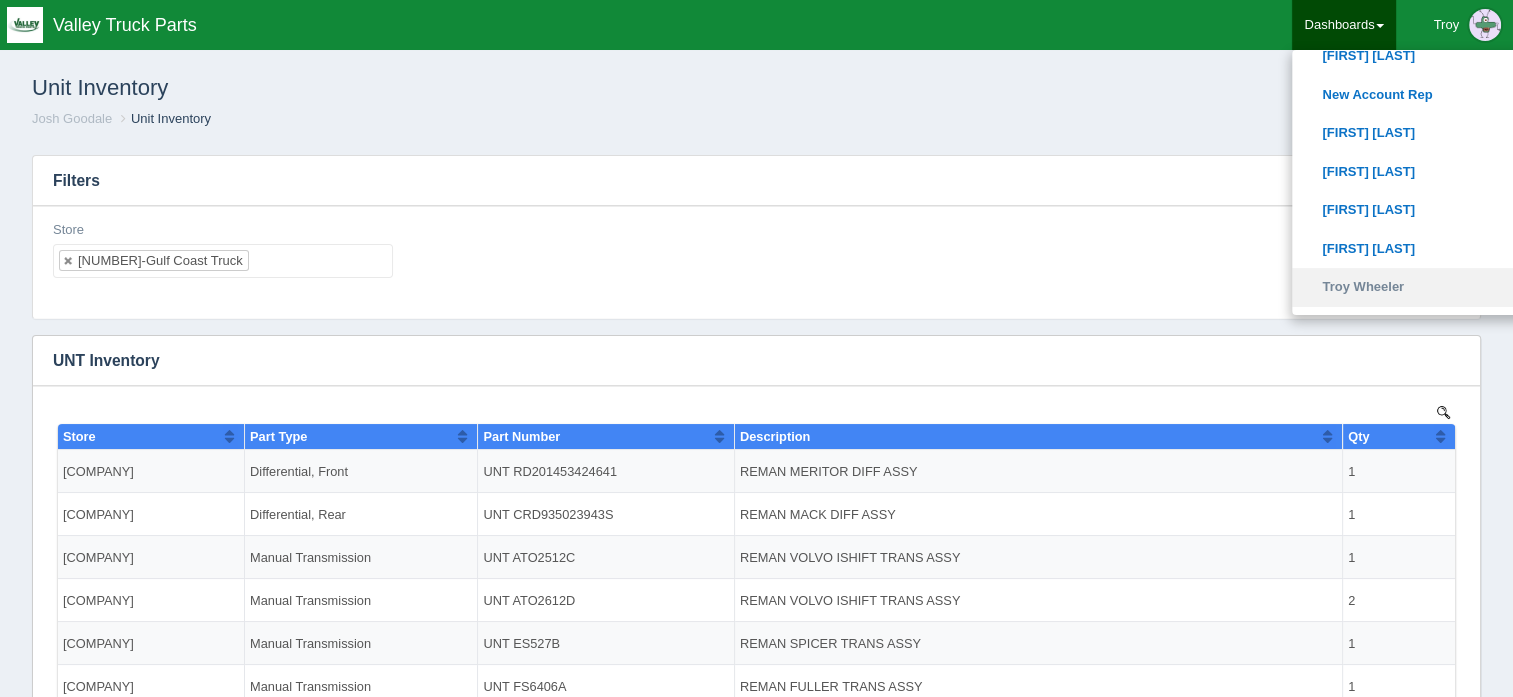 scroll, scrollTop: 1000, scrollLeft: 0, axis: vertical 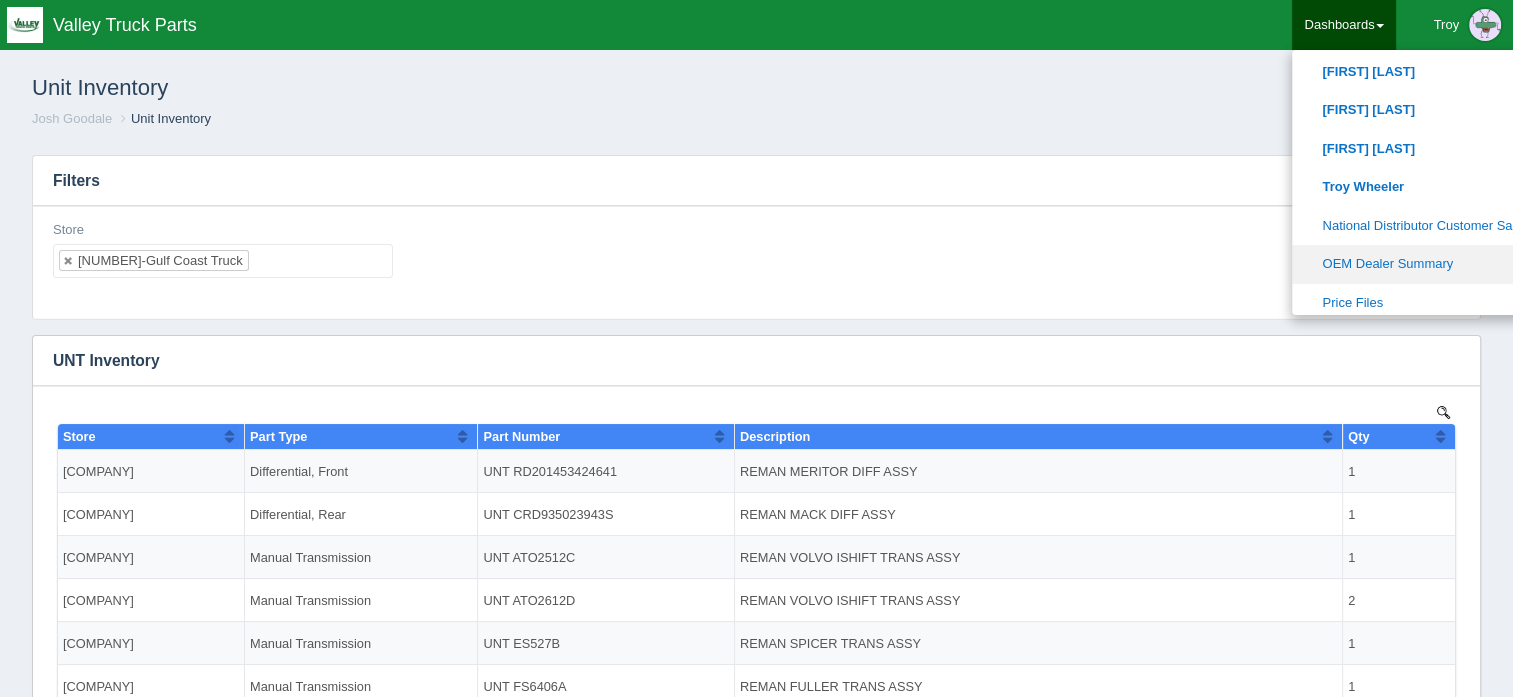 click on "OEM Dealer Summary" at bounding box center [1427, 264] 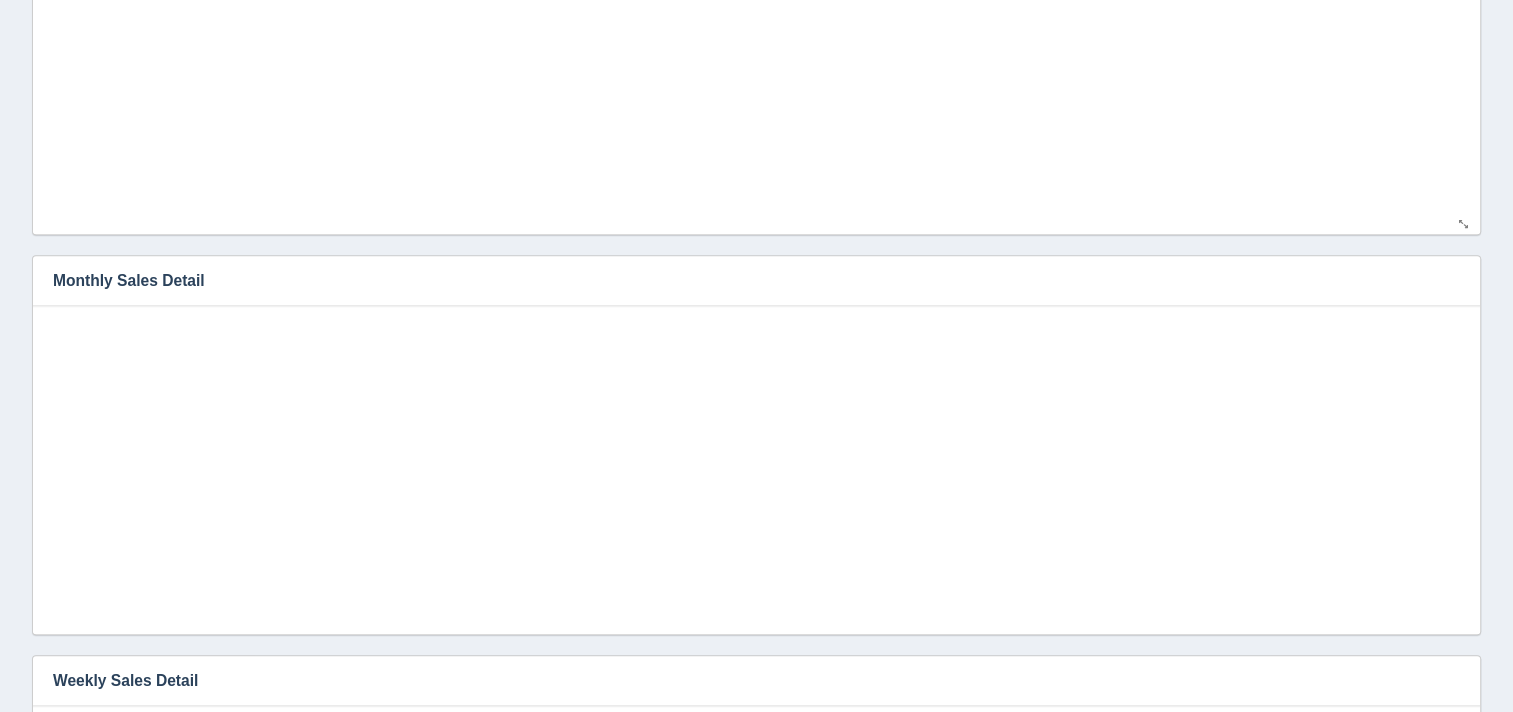 scroll, scrollTop: 0, scrollLeft: 0, axis: both 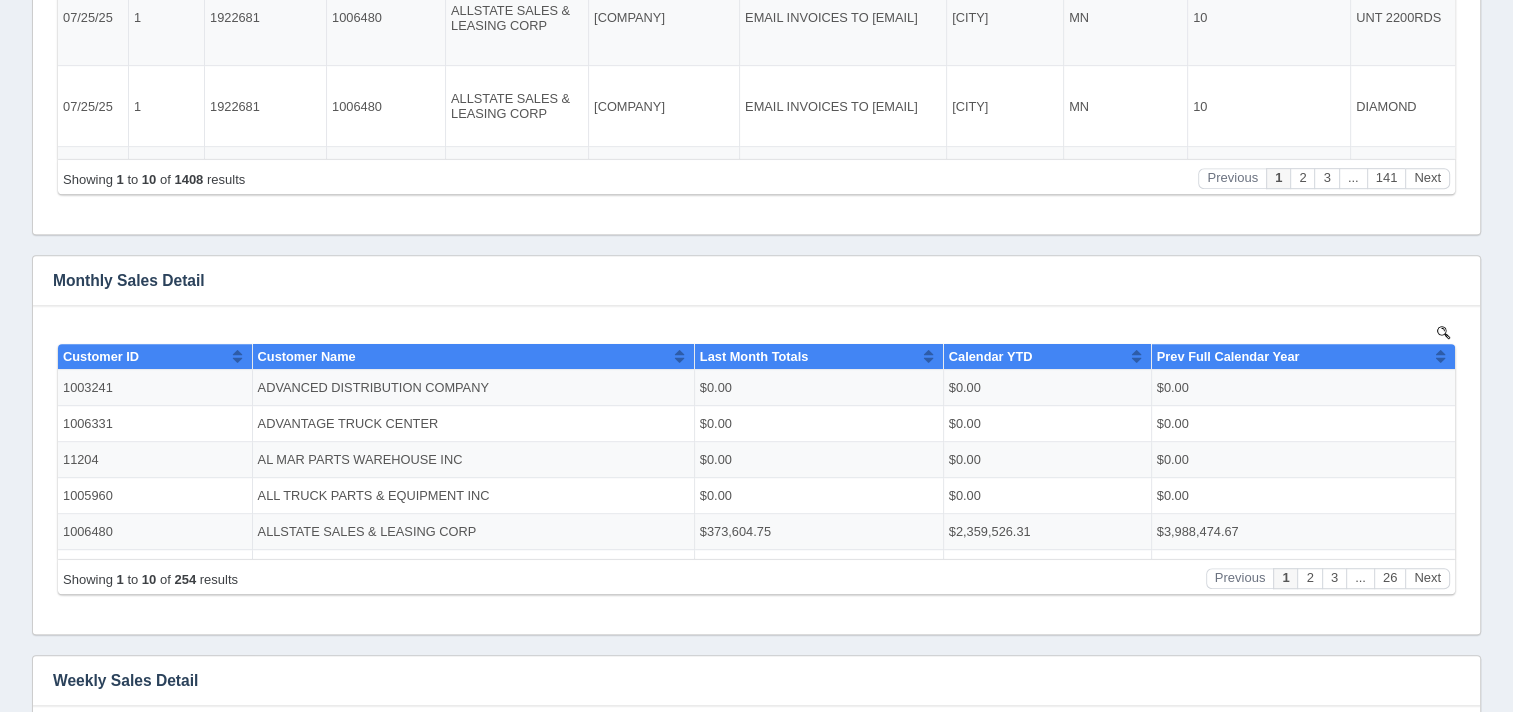 click on "Filters
There are no filters for this dashboard.
Download CSV
View all results
Quarterly Totals (All Truck Center Companies Locations)
No data found." at bounding box center (756, 557) 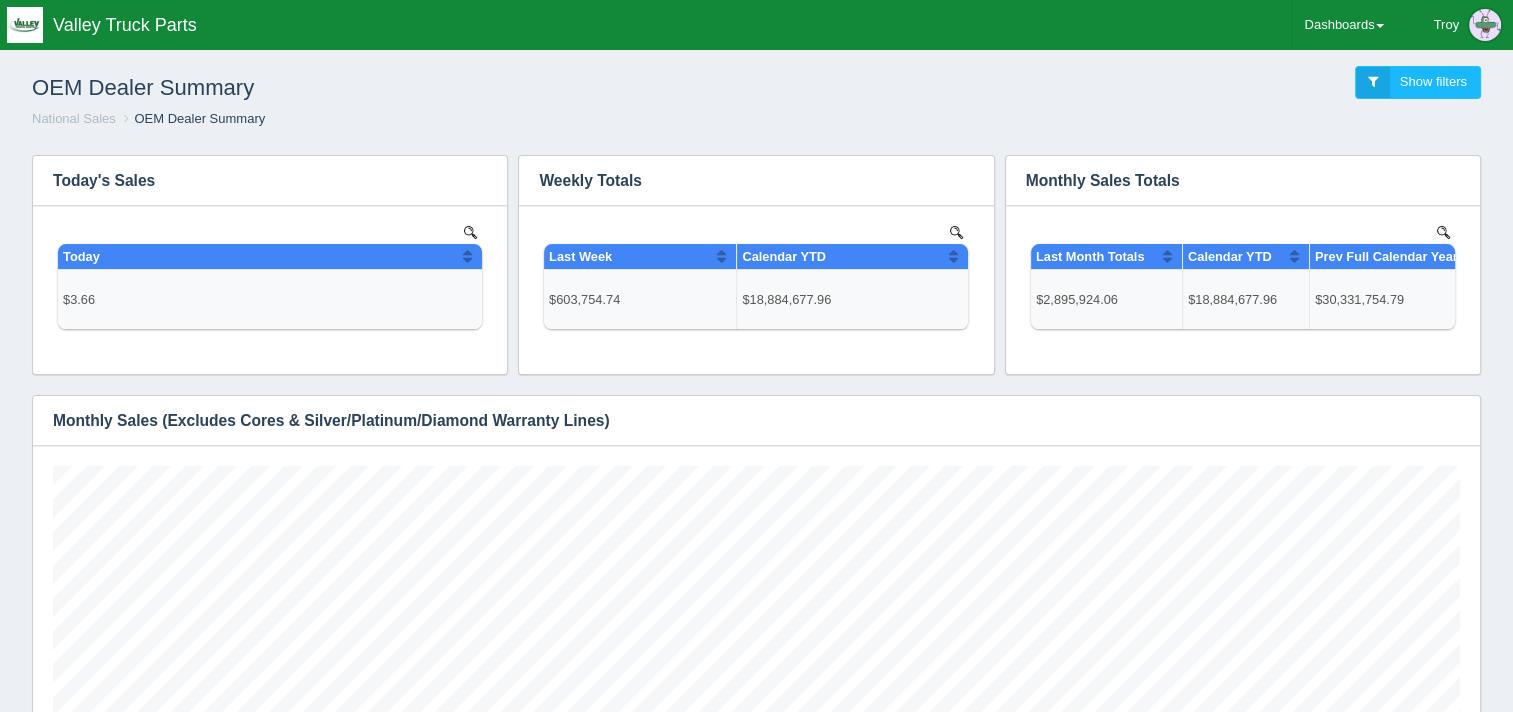 click on "OEM Dealer Summary
Show filters" at bounding box center (756, 83) 